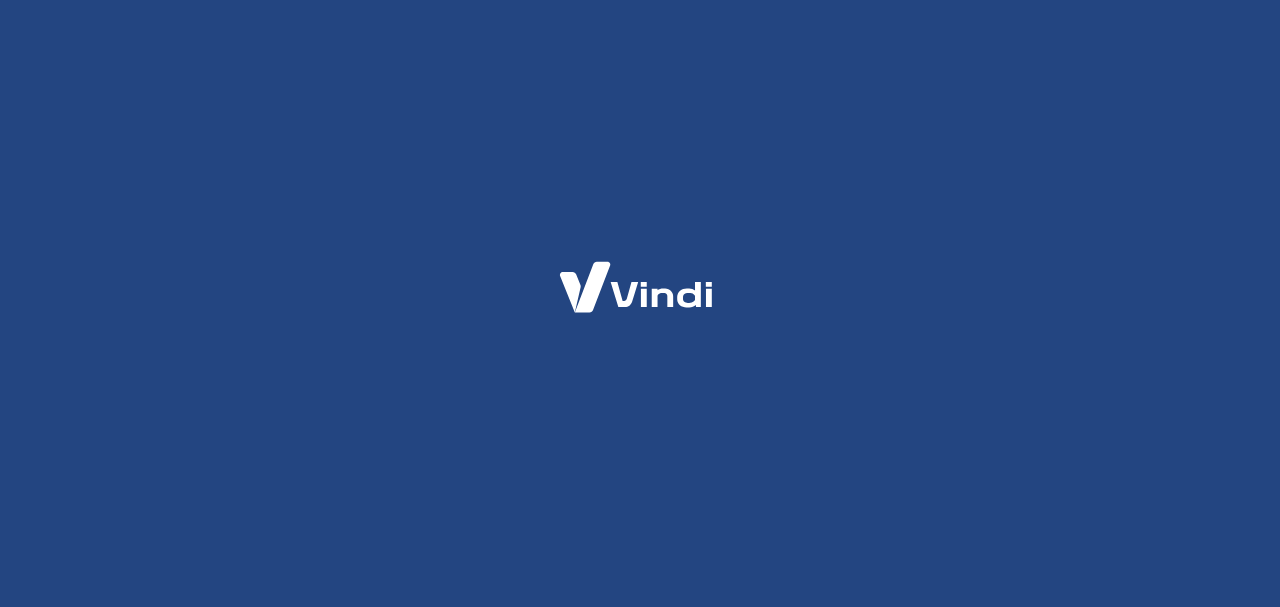 scroll, scrollTop: 0, scrollLeft: 0, axis: both 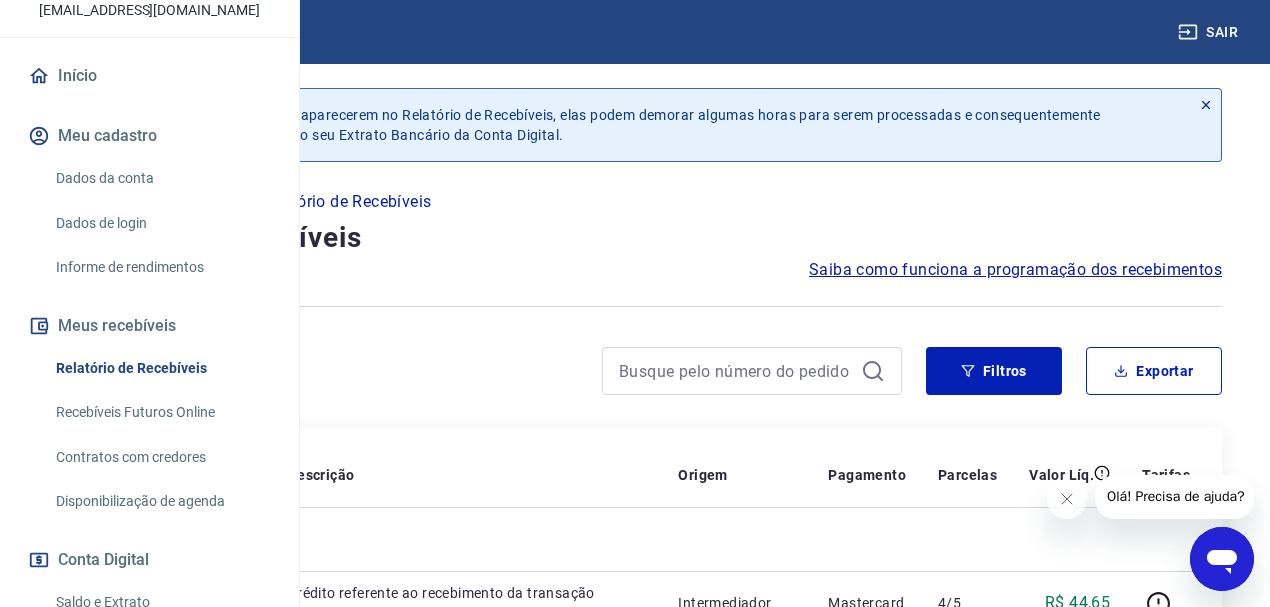 click on "Dados da conta" at bounding box center (161, 178) 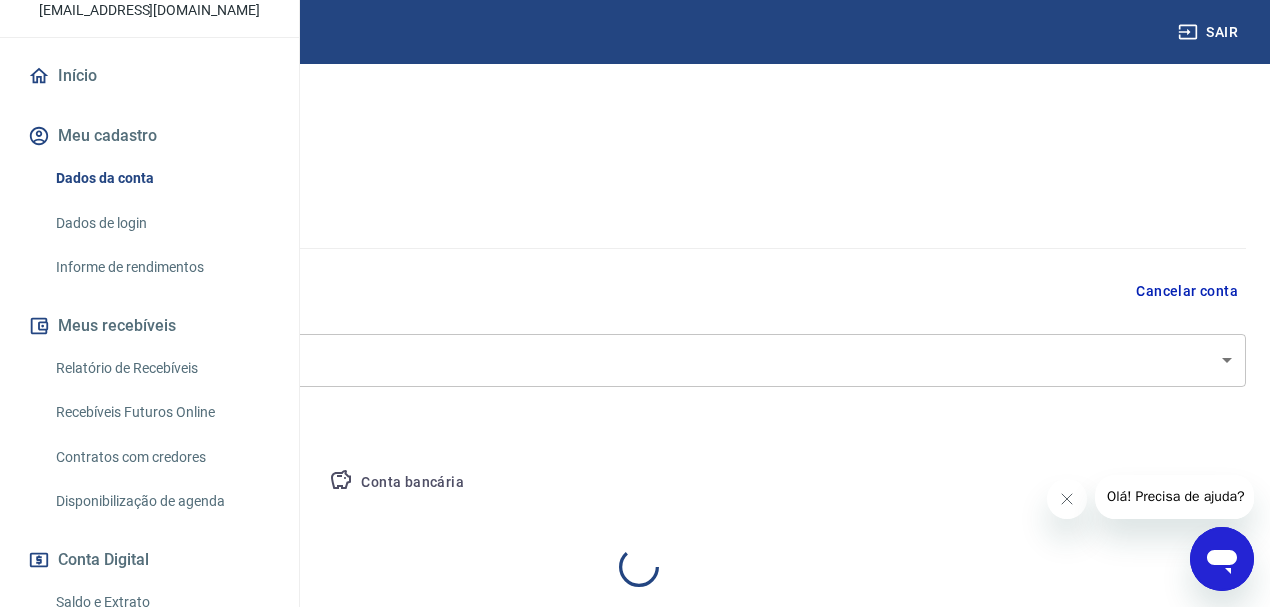 select on "SP" 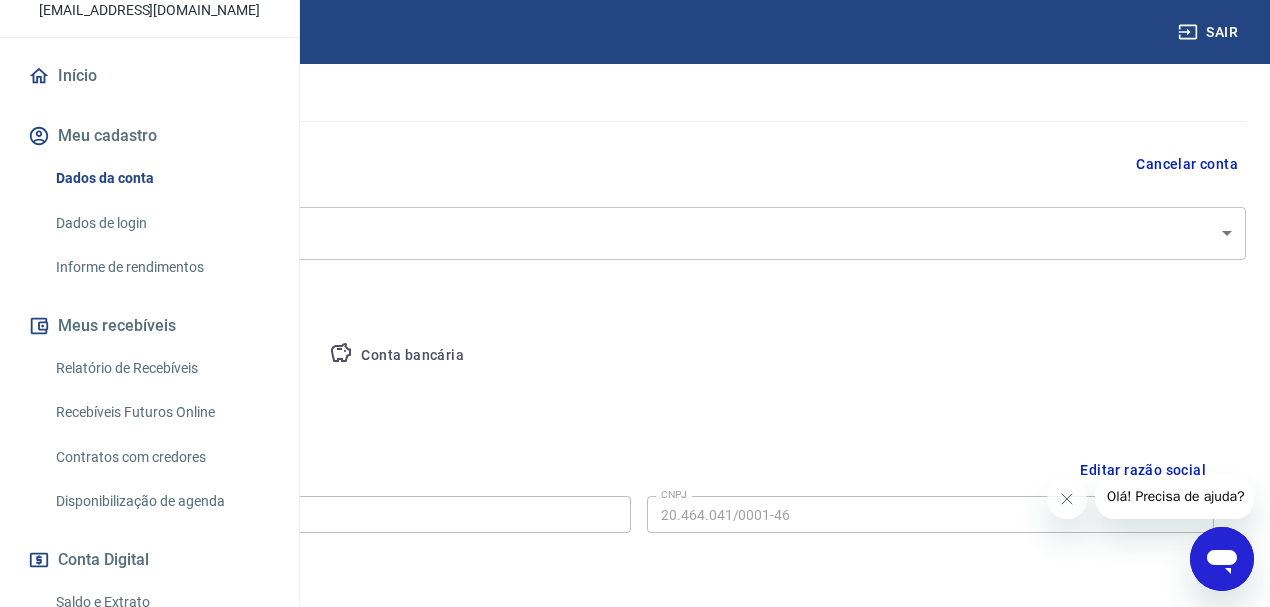scroll, scrollTop: 133, scrollLeft: 0, axis: vertical 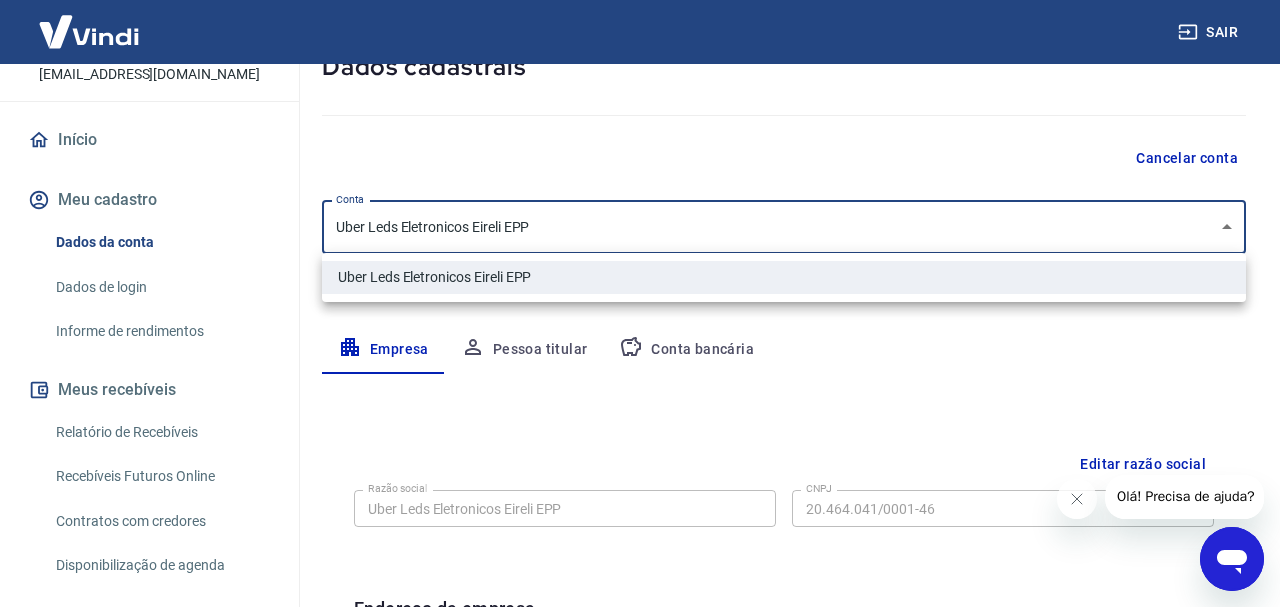 click on "Sair L Lucas Russo lucasrusso@cmimports.com.br Início Meu cadastro Dados da conta Dados de login Informe de rendimentos Meus recebíveis Relatório de Recebíveis Recebíveis Futuros Online Contratos com credores Disponibilização de agenda Conta Digital Saldo e Extrato Saque Conta digital Segurança Fale conosco Meu cadastro / Dados cadastrais Dados cadastrais Cancelar conta Conta Uber Leds Eletronicos Eireli EPP [object Object] Conta Empresa Pessoa titular Conta bancária Editar razão social Razão social Uber Leds Eletronicos Eireli EPP Razão social CNPJ 20.464.041/0001-46 CNPJ Endereço da empresa Editar endereço CEP 12947-000 CEP Rua Alameda Professor Lucas Nogueira Garcez Rua Número 4245 Número Complemento Salão B Complemento Bairro Jardim Paulista Bairro Cidade Atibaia Cidade Estado Acre Alagoas Amapá Amazonas Bahia Ceará Distrito Federal Espírito Santo Goiás Maranhão Mato Grosso Mato Grosso do Sul Minas Gerais Pará Paraíba Paraná Pernambuco Piauí Rio de Janeiro Rio Grande do Norte  ©" at bounding box center [640, 170] 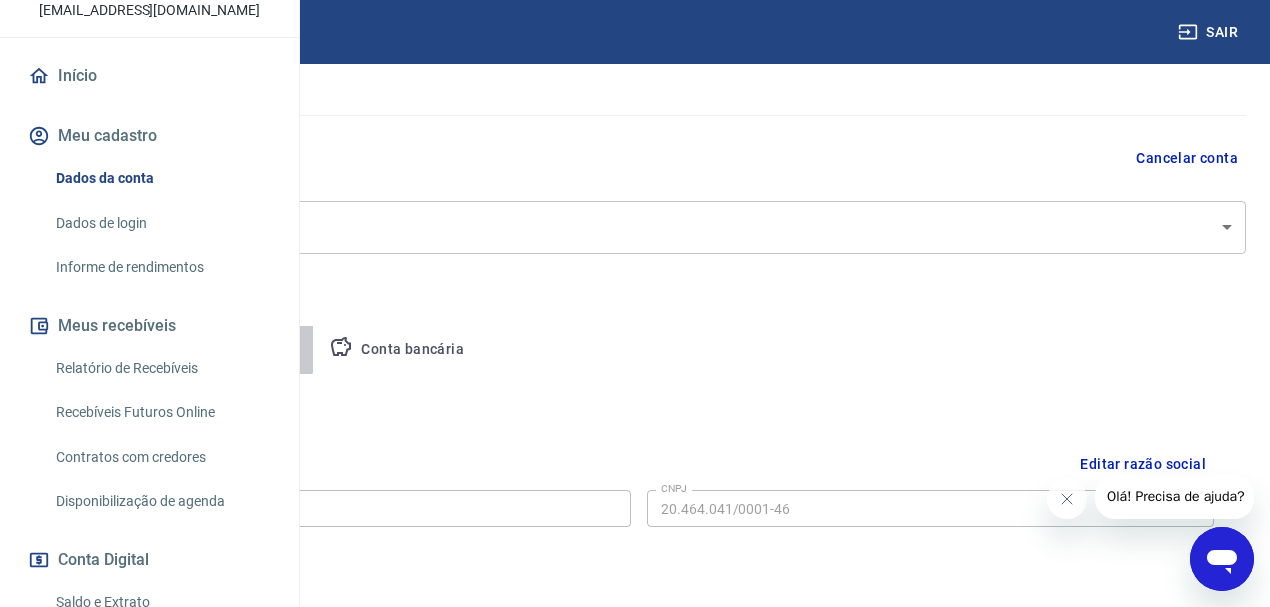 click on "Pessoa titular" at bounding box center (234, 350) 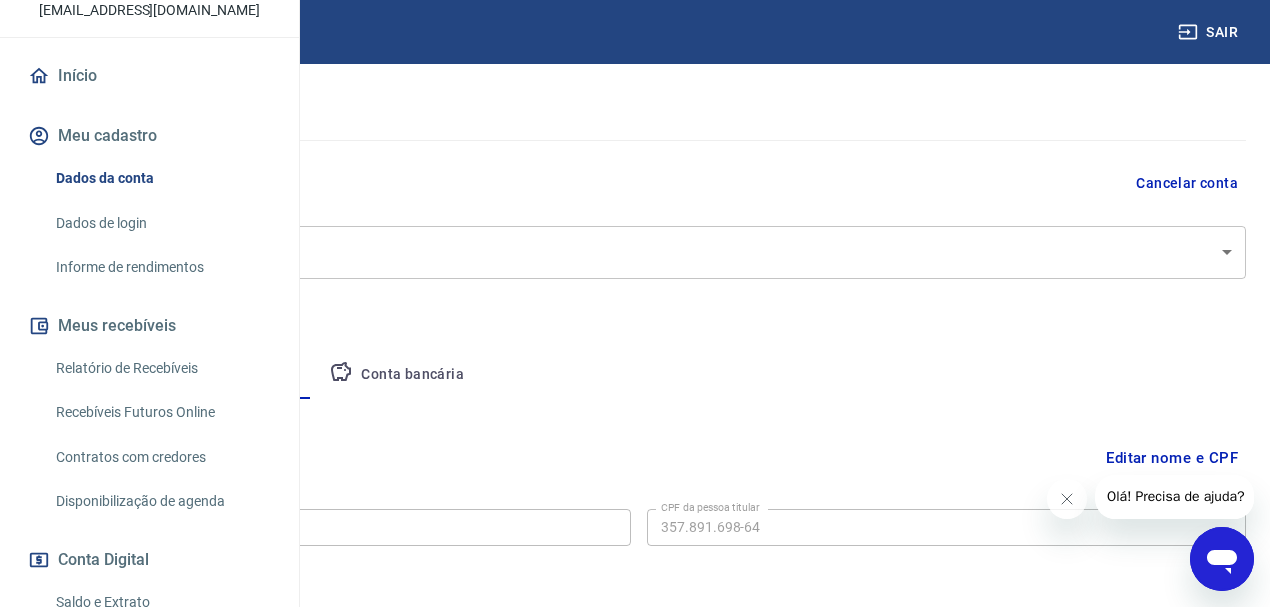 scroll, scrollTop: 133, scrollLeft: 0, axis: vertical 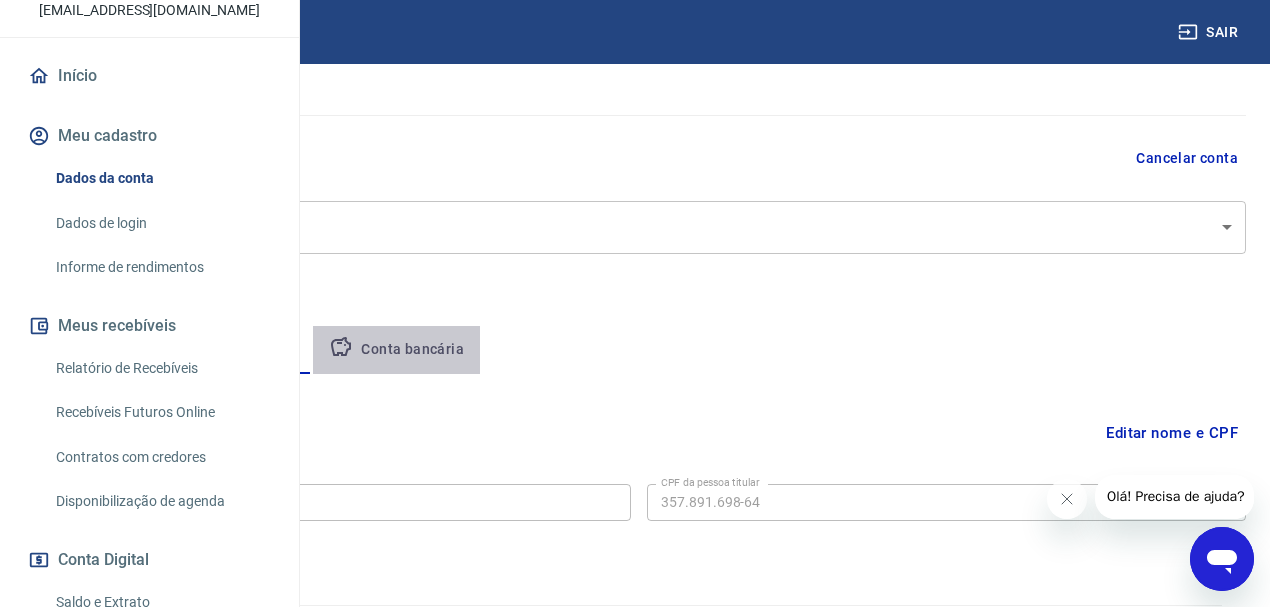 click on "Conta bancária" at bounding box center [396, 350] 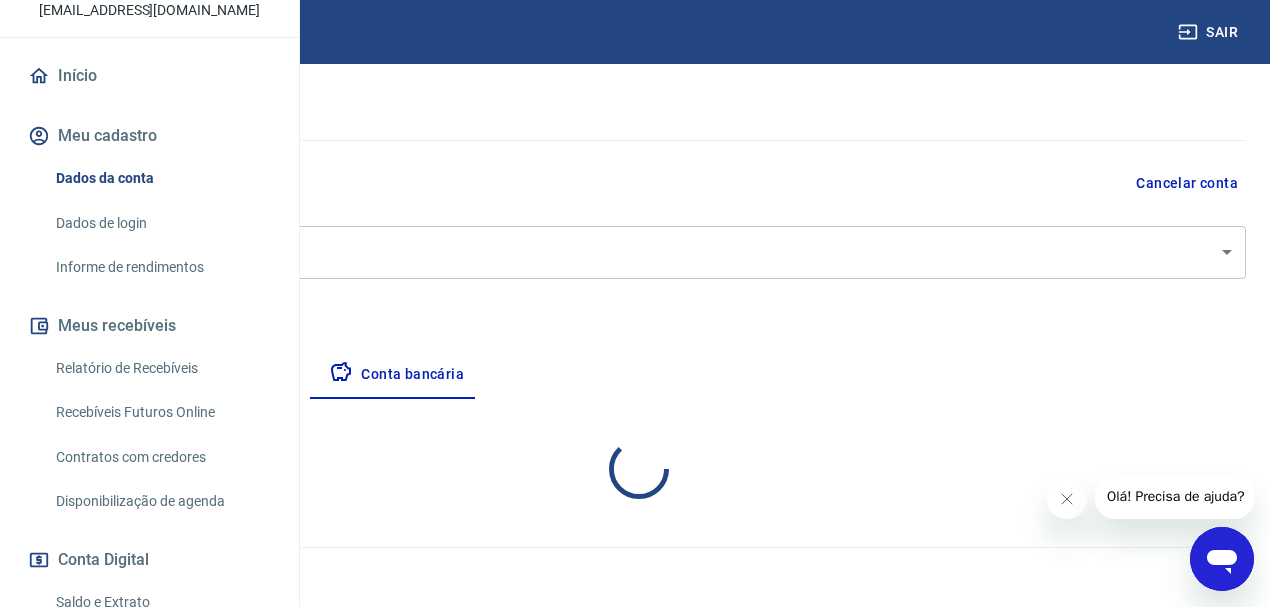 select on "1" 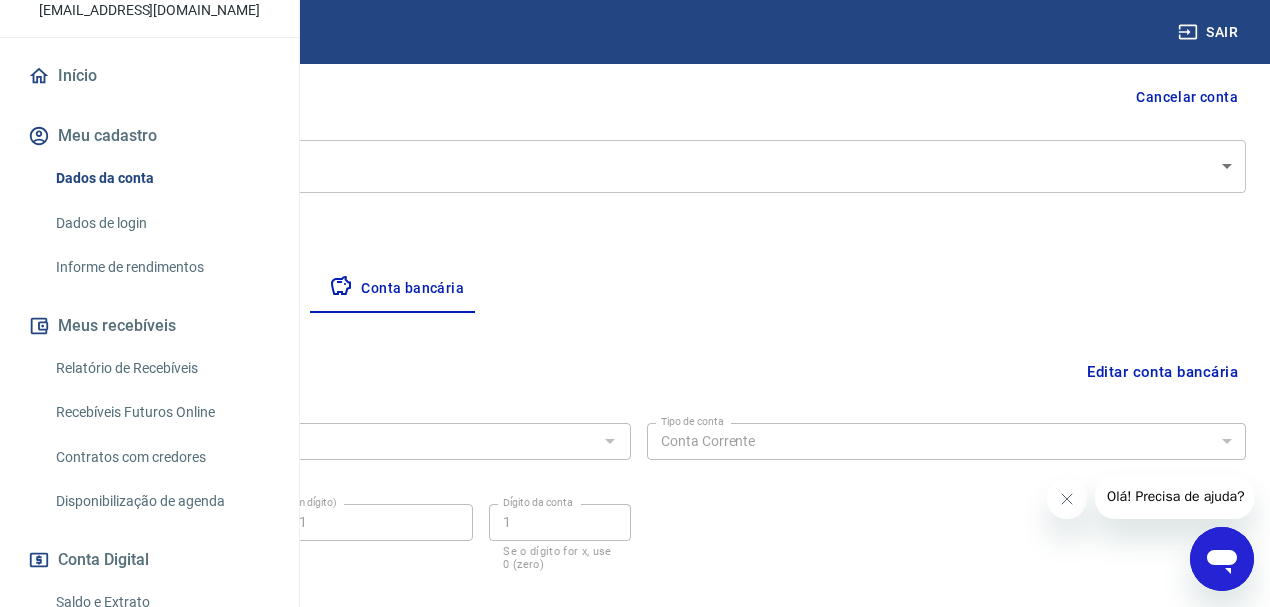 scroll, scrollTop: 302, scrollLeft: 0, axis: vertical 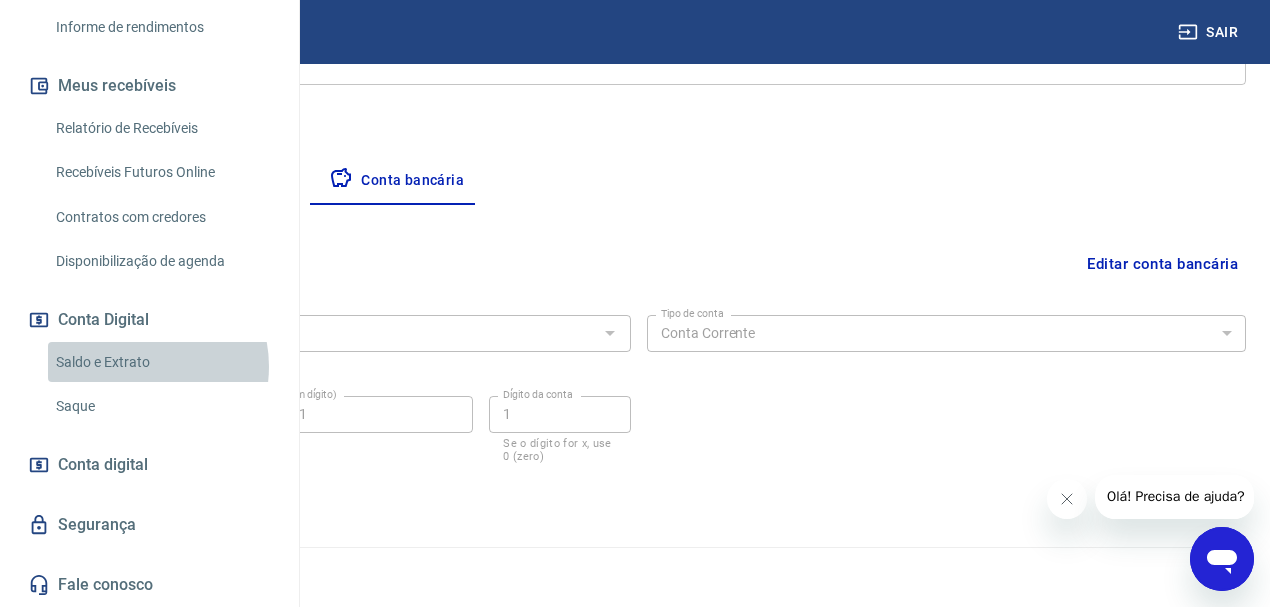 click on "Saldo e Extrato" at bounding box center (161, 362) 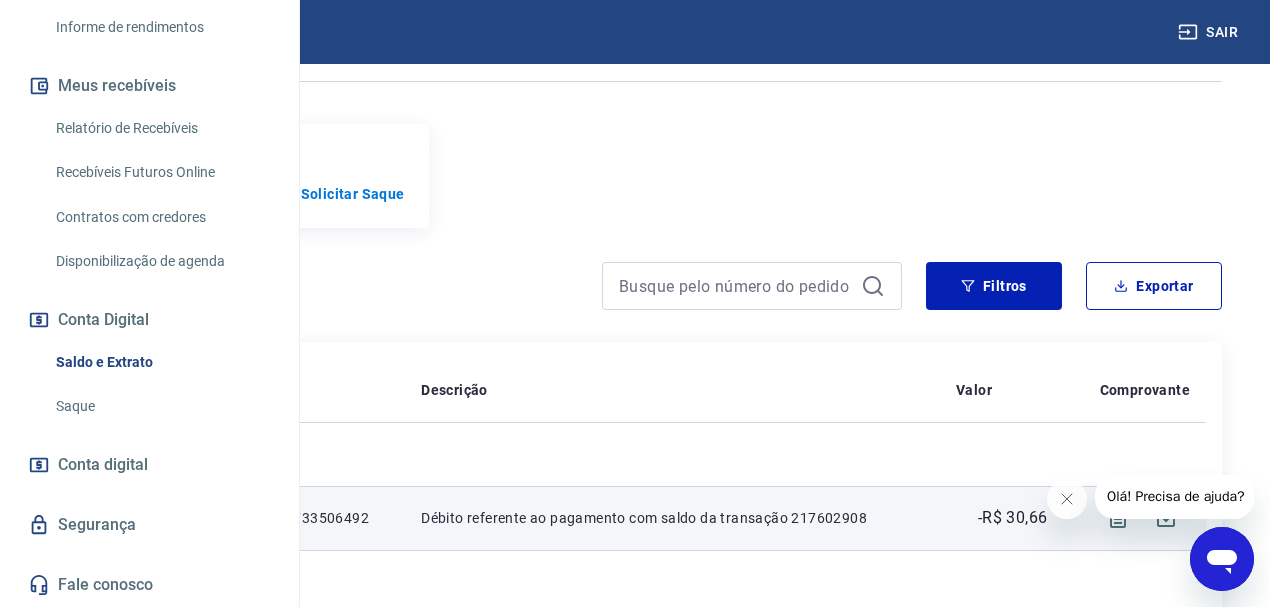 scroll, scrollTop: 200, scrollLeft: 0, axis: vertical 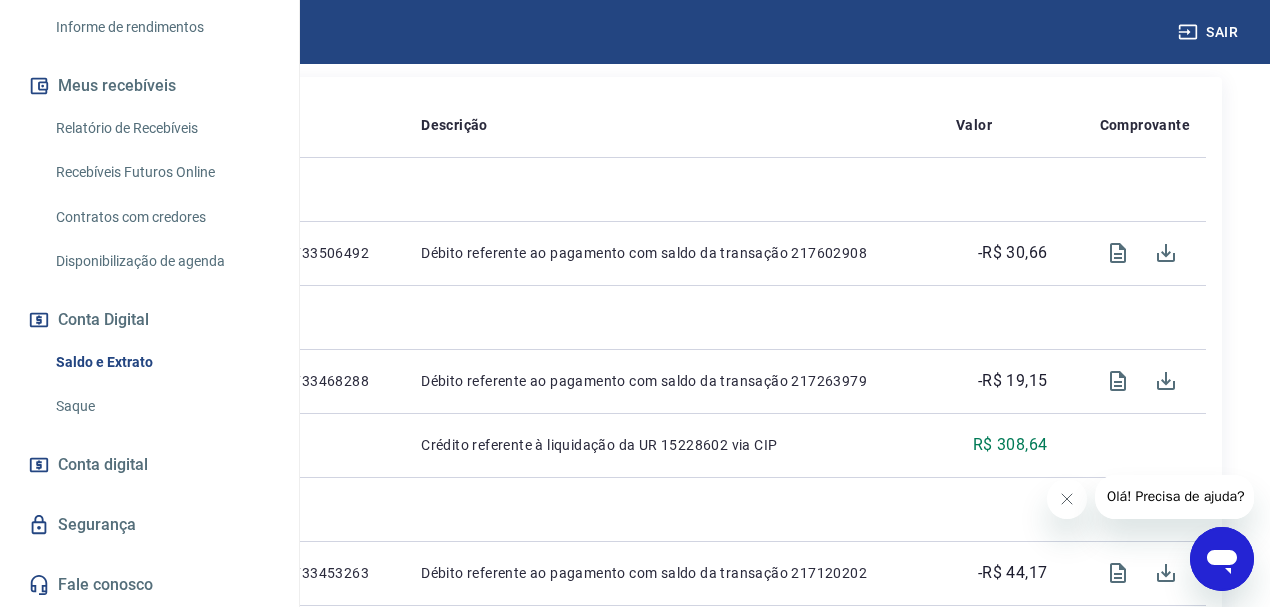 click on "Saque" at bounding box center (161, 406) 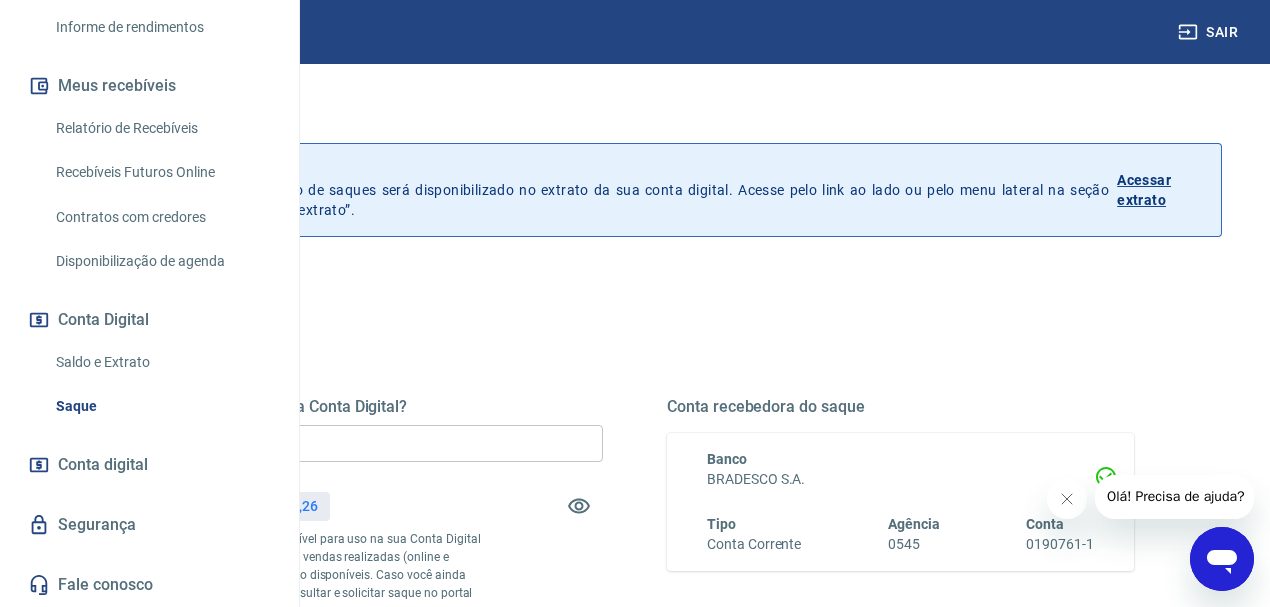 scroll, scrollTop: 0, scrollLeft: 0, axis: both 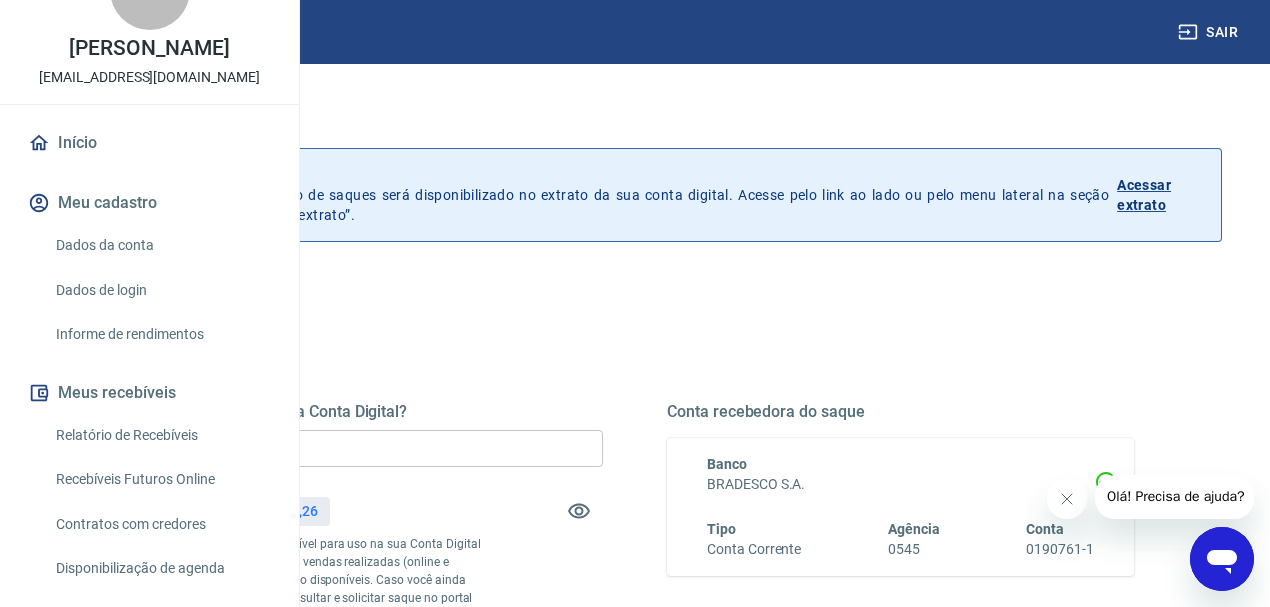 click on "Dados da conta" at bounding box center (161, 245) 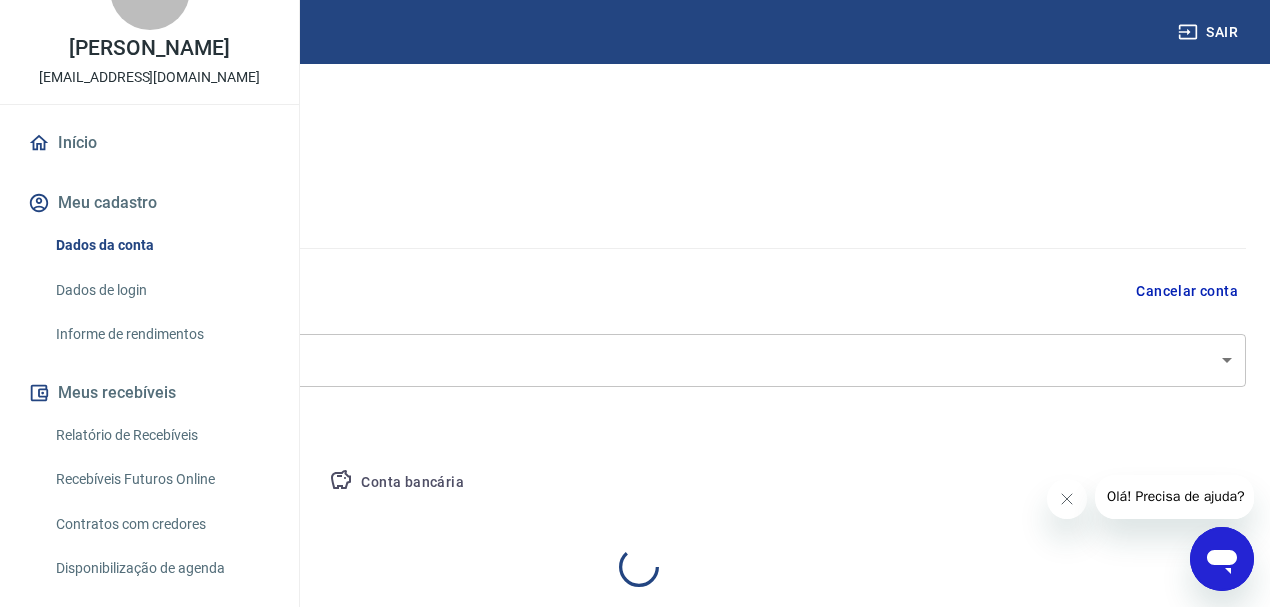 select on "SP" 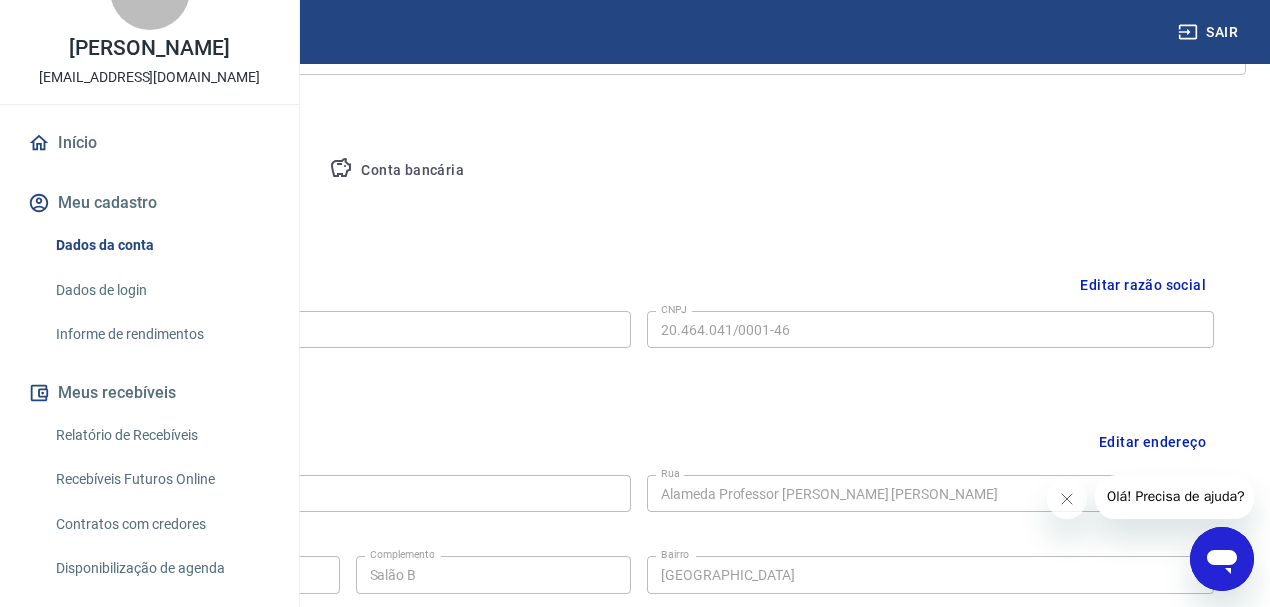 scroll, scrollTop: 300, scrollLeft: 0, axis: vertical 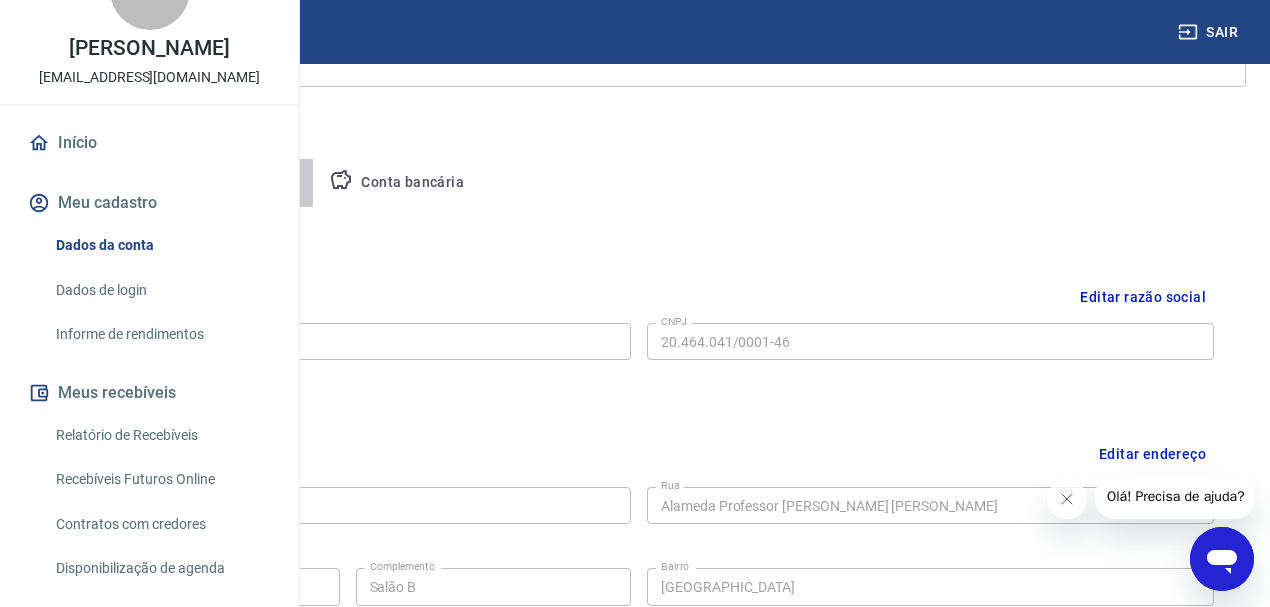 click on "Pessoa titular" at bounding box center [234, 183] 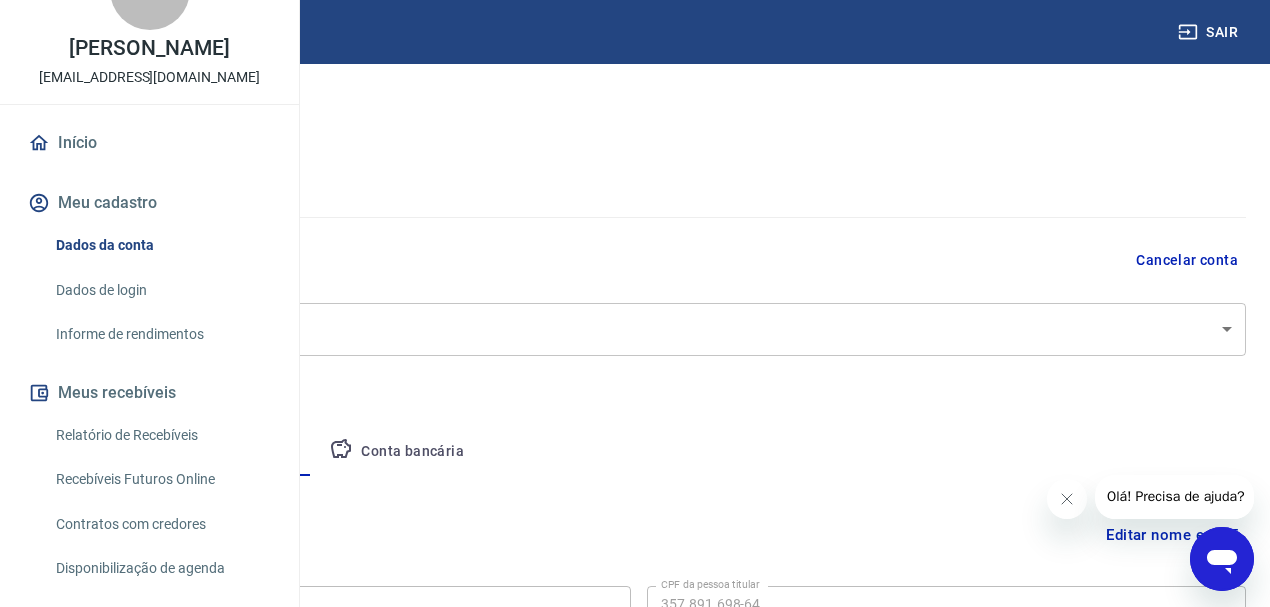 scroll, scrollTop: 0, scrollLeft: 0, axis: both 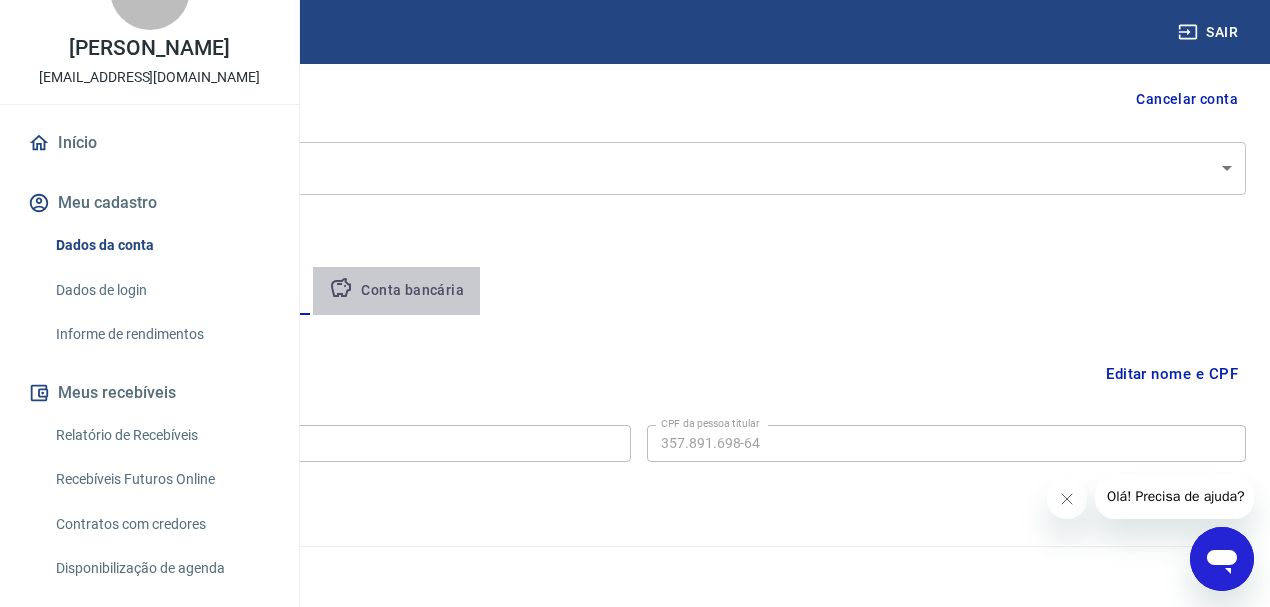 click on "Conta bancária" at bounding box center [396, 291] 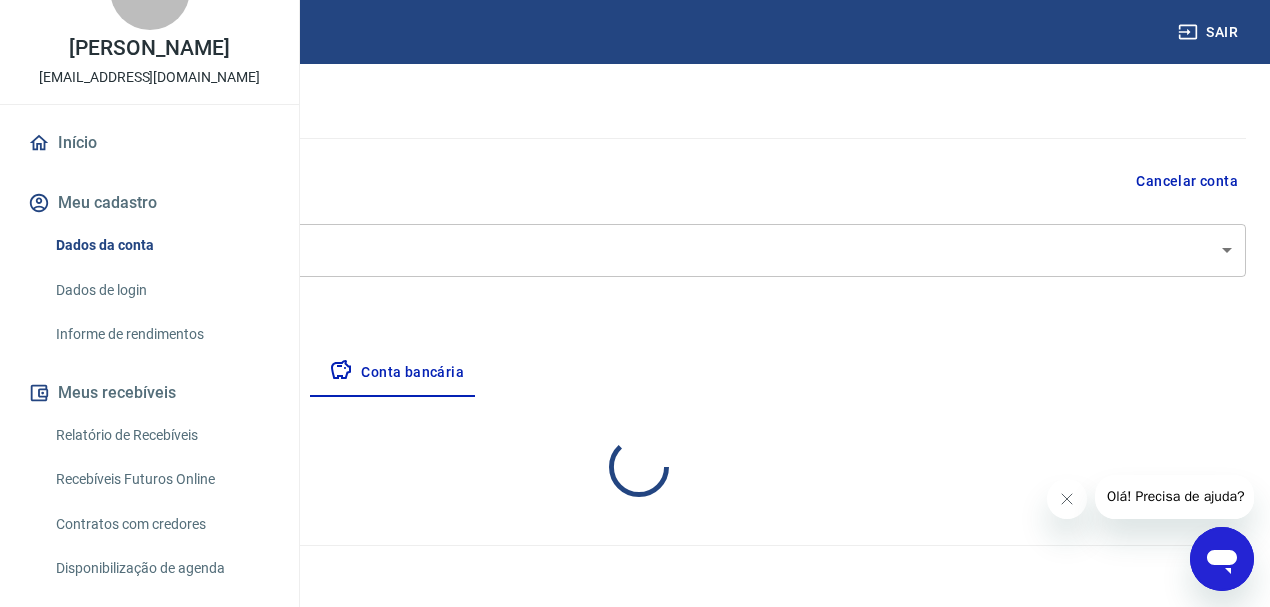 select on "1" 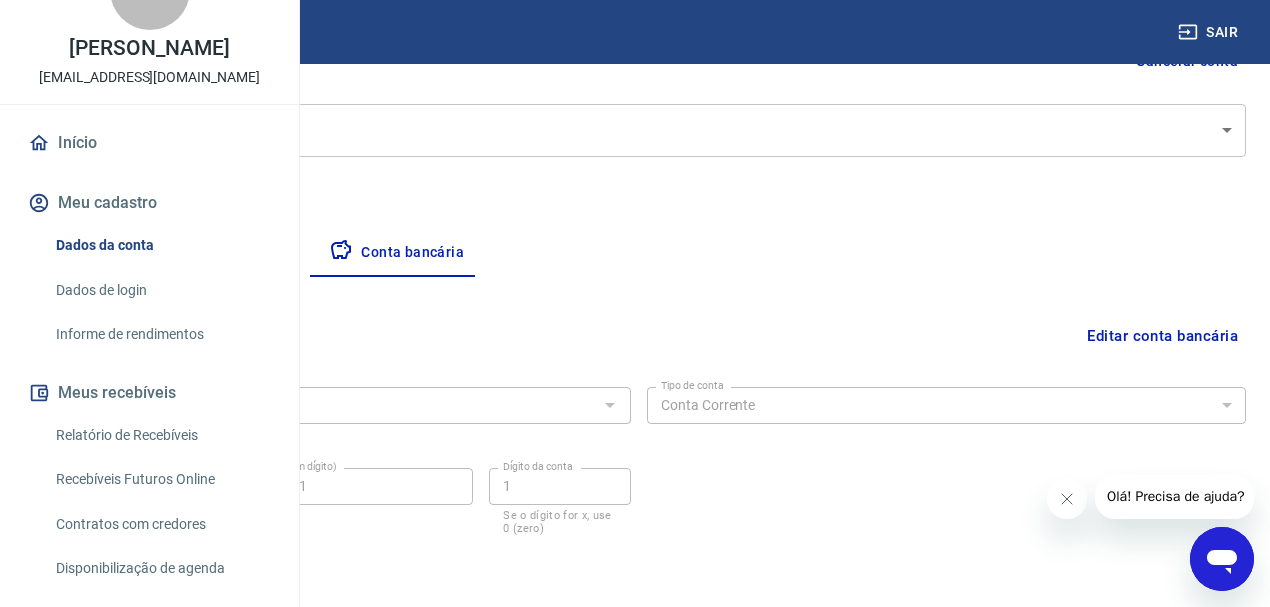 scroll, scrollTop: 302, scrollLeft: 0, axis: vertical 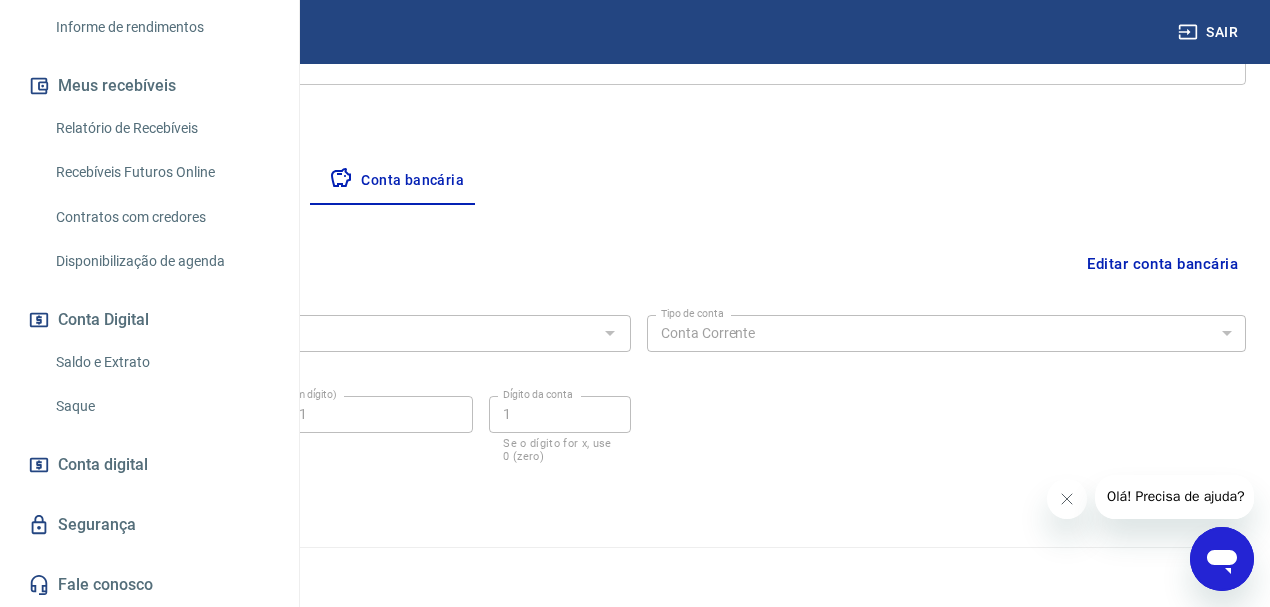 click on "Saldo e Extrato" at bounding box center (161, 362) 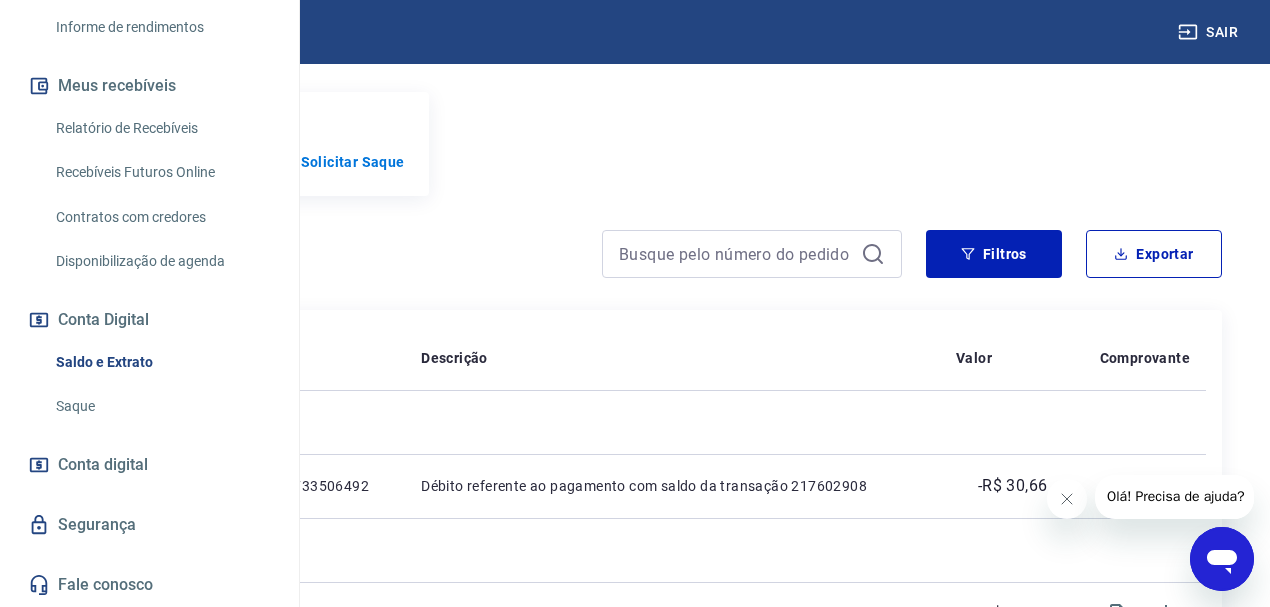 scroll, scrollTop: 0, scrollLeft: 0, axis: both 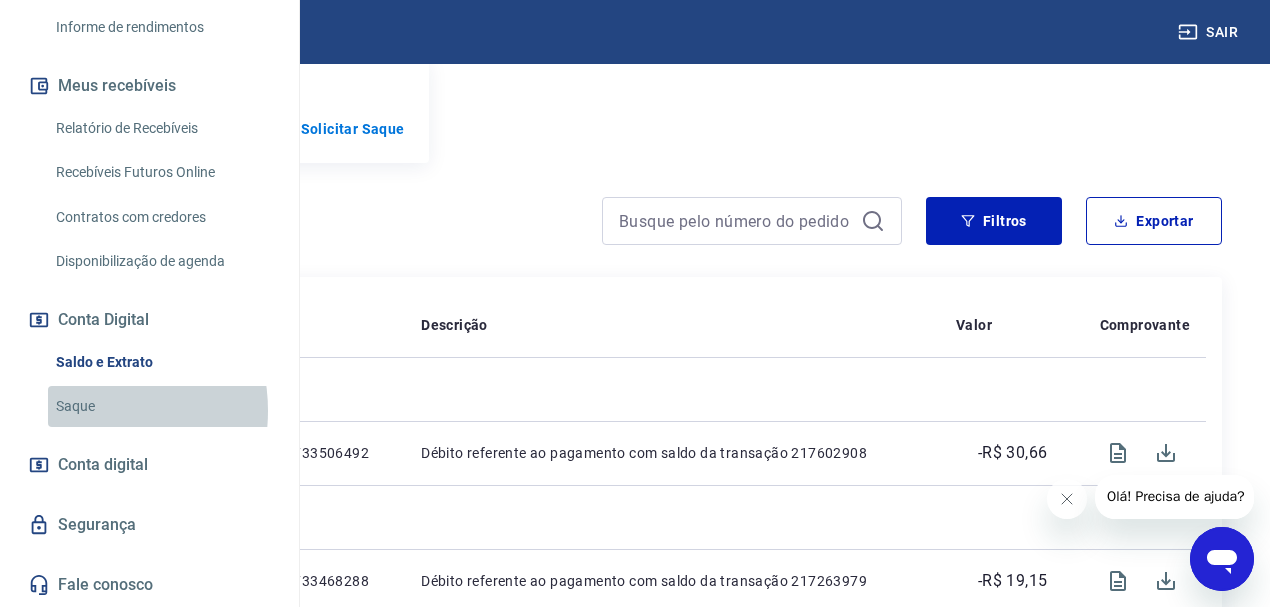 click on "Saque" at bounding box center (161, 406) 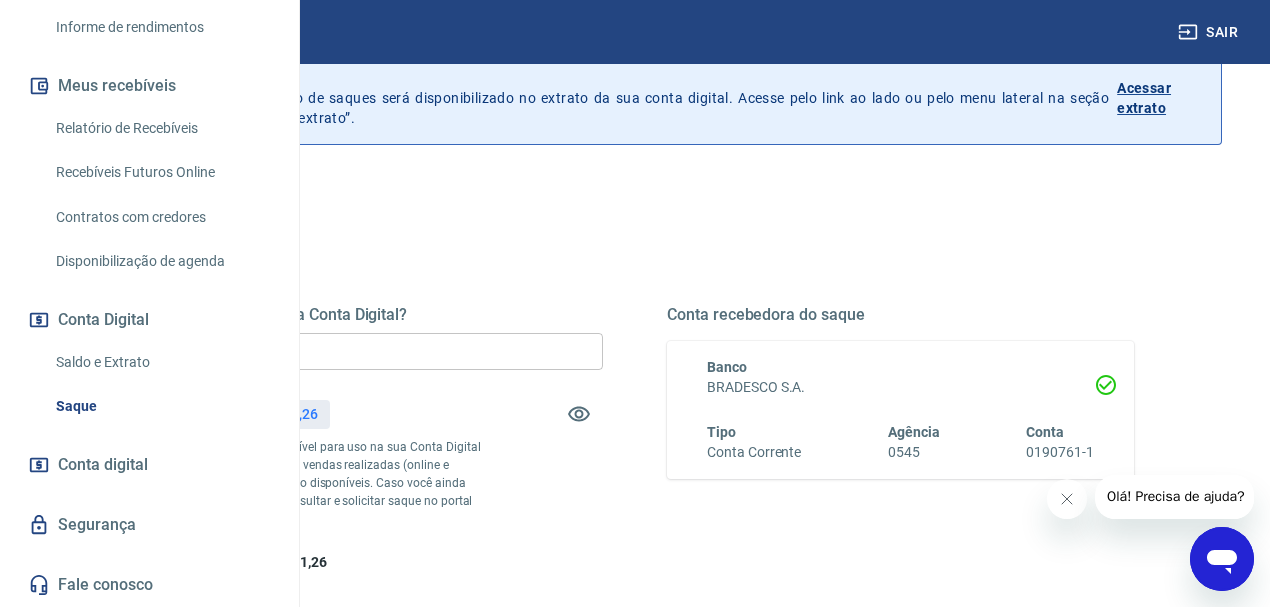 scroll, scrollTop: 133, scrollLeft: 0, axis: vertical 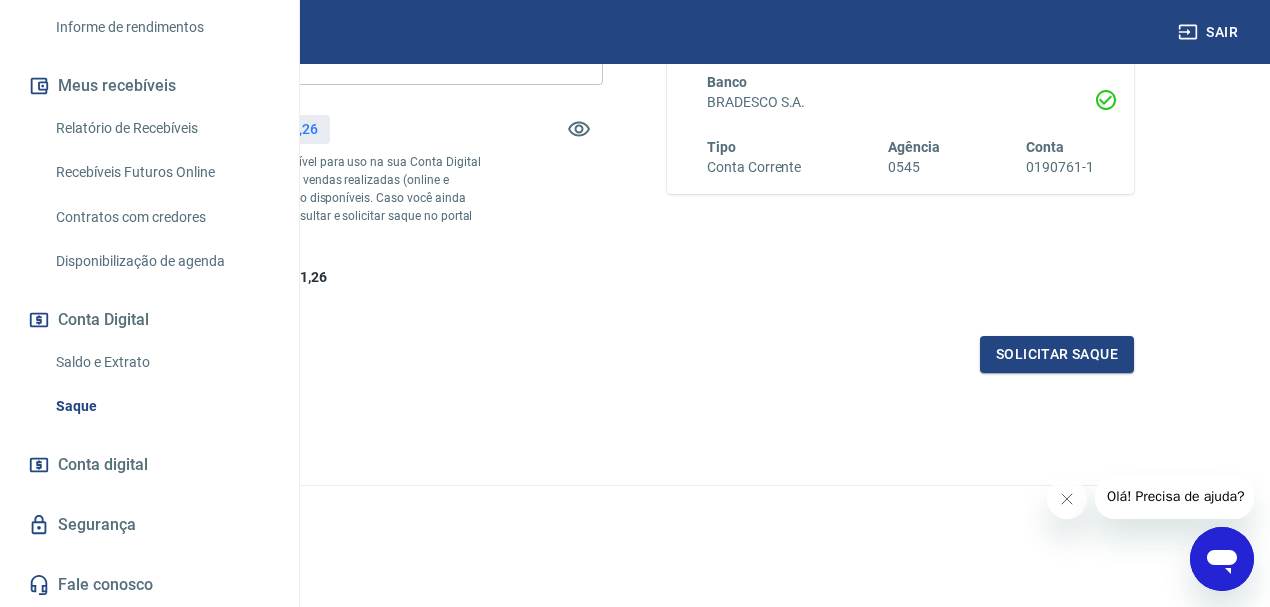click on "Saldo e Extrato" at bounding box center [161, 362] 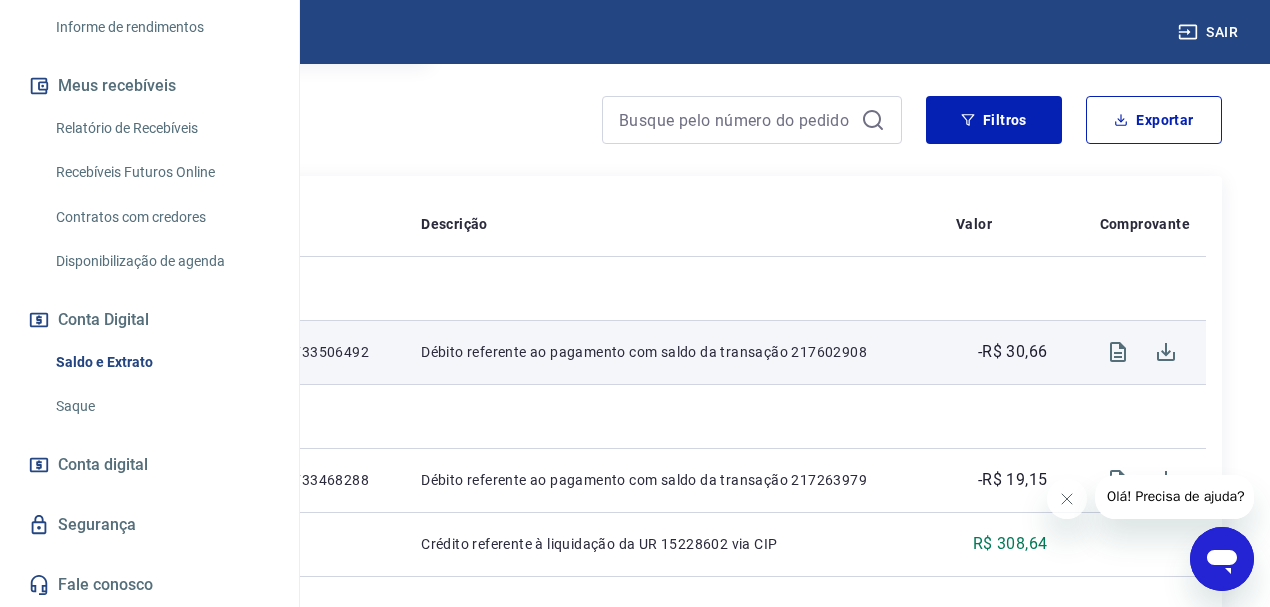 scroll, scrollTop: 466, scrollLeft: 0, axis: vertical 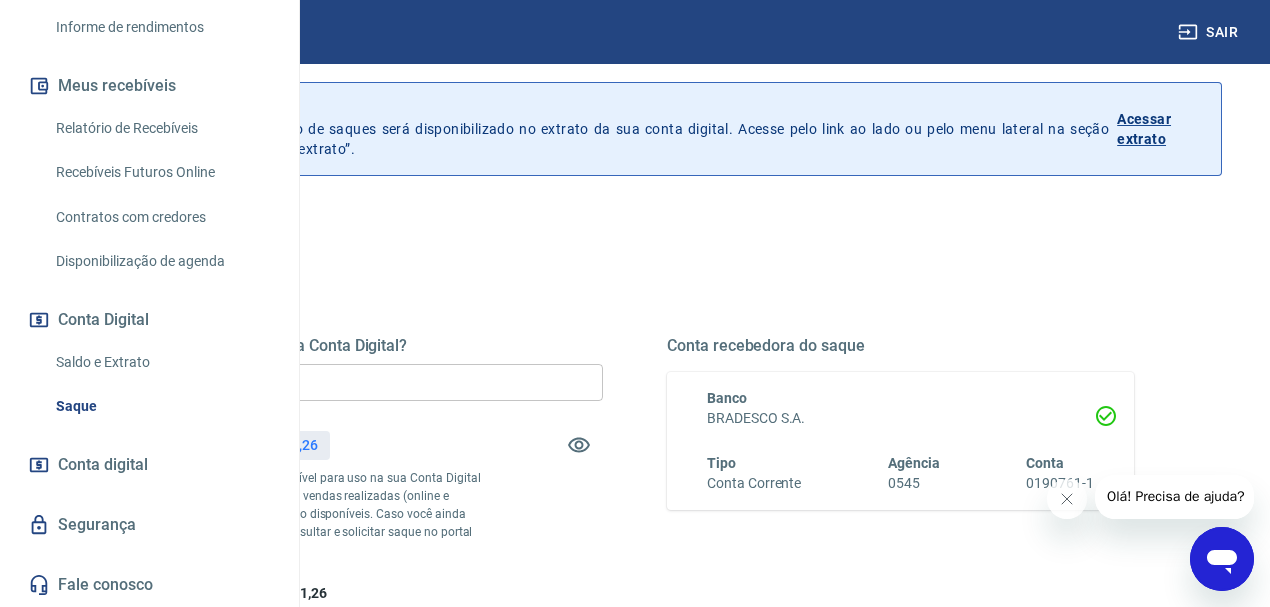 click on "Acessar extrato" at bounding box center (1161, 129) 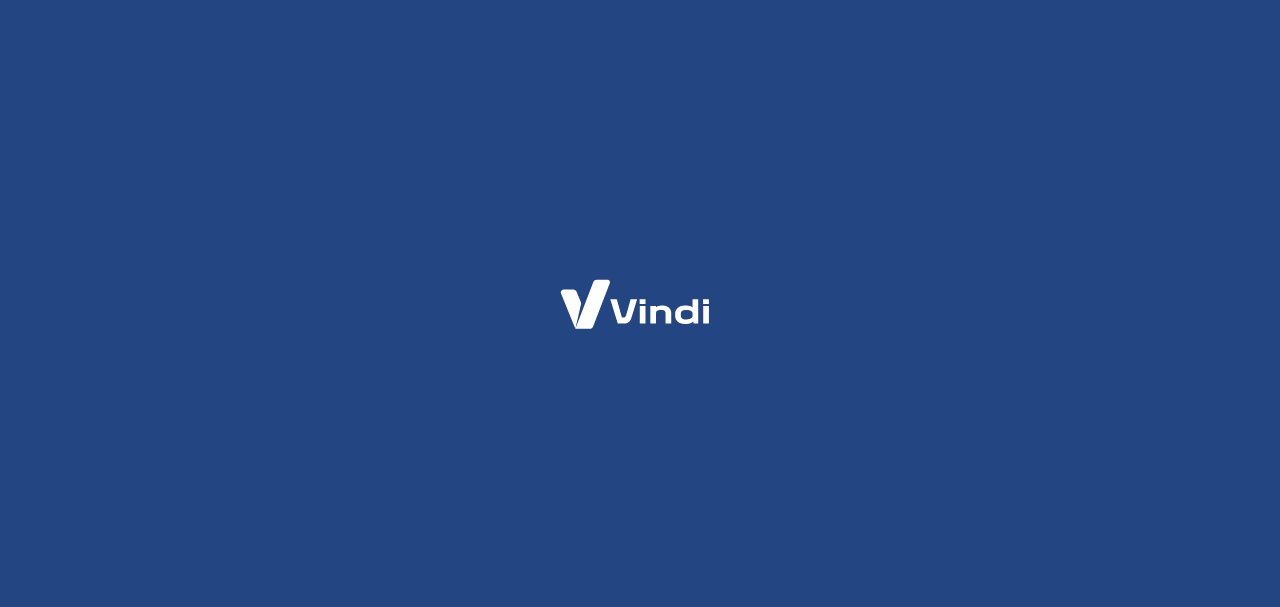 scroll, scrollTop: 0, scrollLeft: 0, axis: both 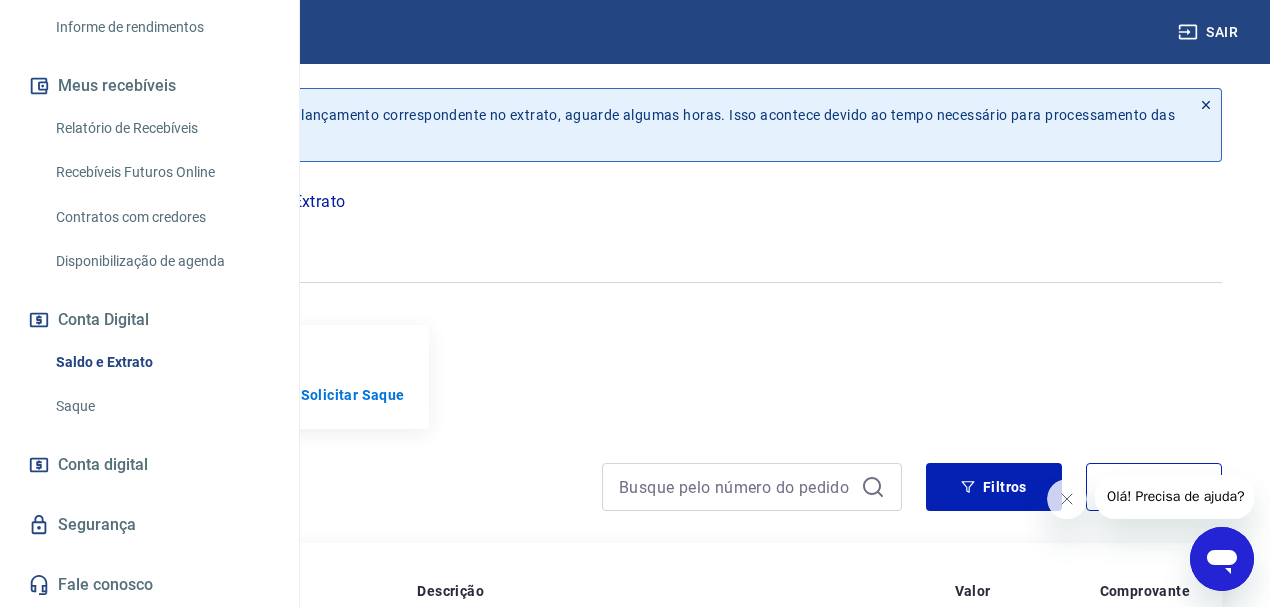 click on "Olá! Precisa de ajuda?" at bounding box center (1175, 496) 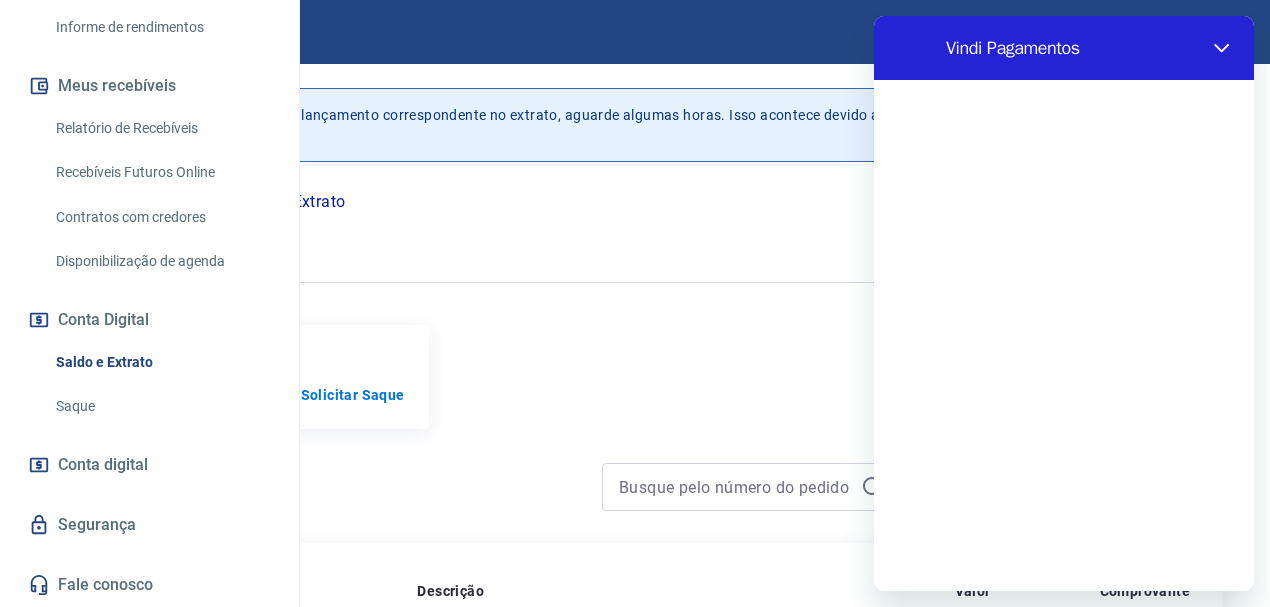 scroll, scrollTop: 0, scrollLeft: 0, axis: both 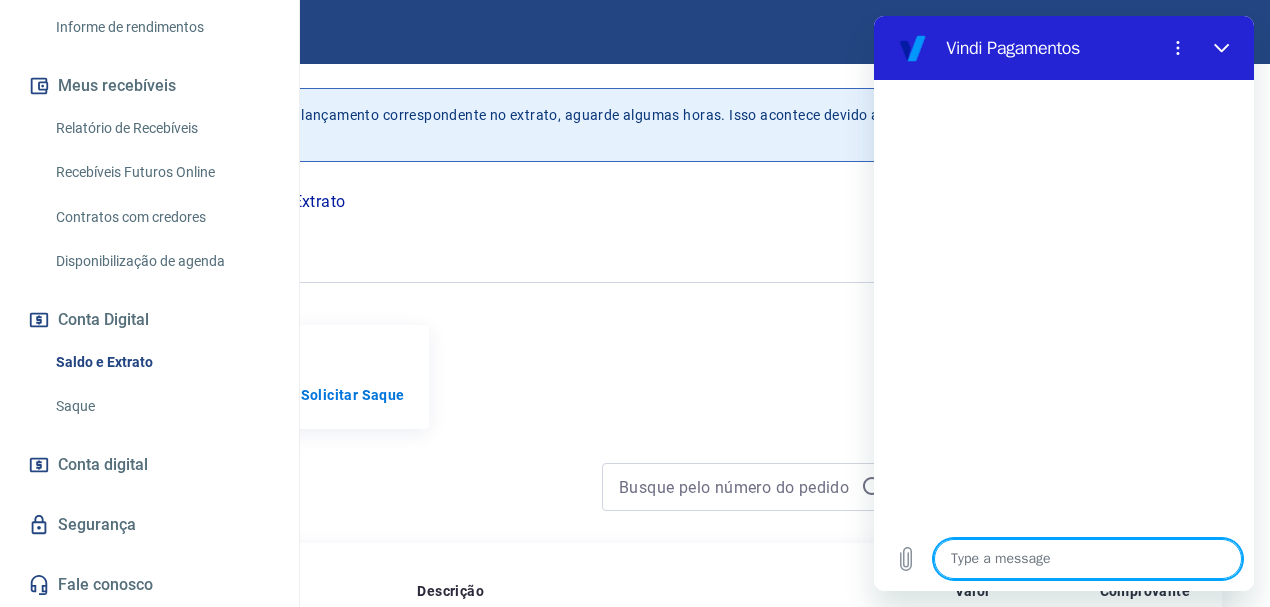 type on "D" 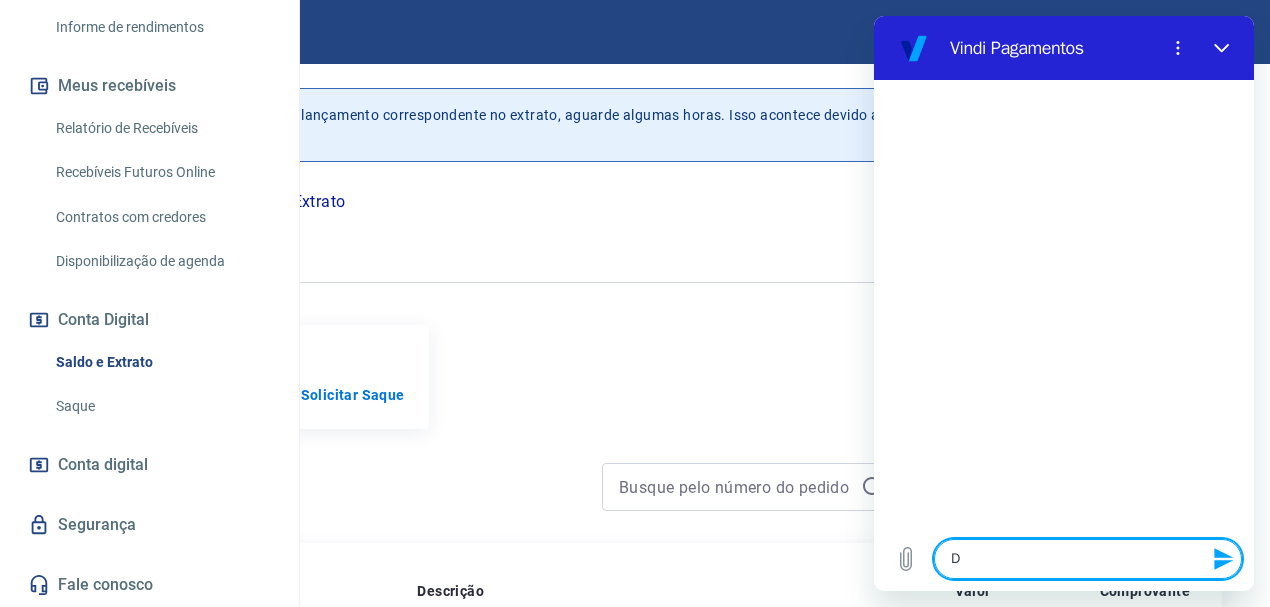 type on "De" 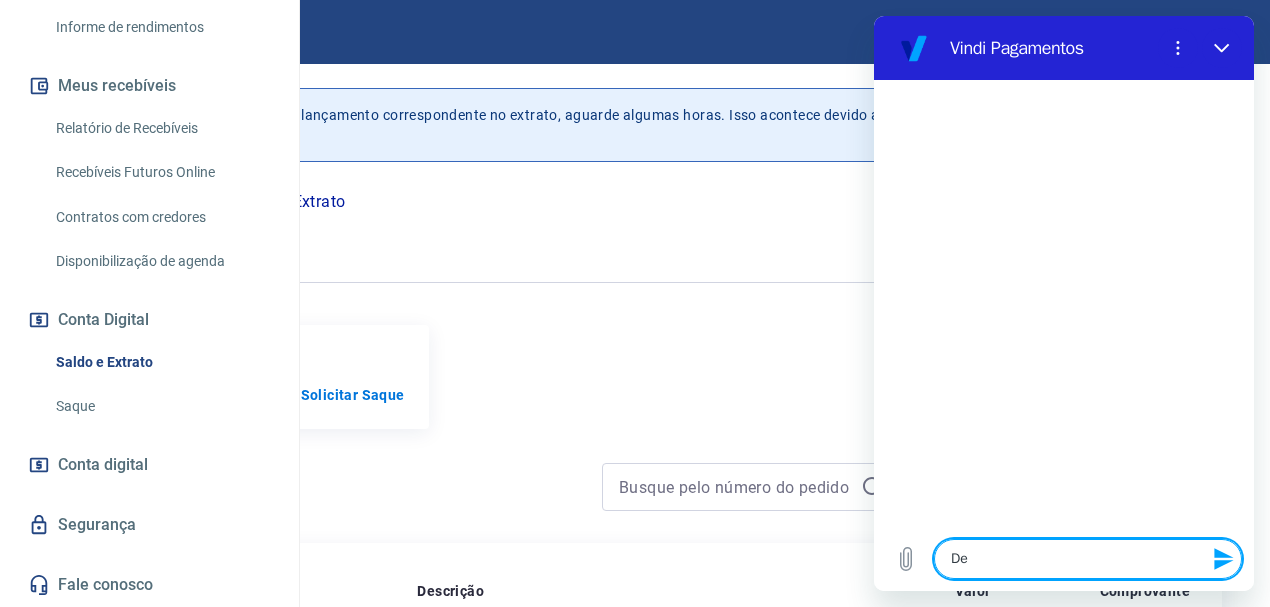 type on "D" 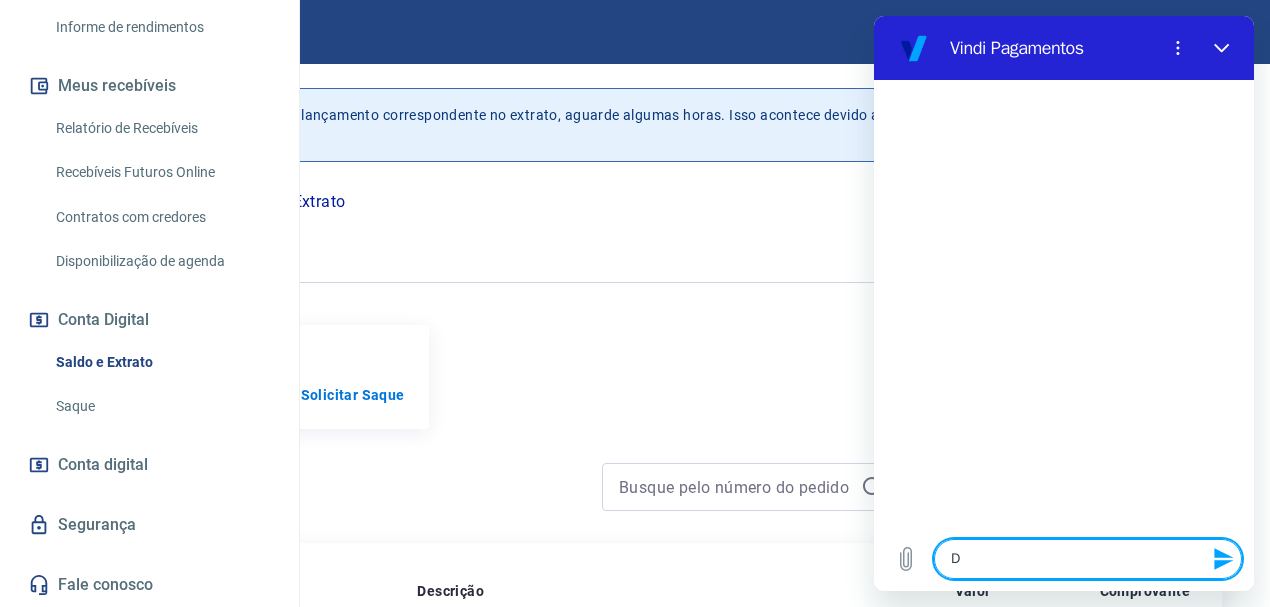 type 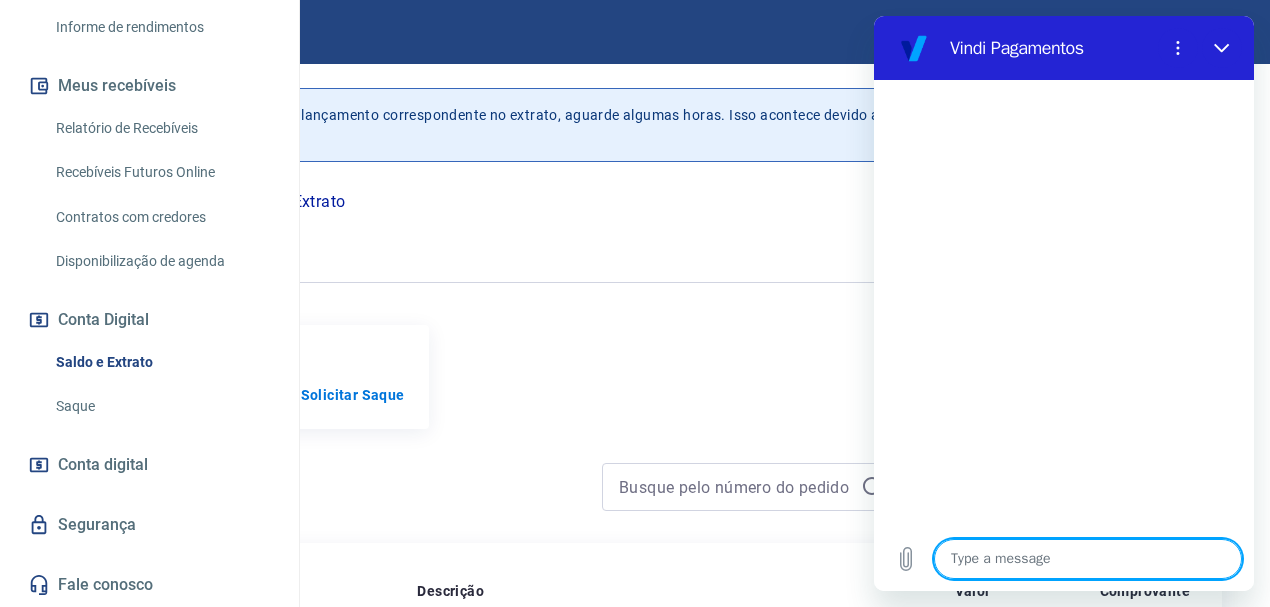 type on "x" 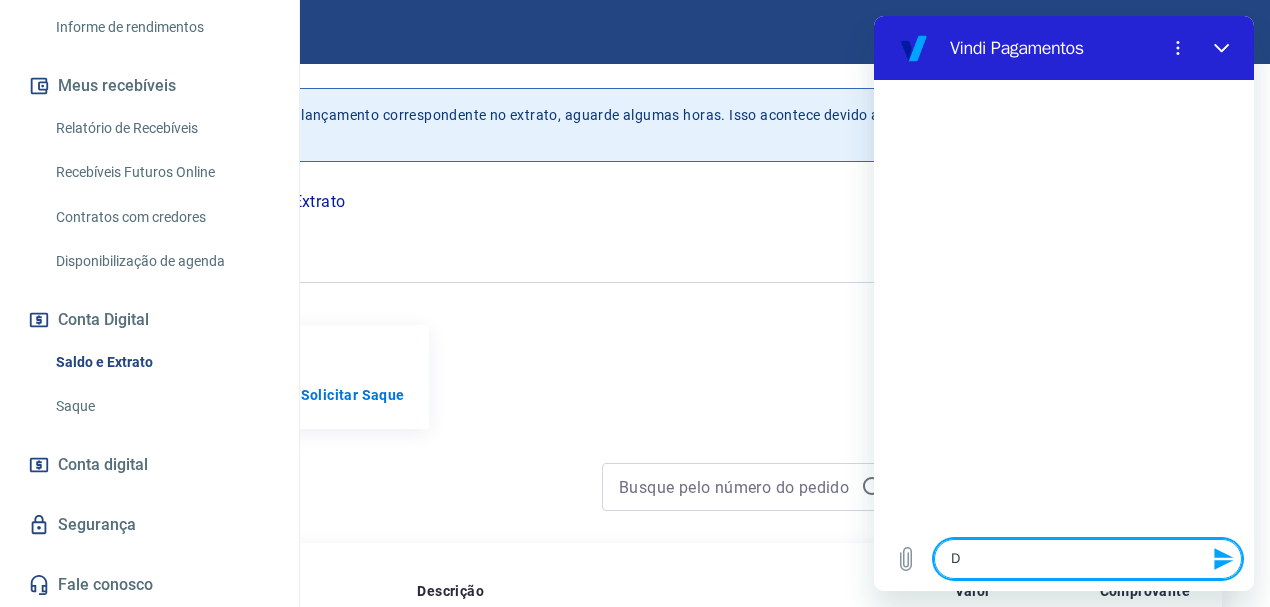 type on "De" 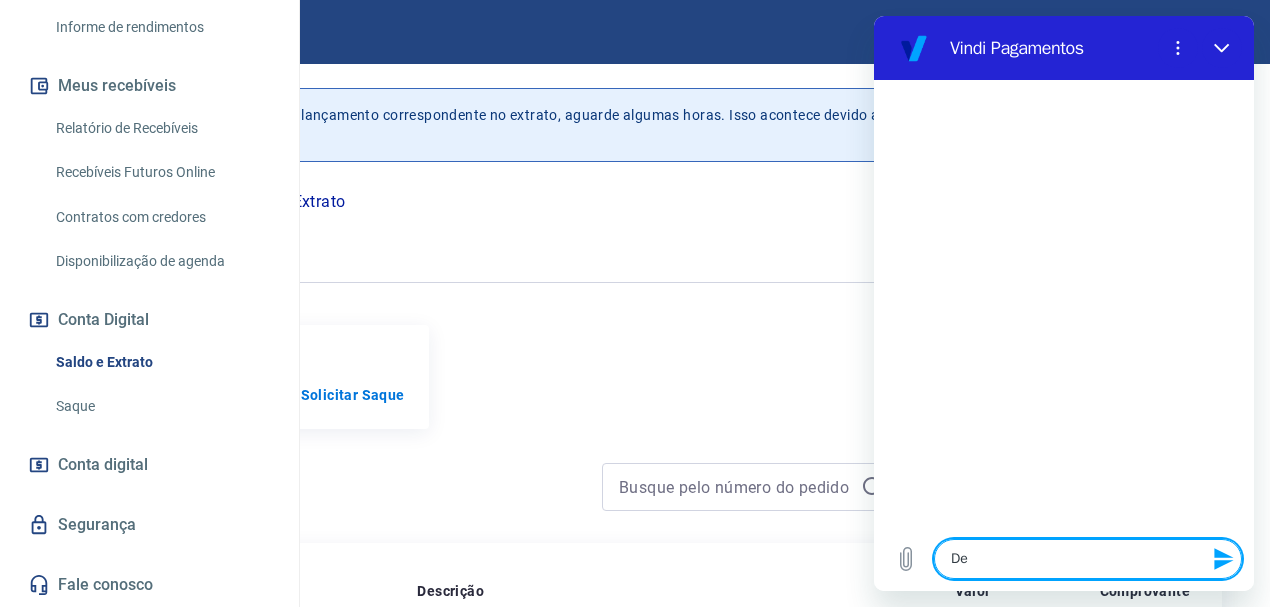 type on "Dev" 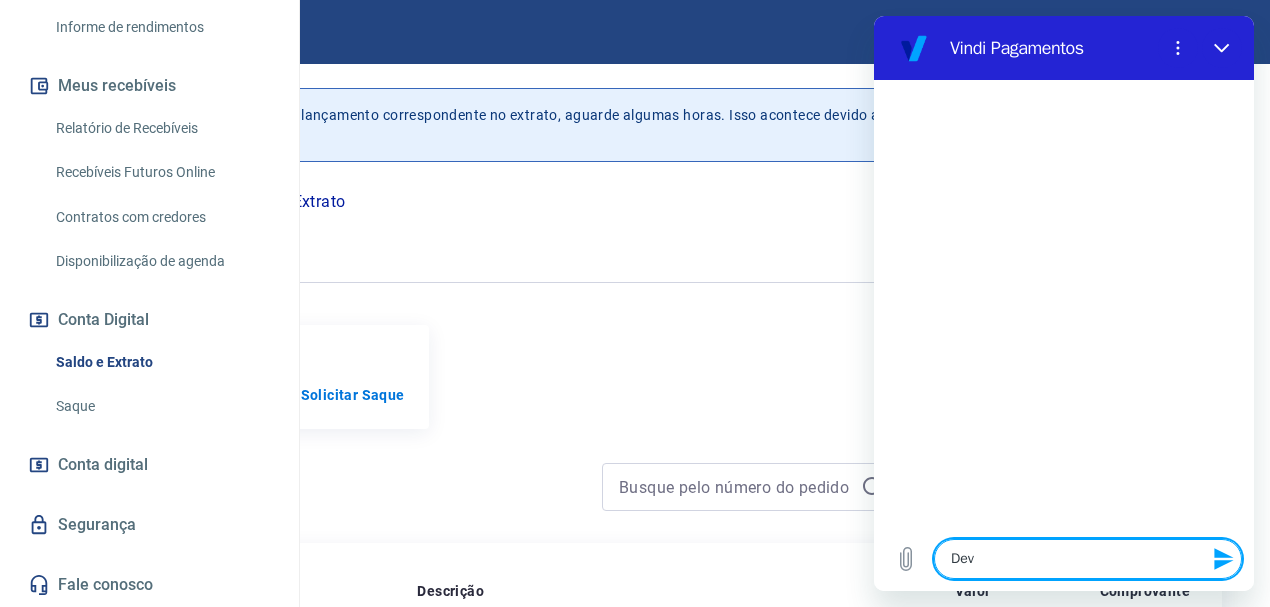 type on "Devo" 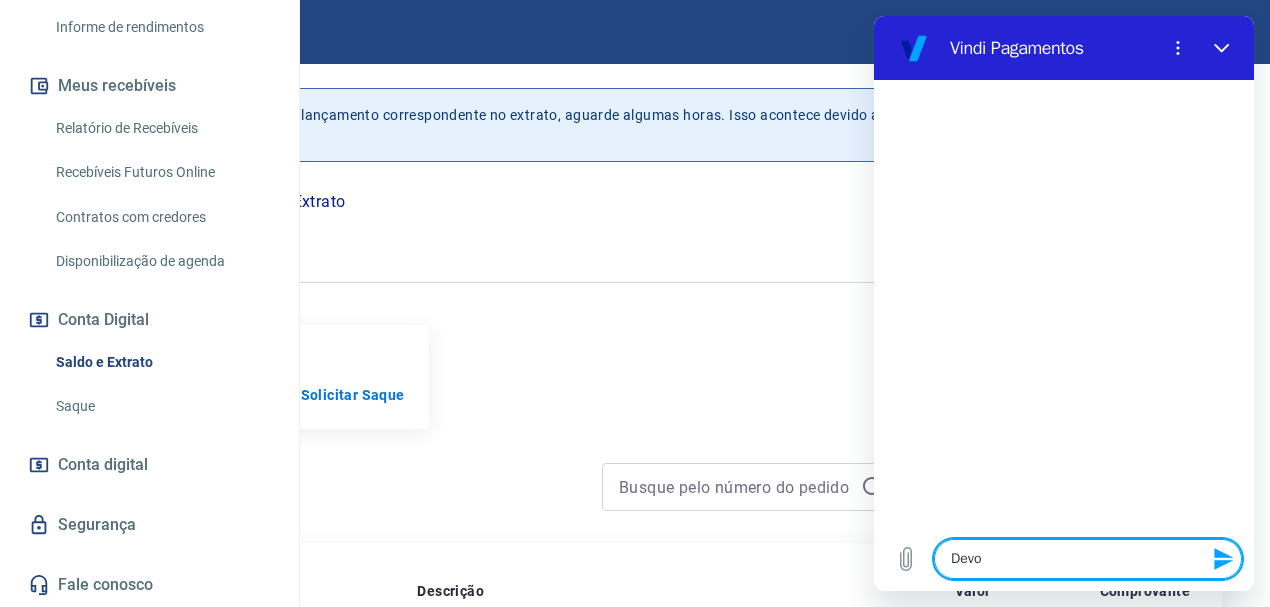 type on "Devol" 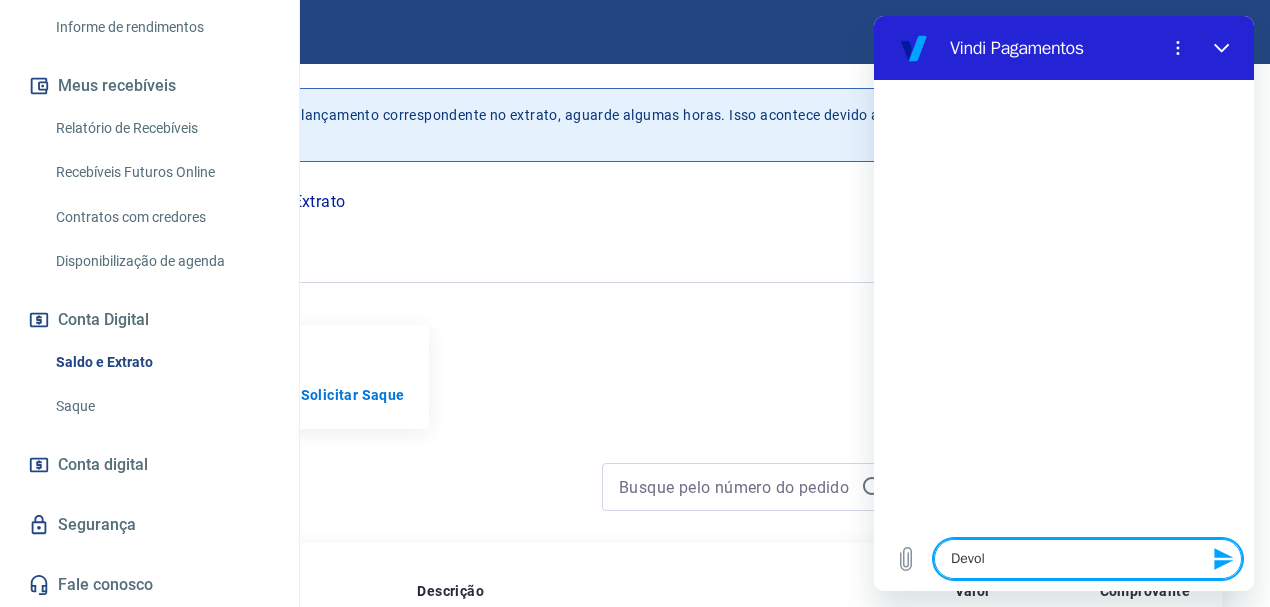 type on "Devolu" 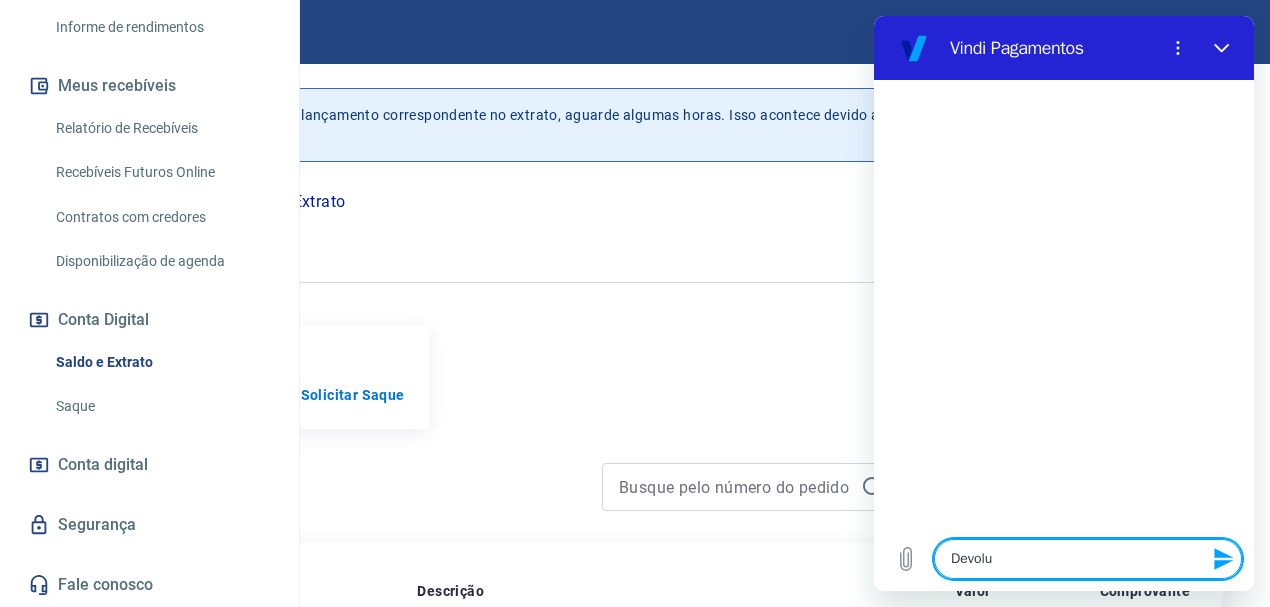 type on "Devoluç" 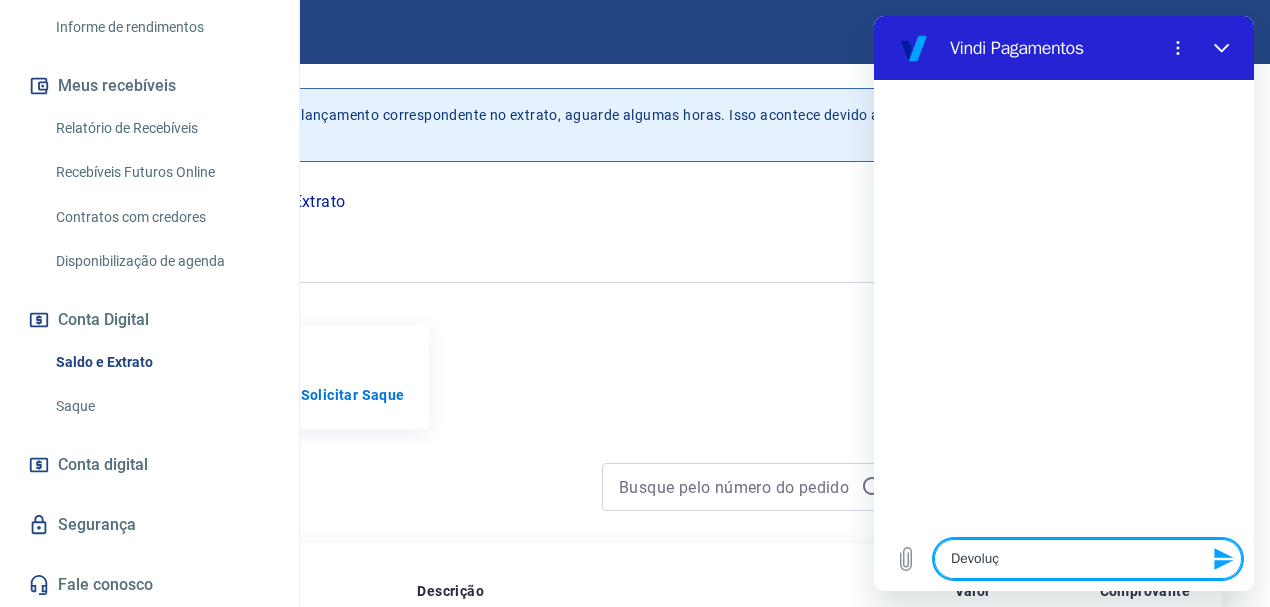 type on "Devoluçã" 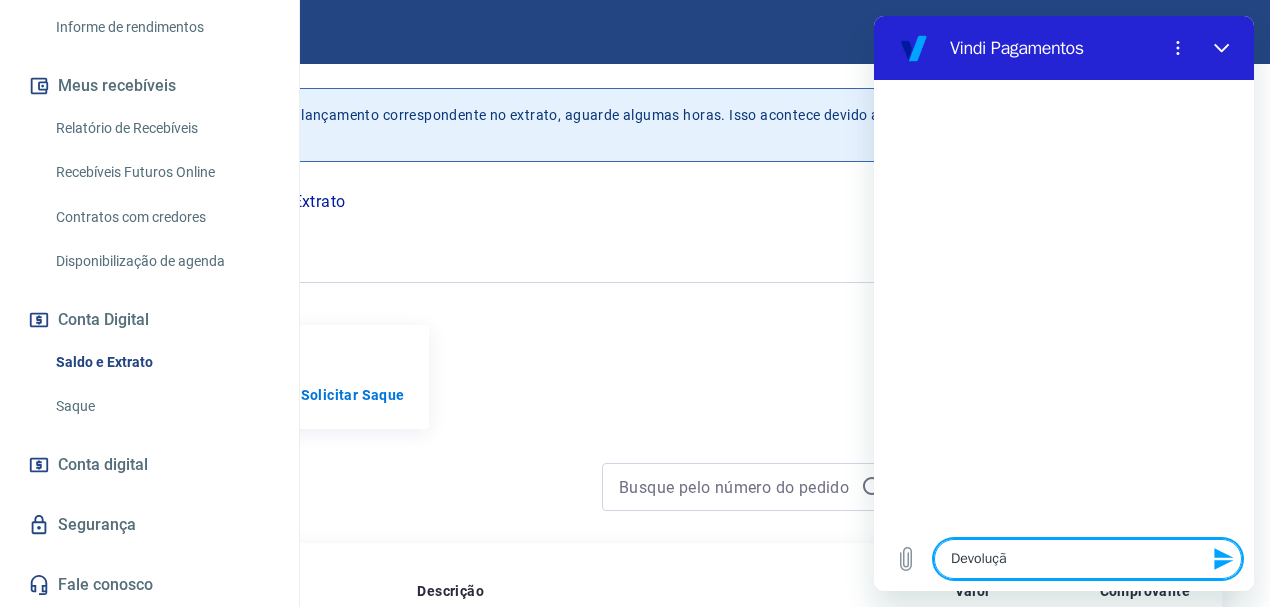 type on "Devolução" 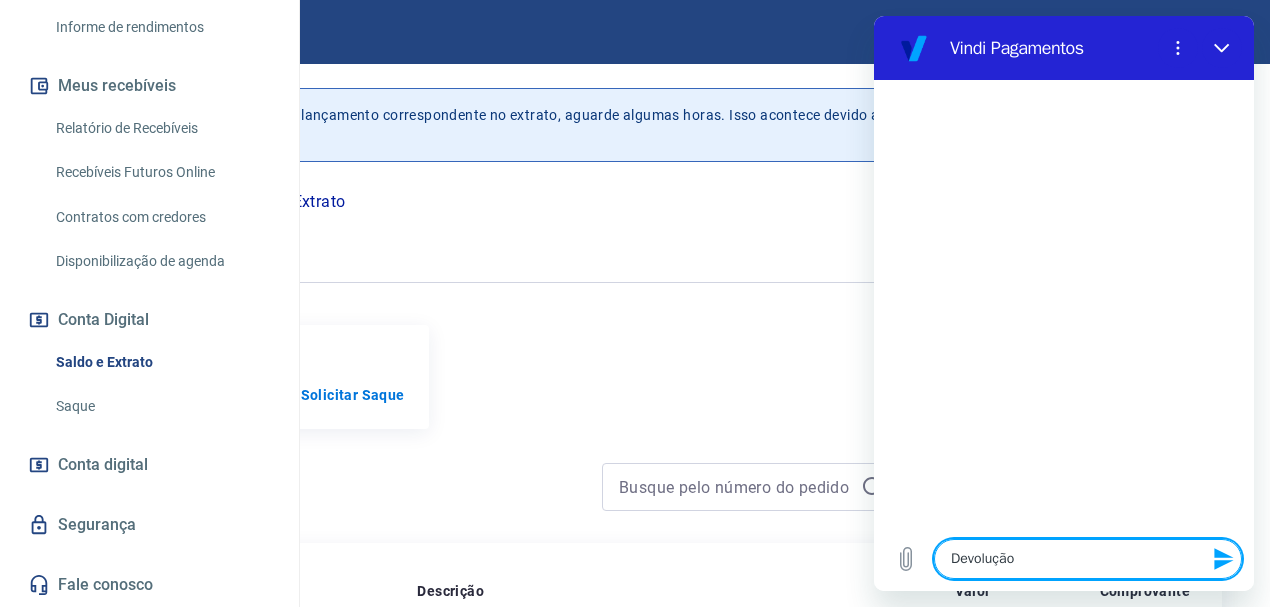 type on "Devolução" 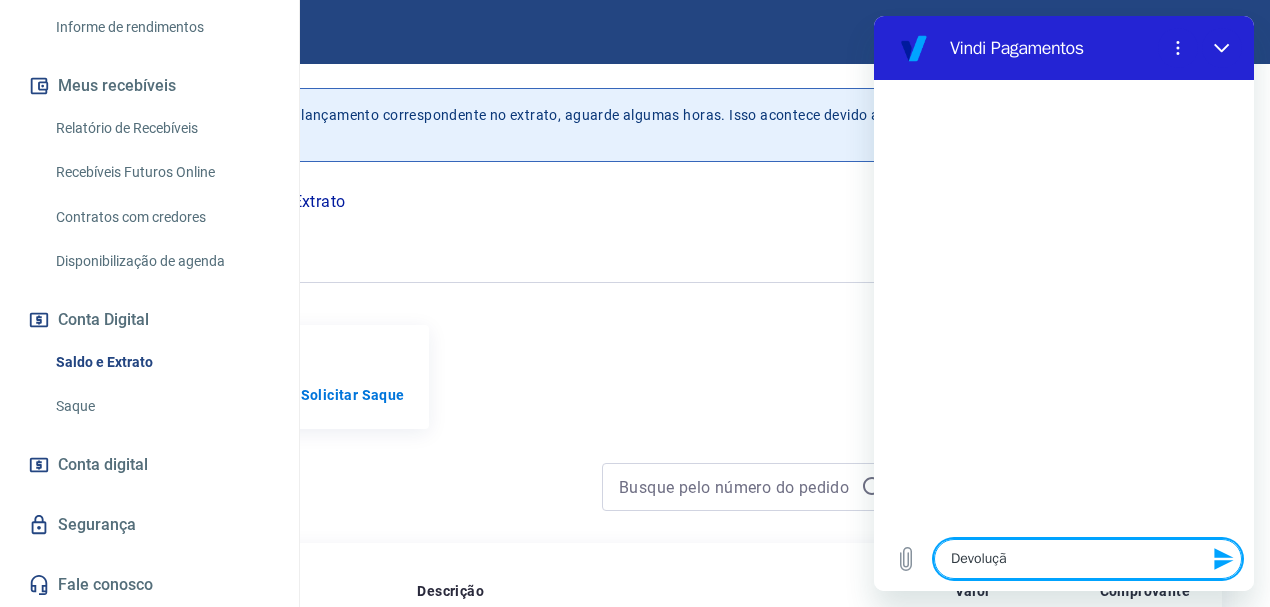 type on "Devoluç" 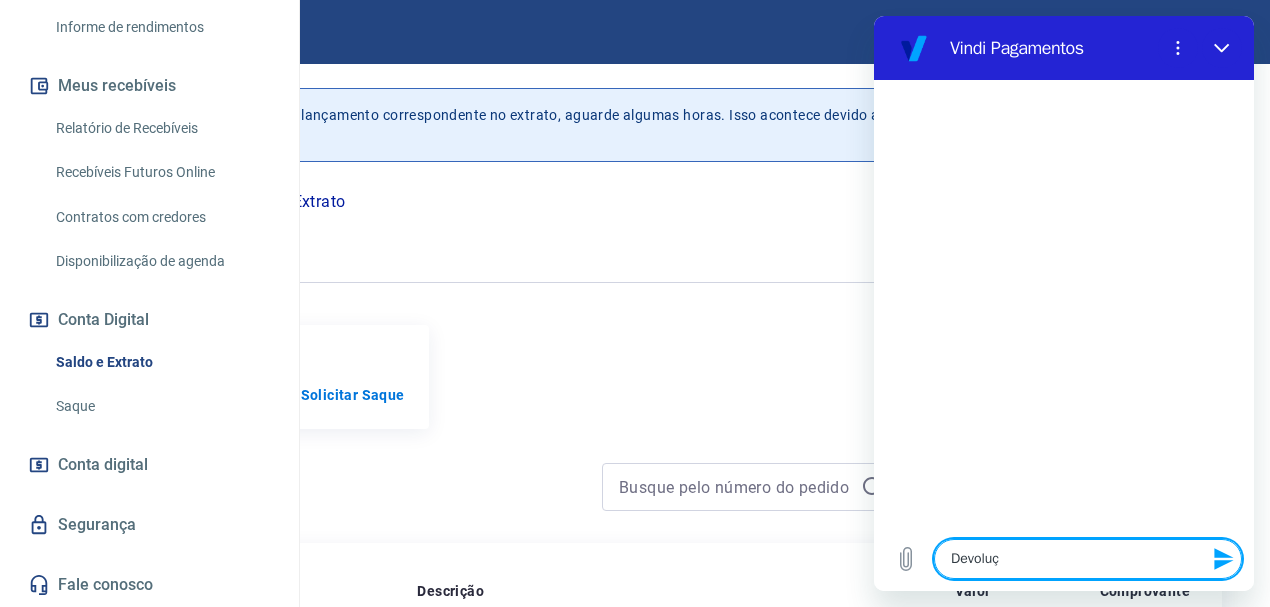 type on "Devolu" 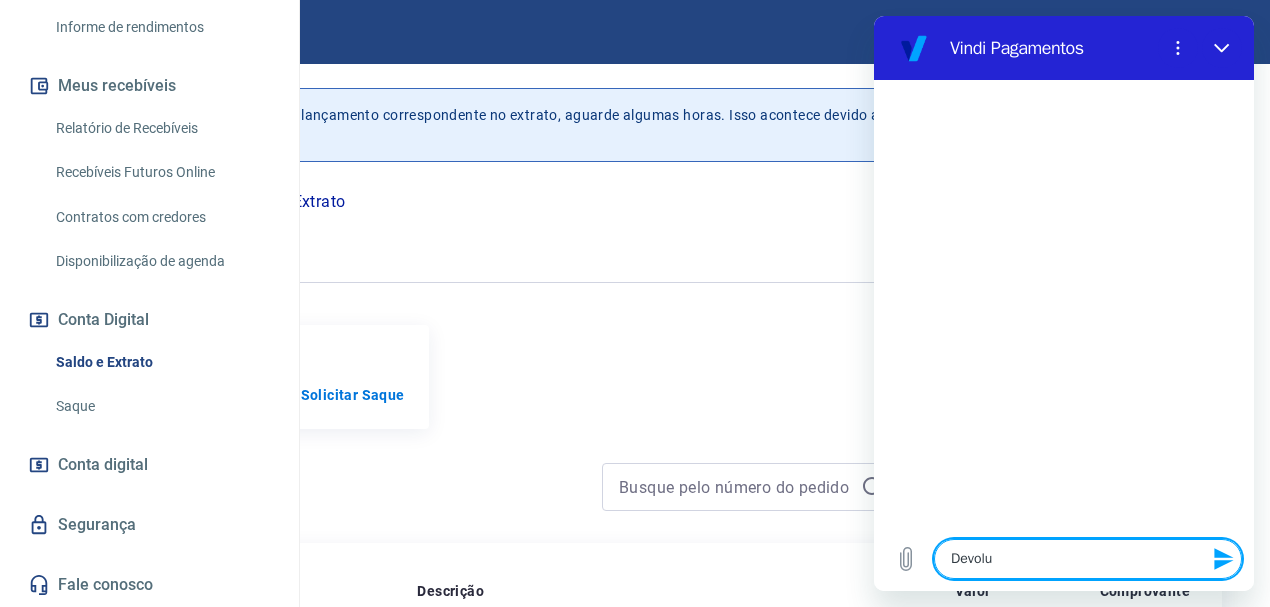 type on "Devol" 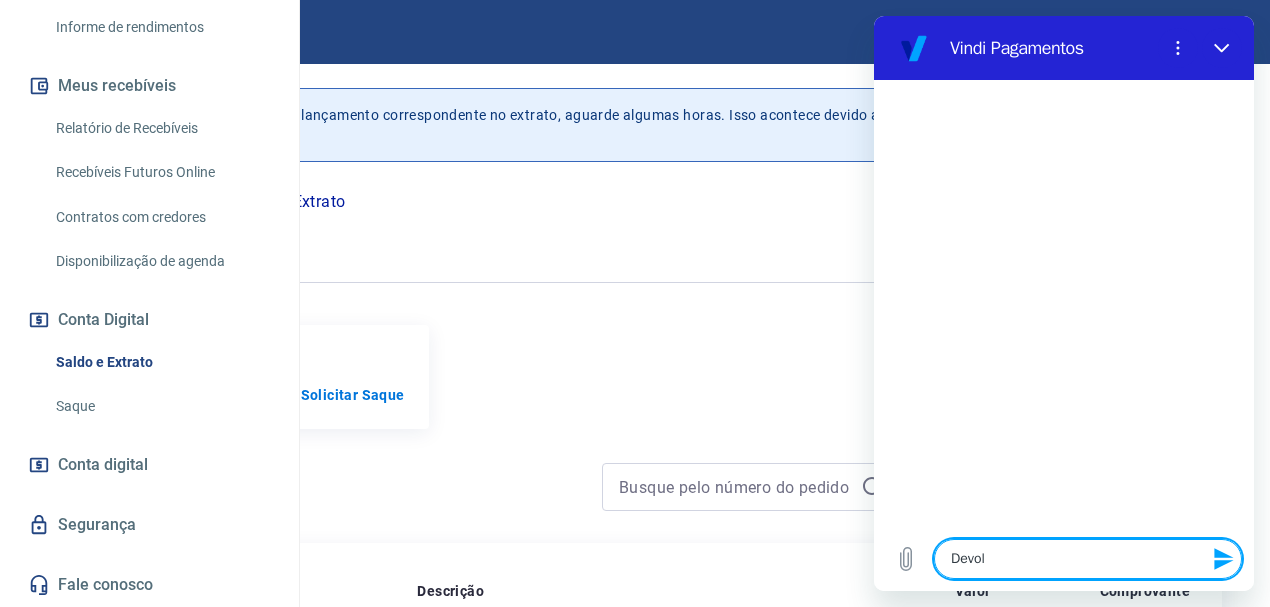 type on "Devo" 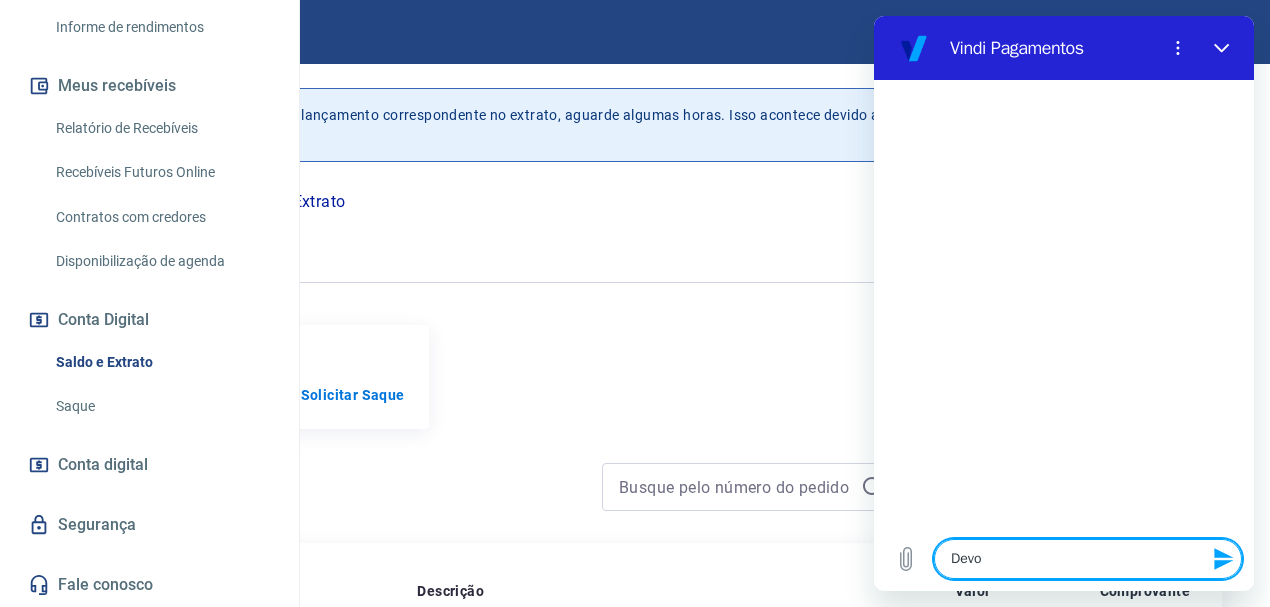 type on "Dev" 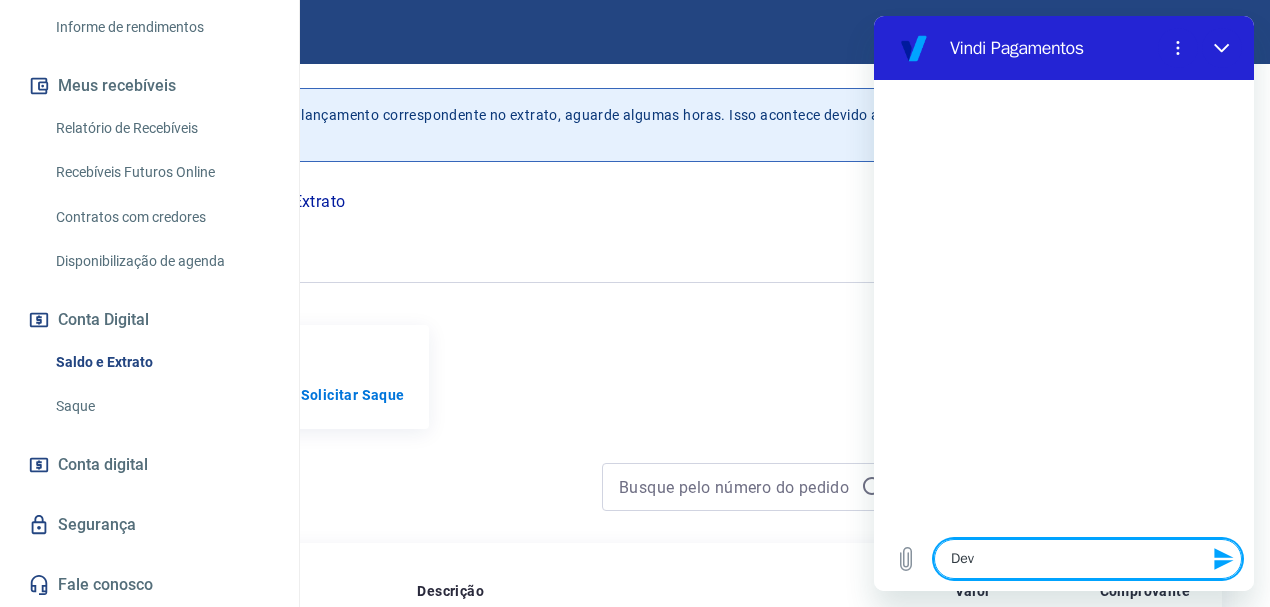 type on "De" 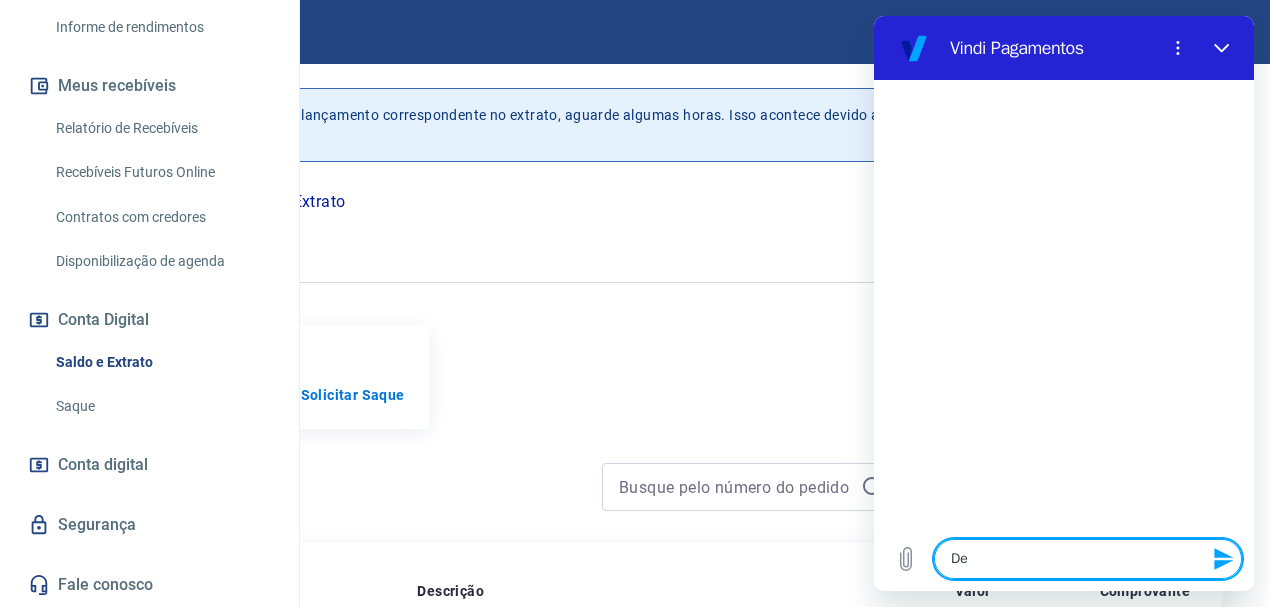 type on "D" 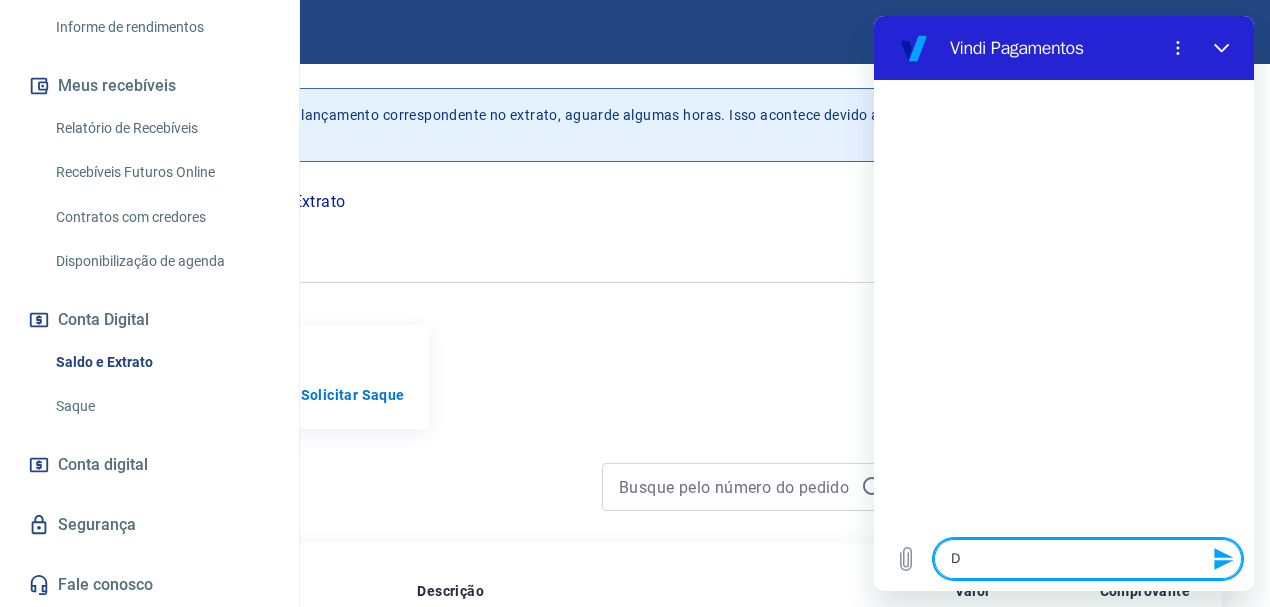 type 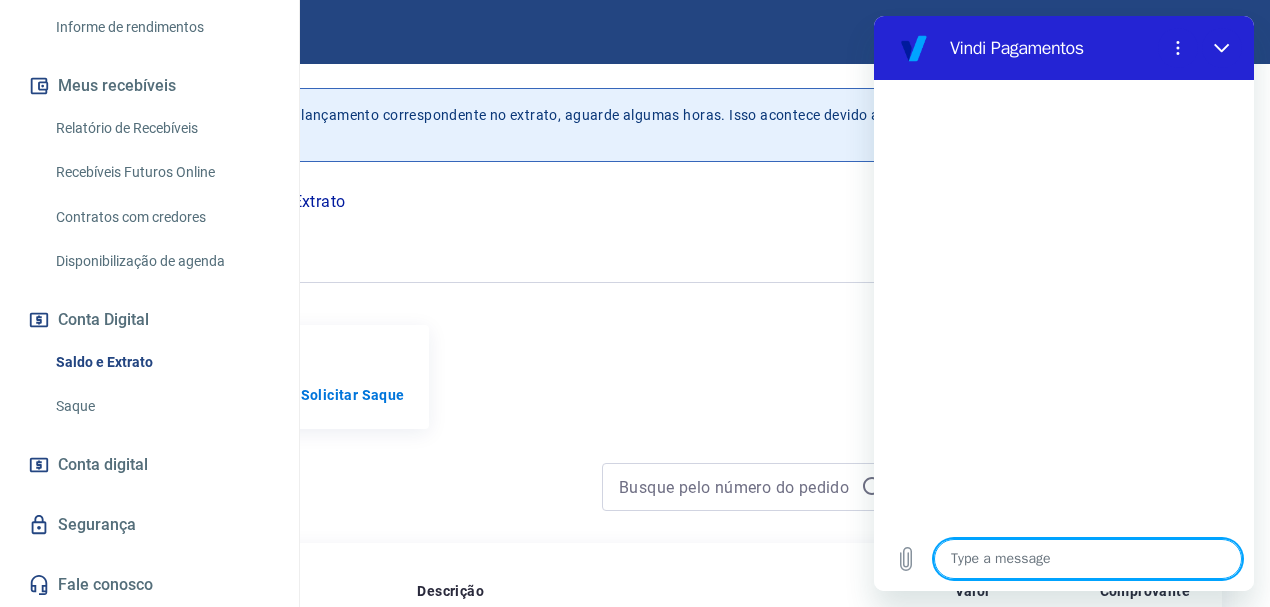 type on "C" 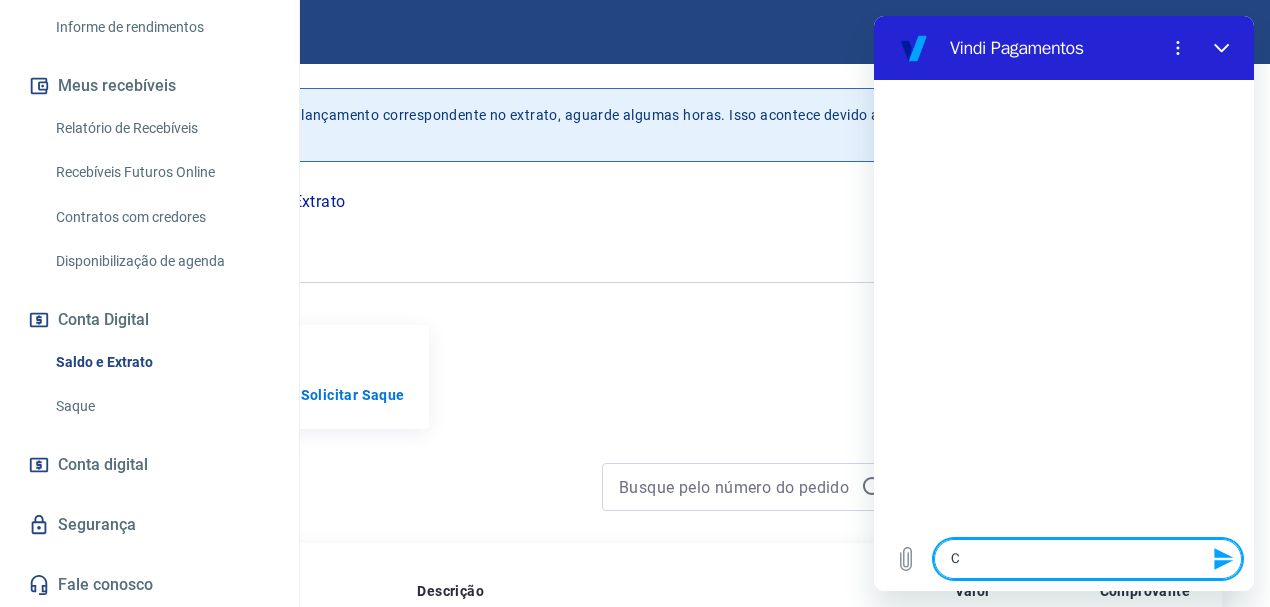 type on "Ca" 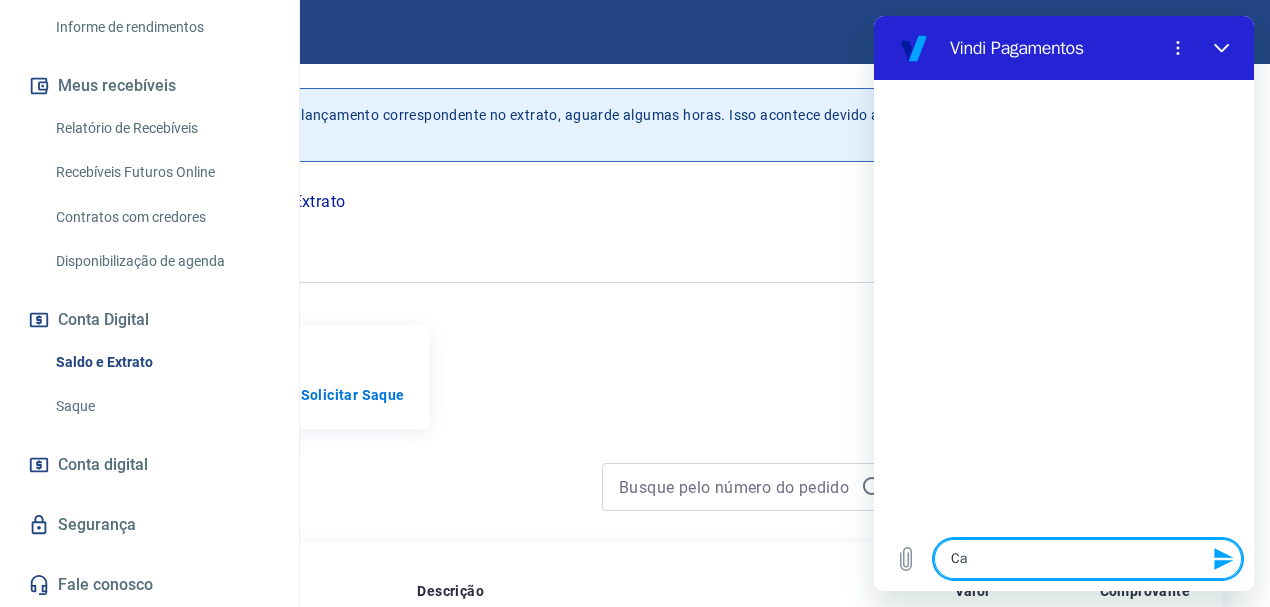 type on "Can" 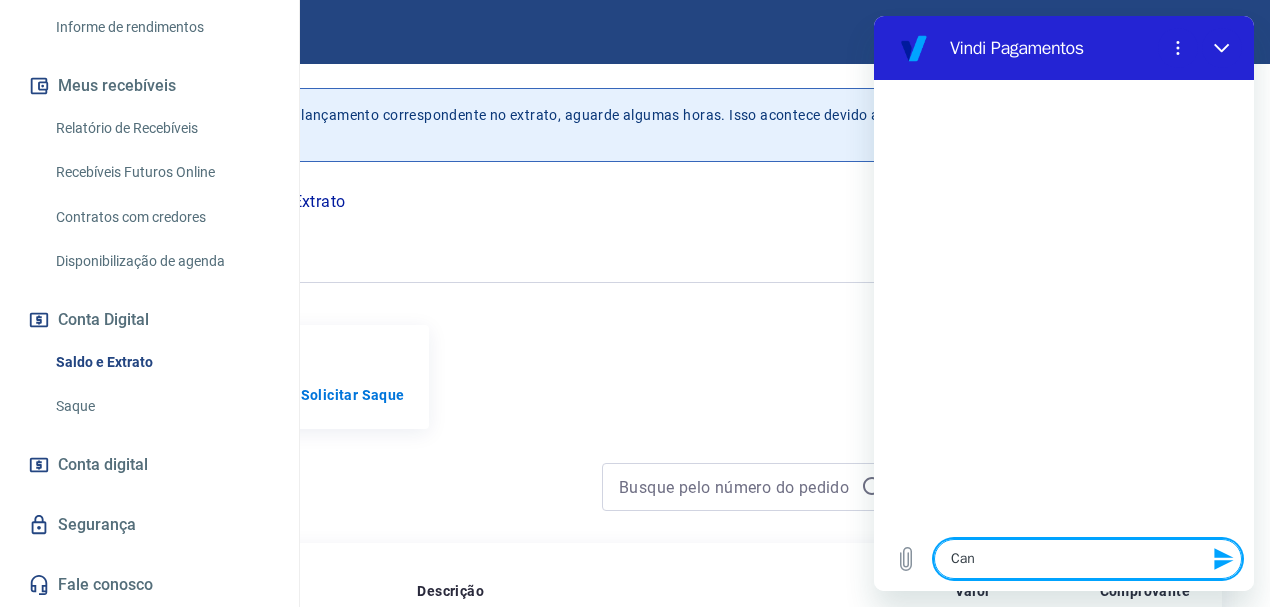 type on "Canc" 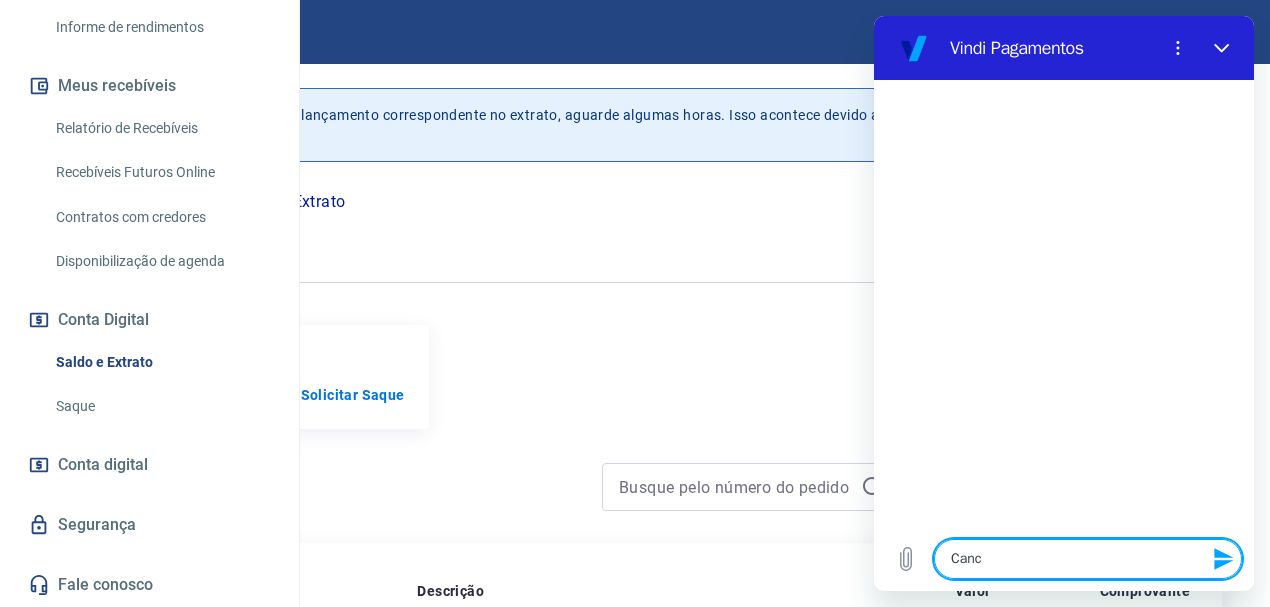 type on "Cance" 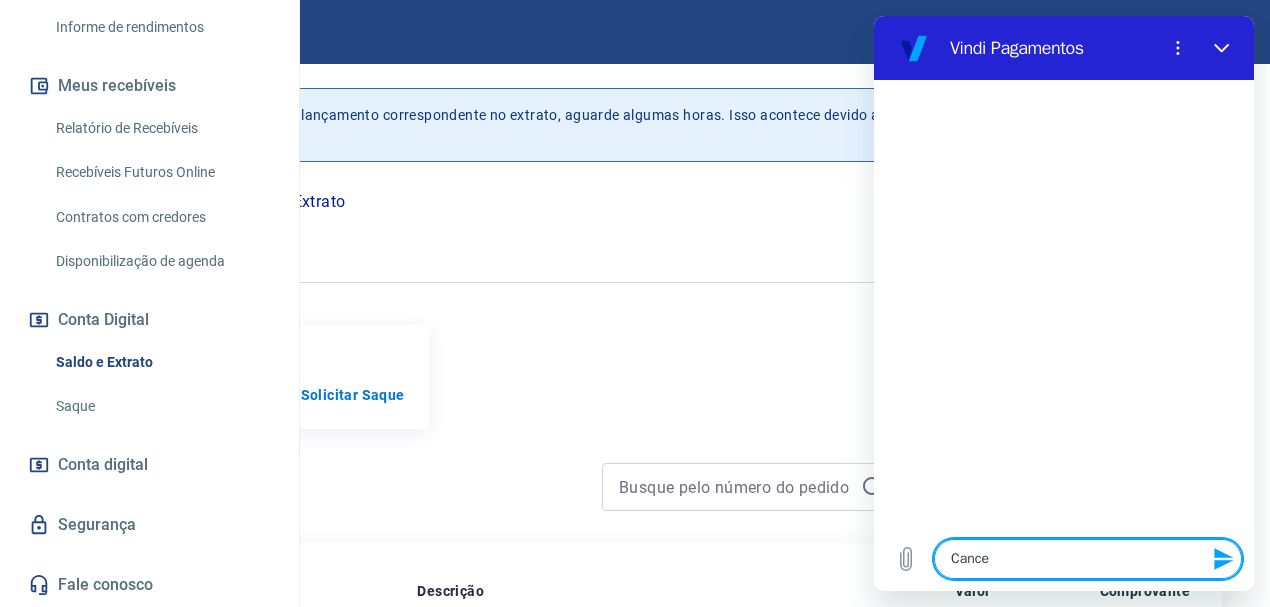 type on "Cancel" 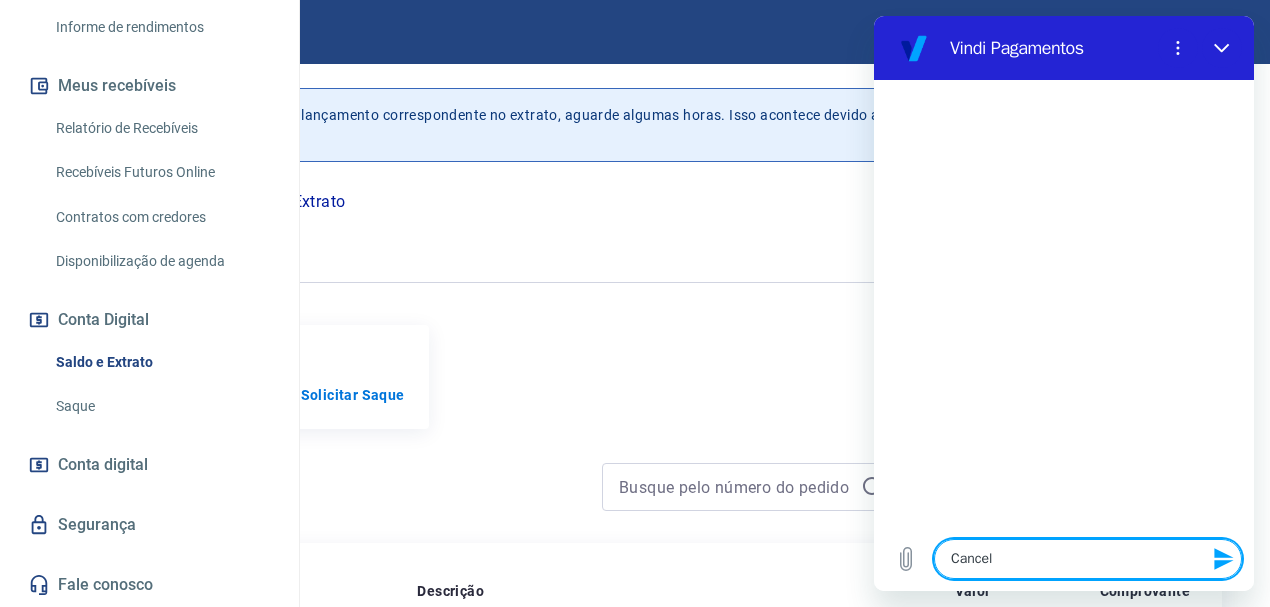 type on "Cancela" 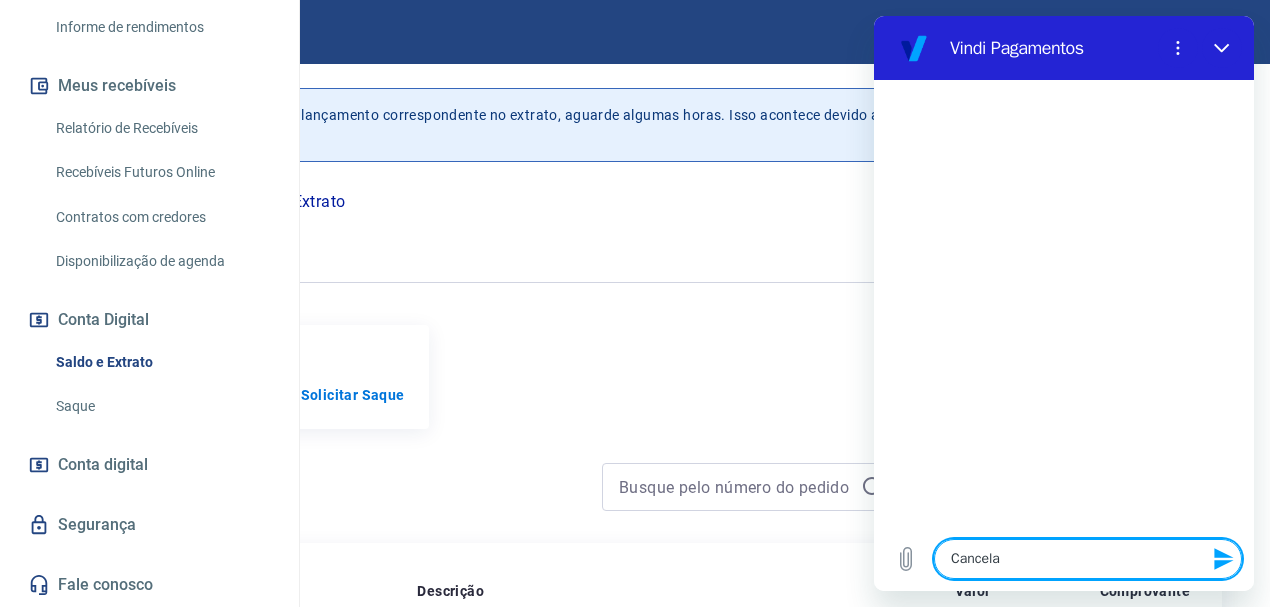 type on "Cancelam" 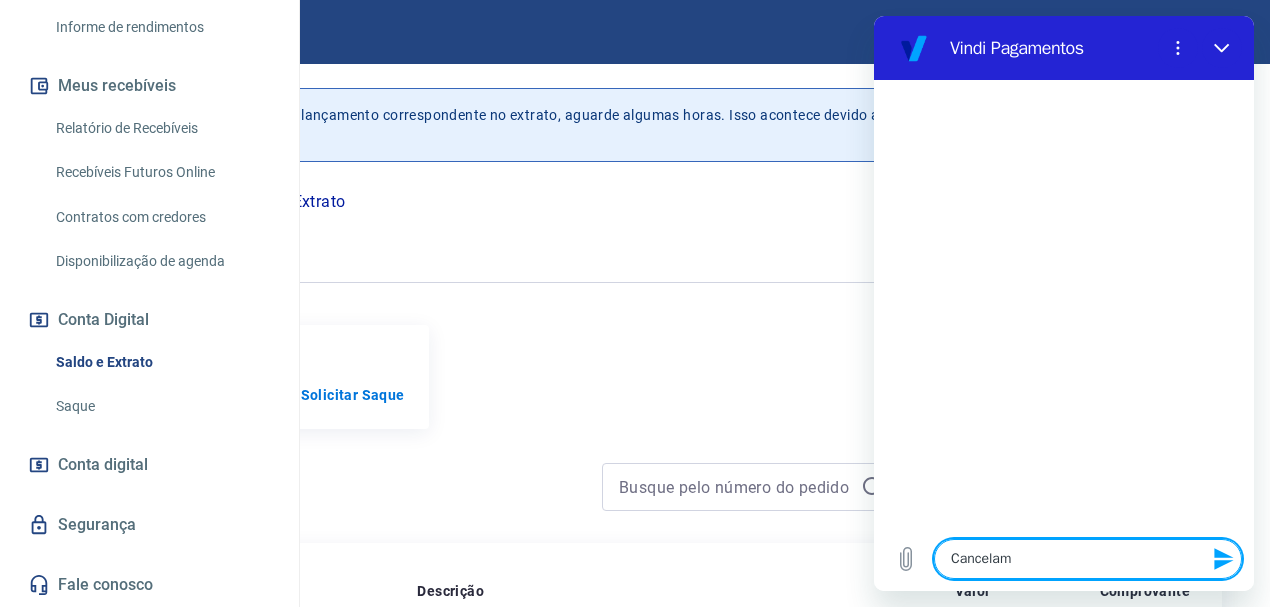 type on "Cancelame" 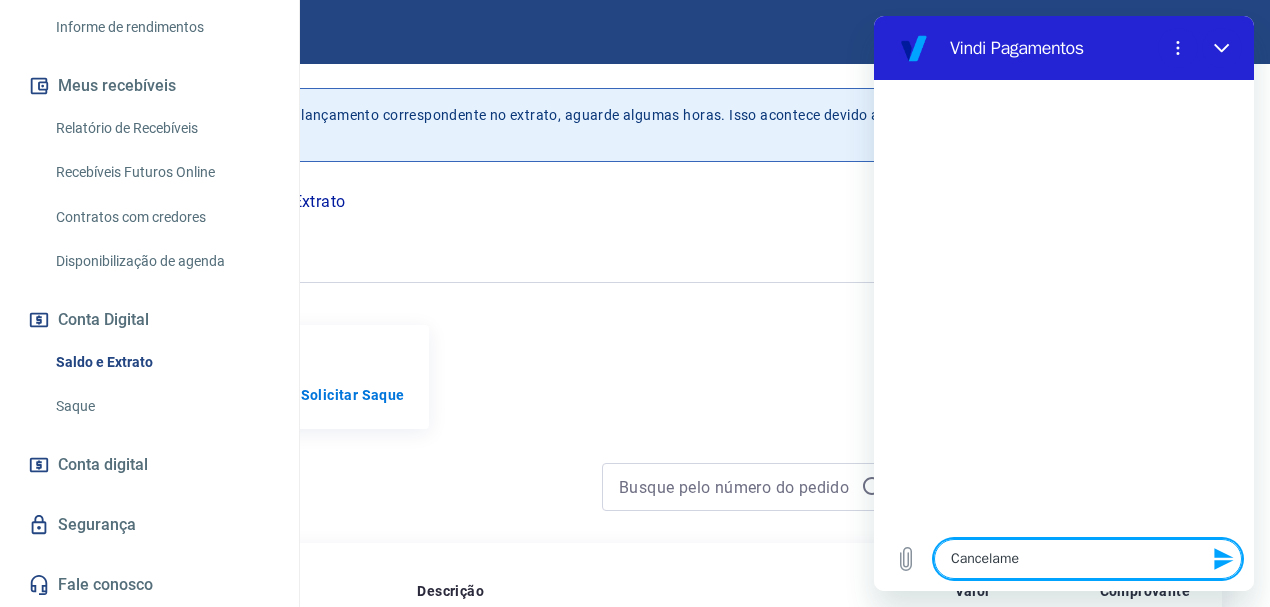 type on "Cancelamen" 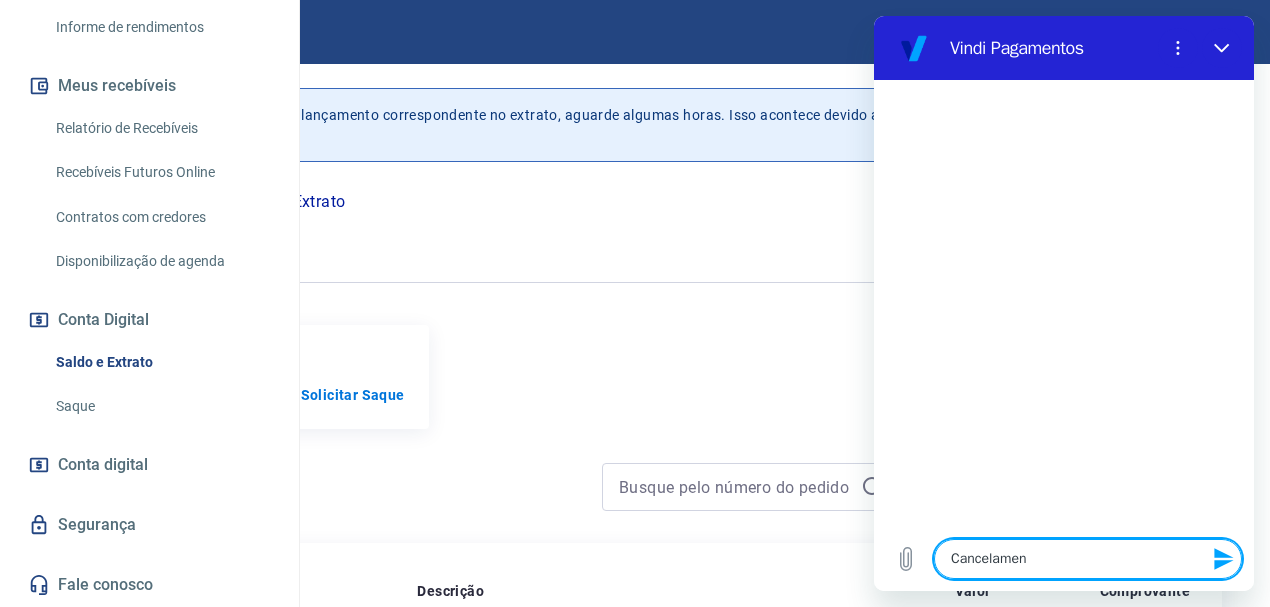type on "Cancelament" 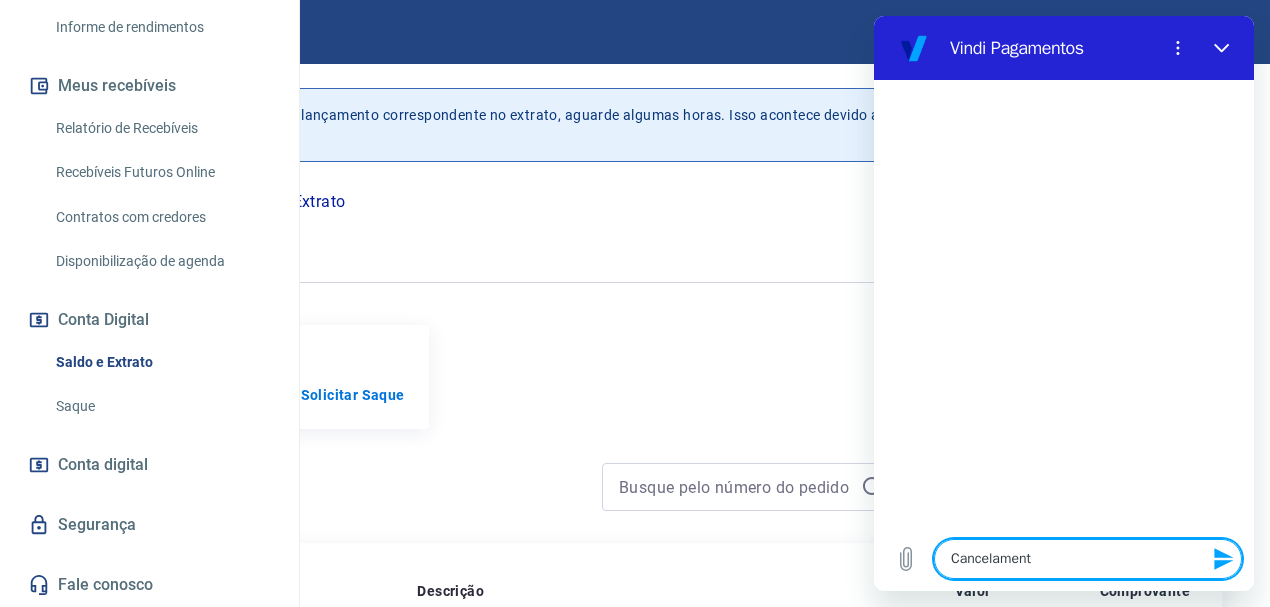 type on "Cancelamento" 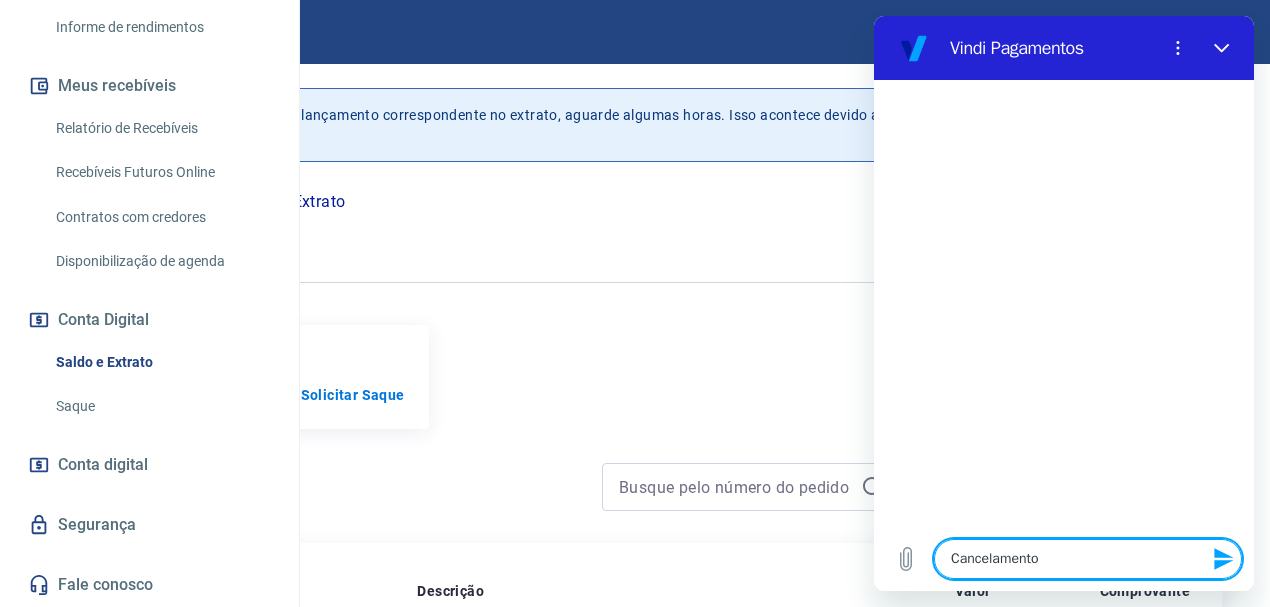 type on "Cancelamento" 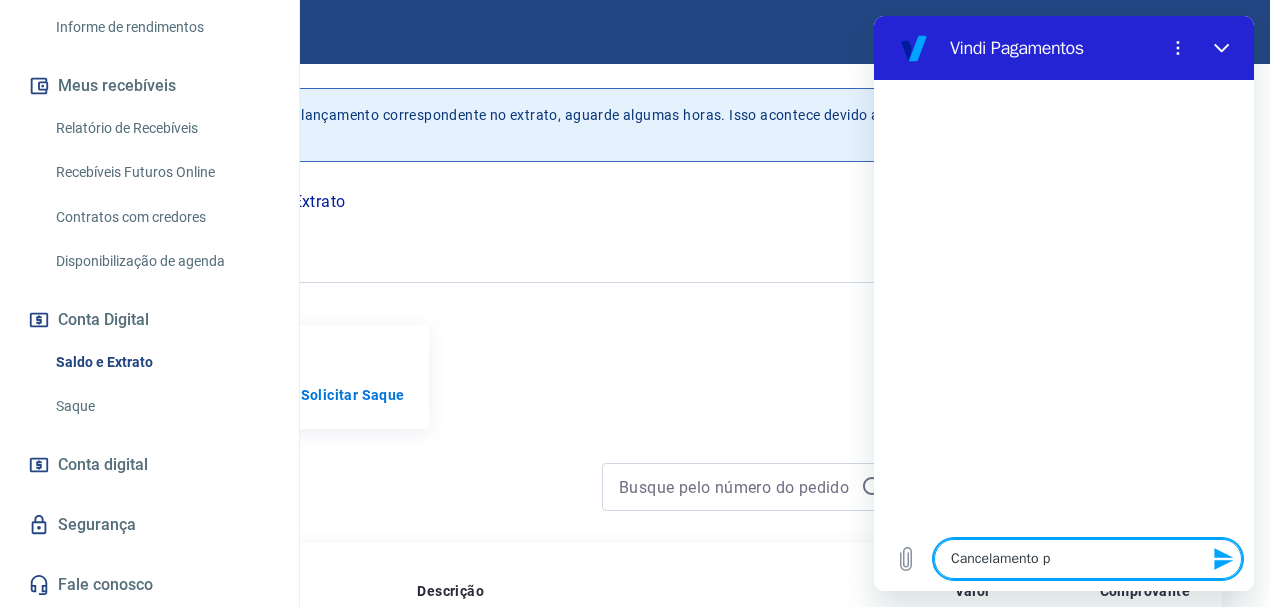 type on "Cancelamento pe" 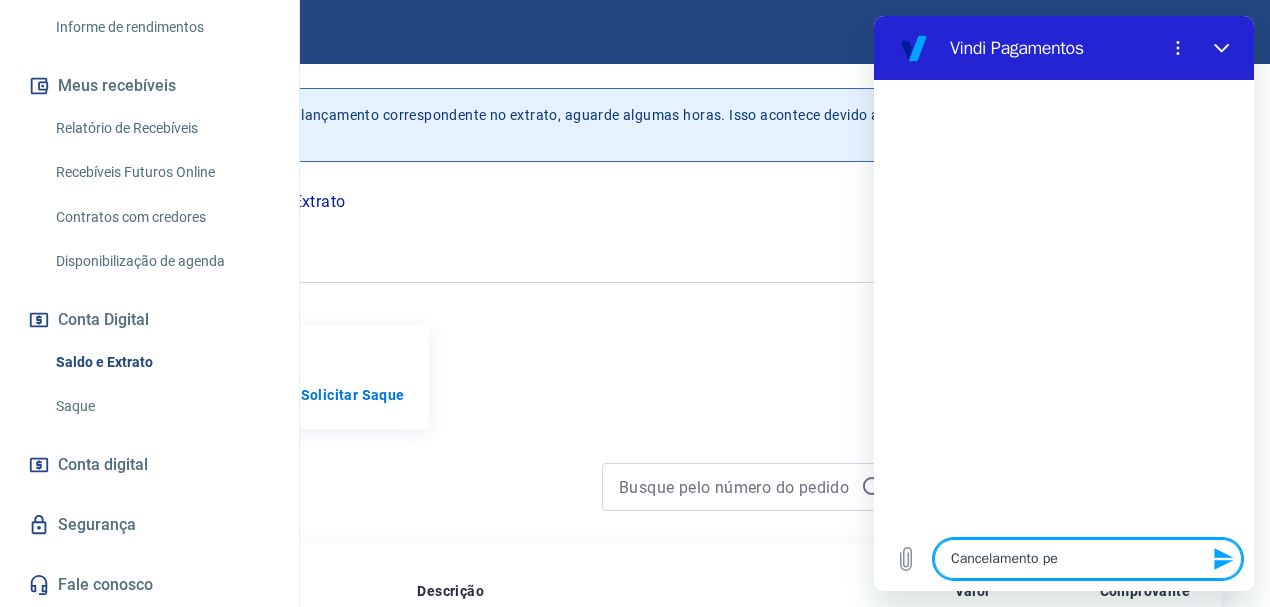 type on "Cancelamento ped" 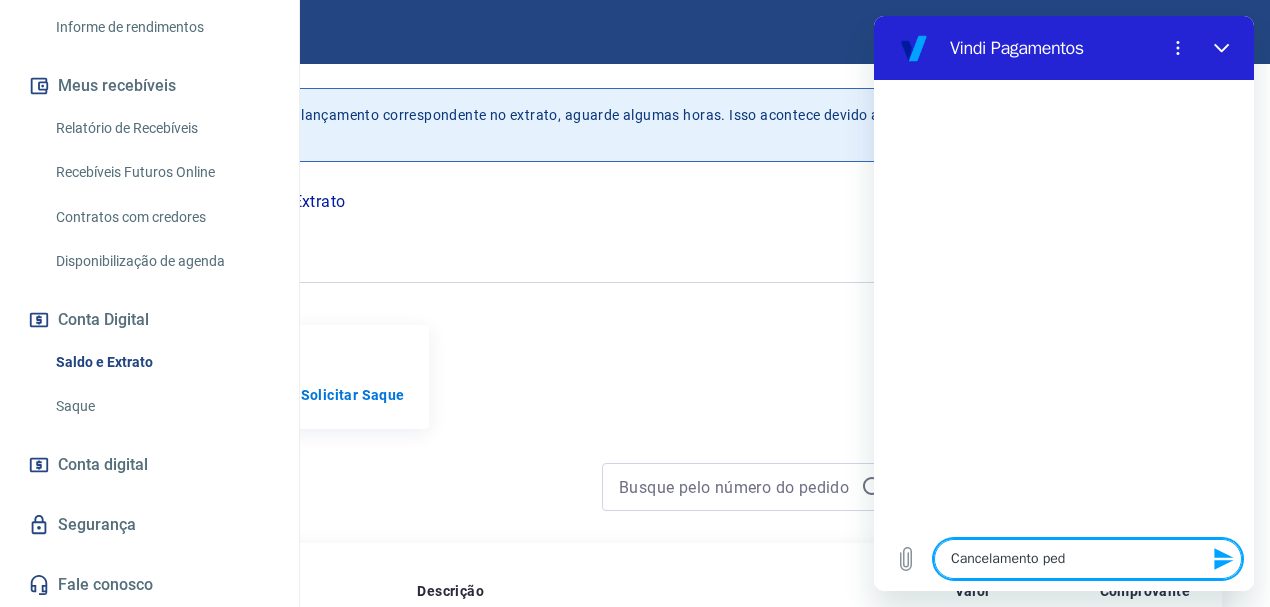 type on "Cancelamento pedi" 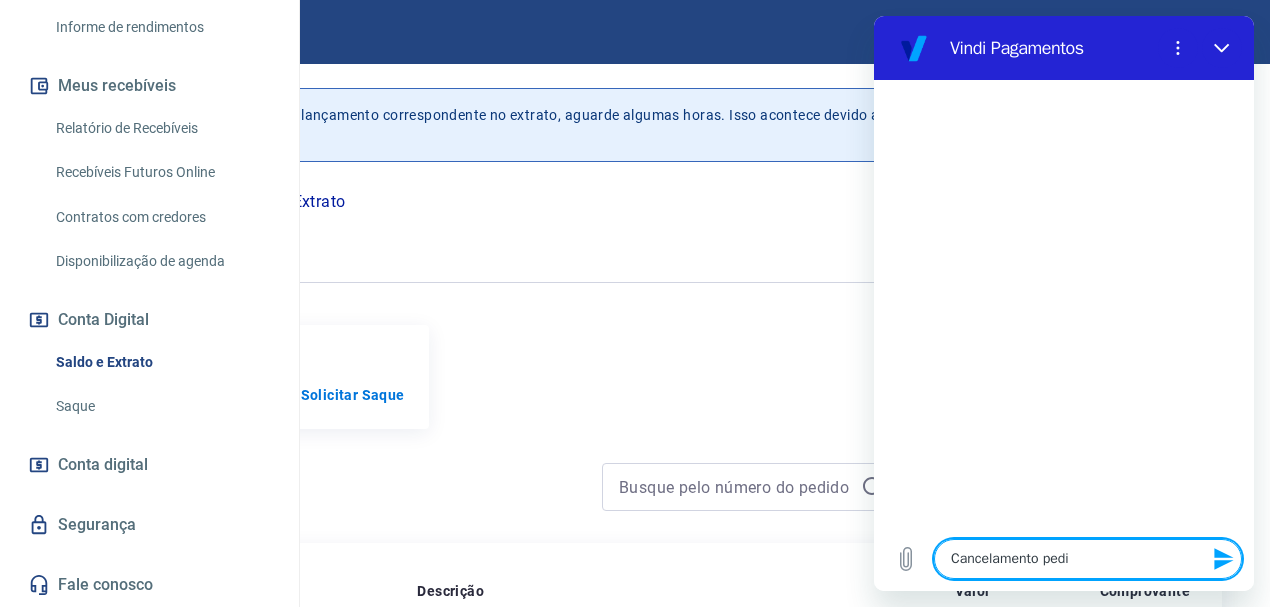 type on "Cancelamento pedid" 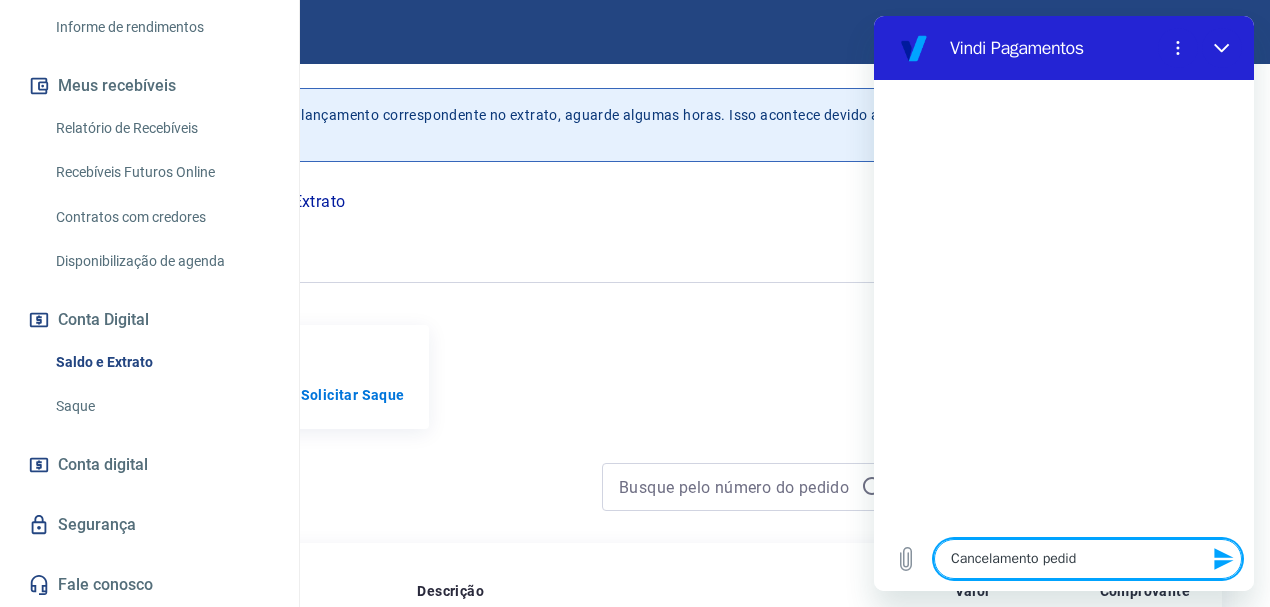 type on "Cancelamento pedido" 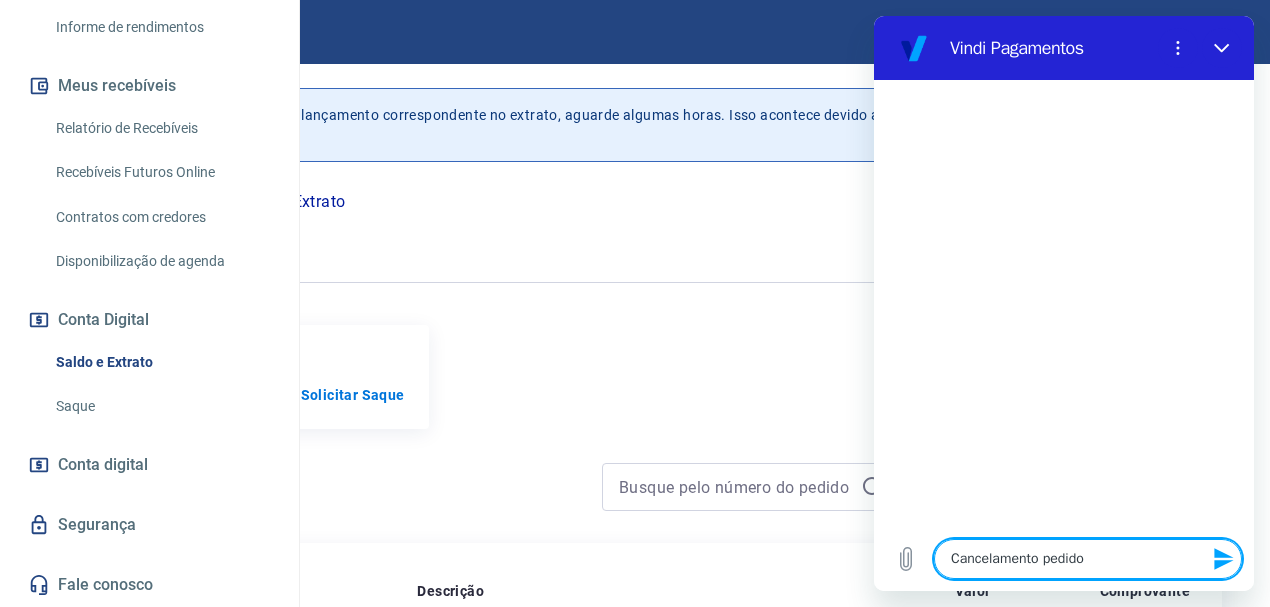 type on "Cancelamento pedido" 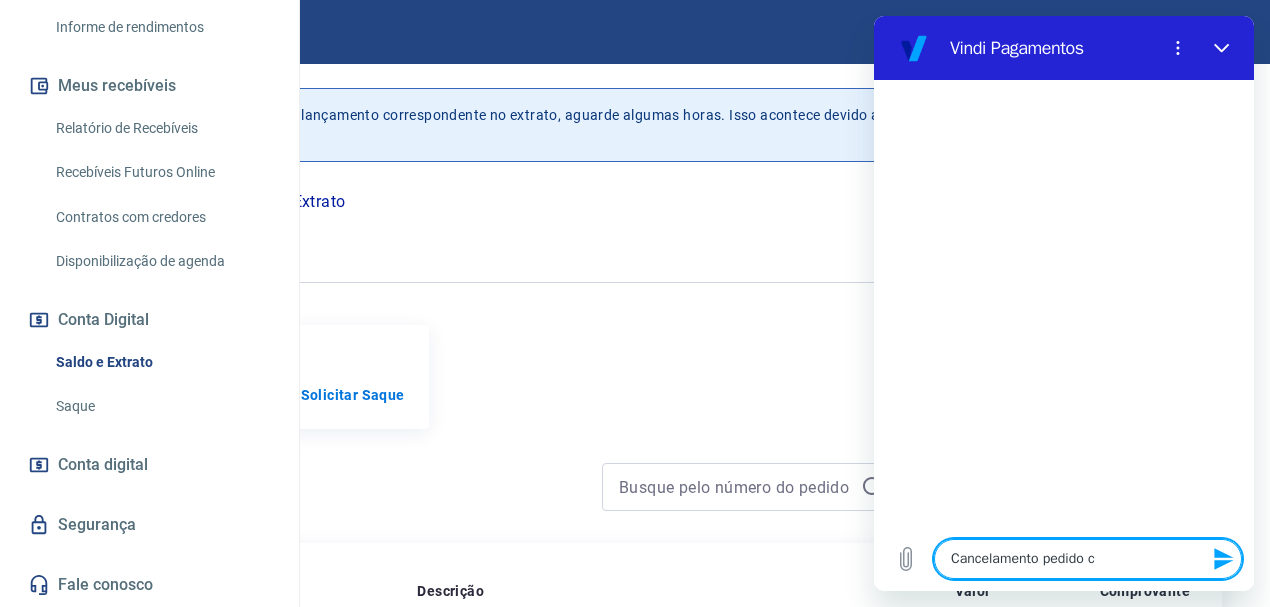 type on "Cancelamento pedido co" 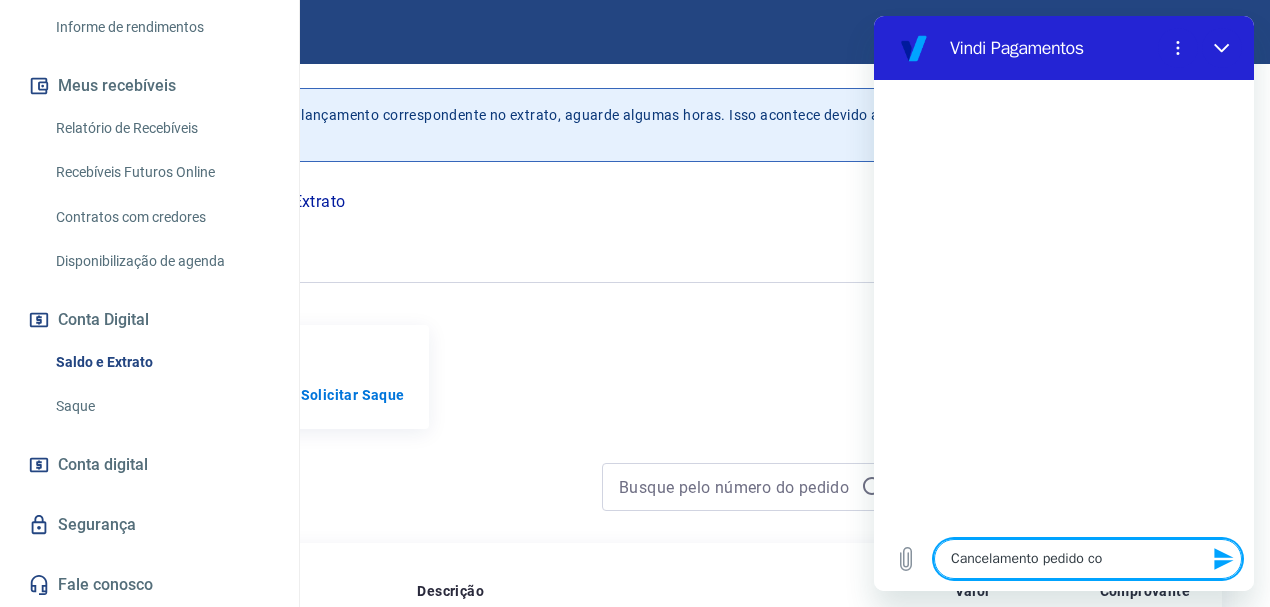 type on "Cancelamento pedido com" 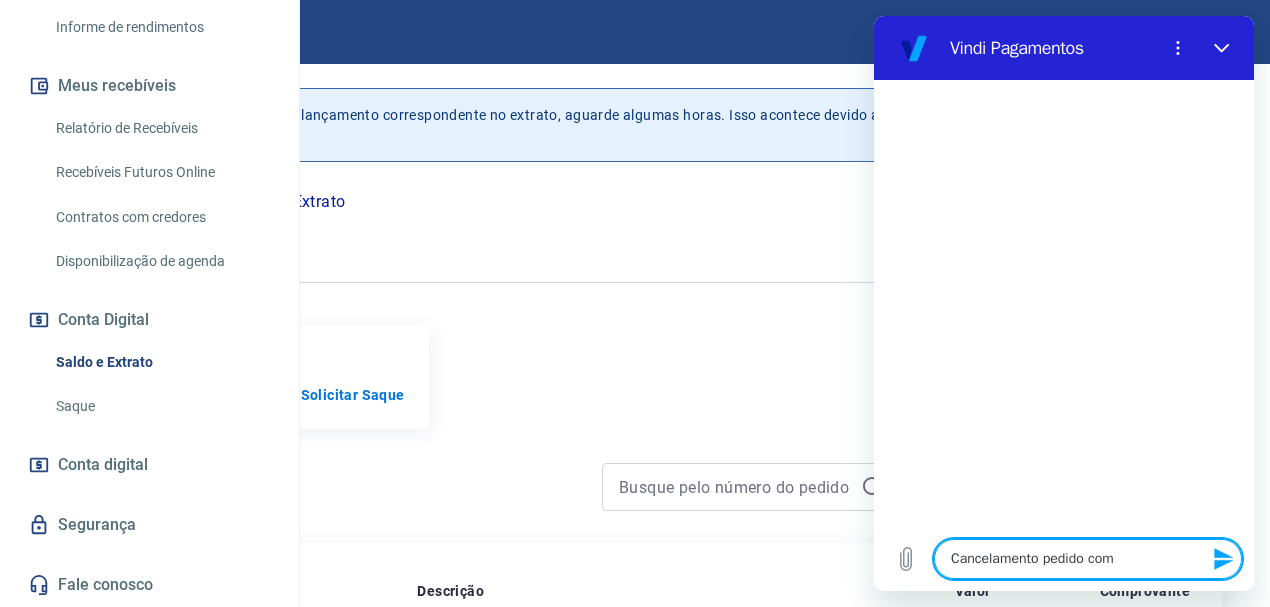 type on "Cancelamento pedido com" 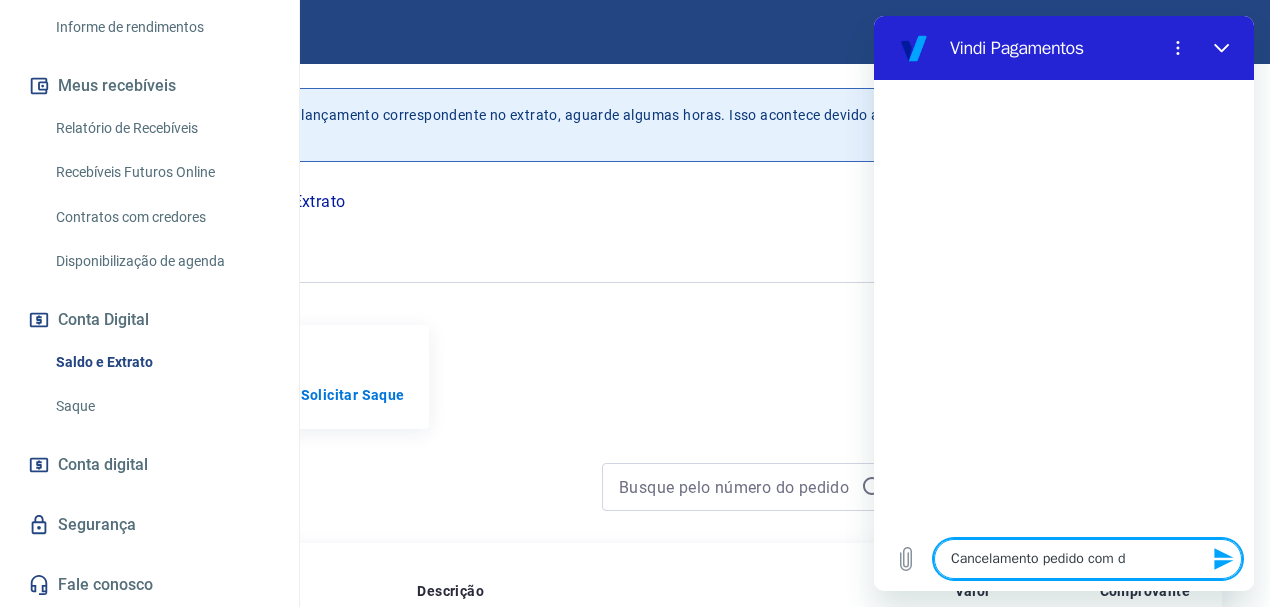 type on "Cancelamento pedido com de" 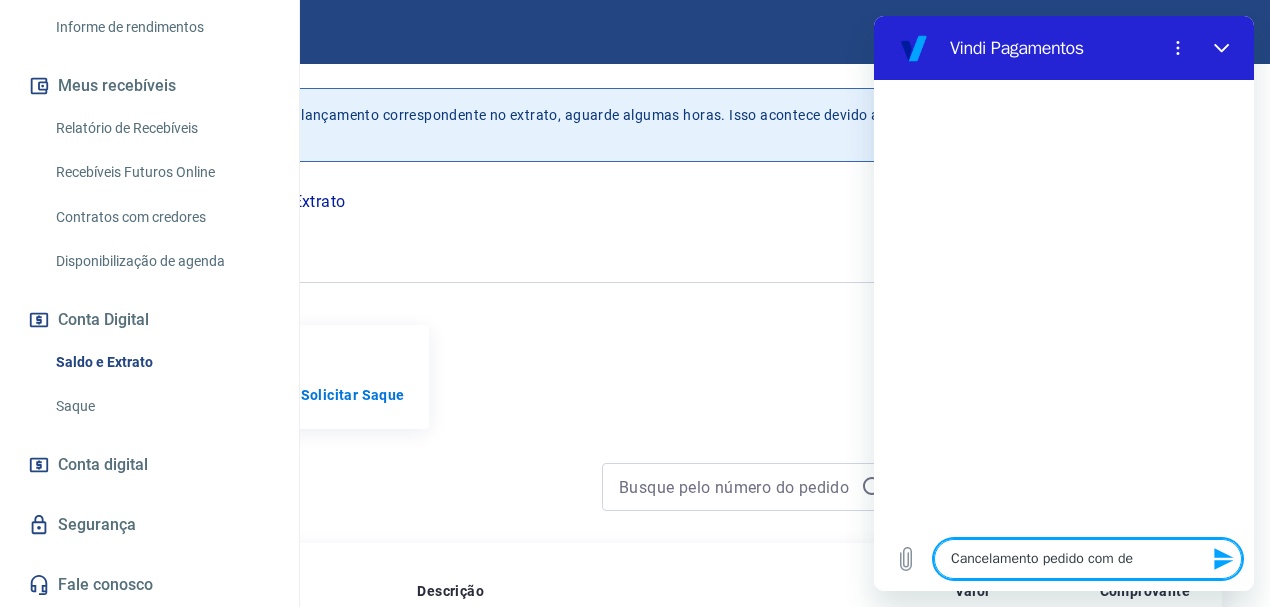type on "Cancelamento pedido com dev" 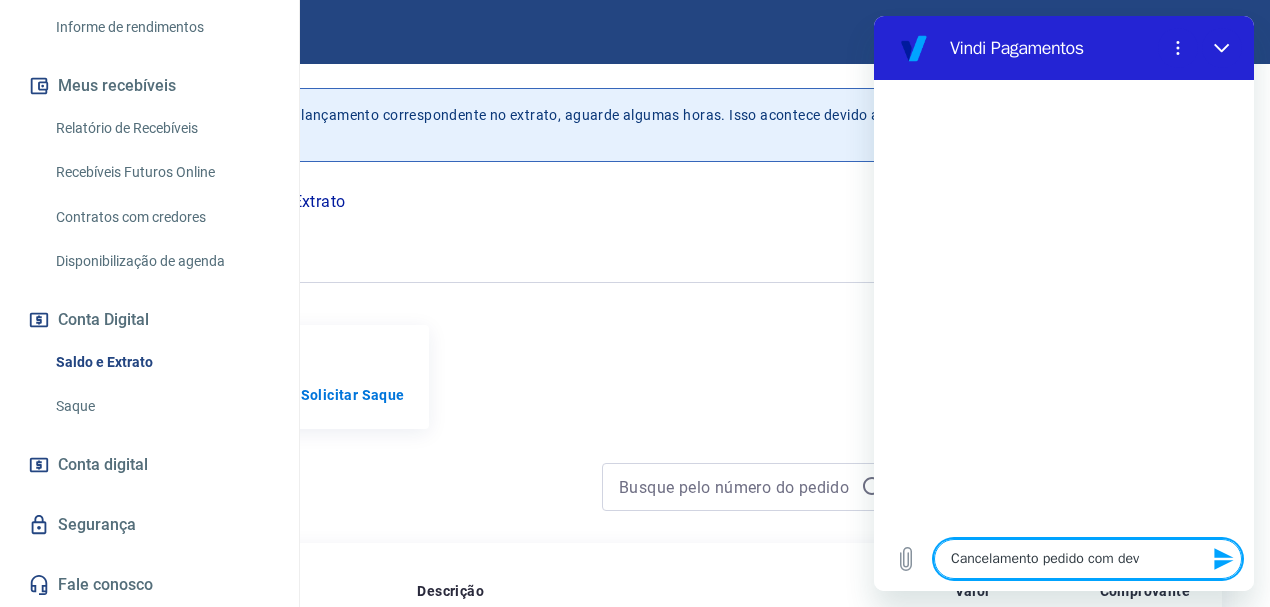 type on "Cancelamento pedido com devo" 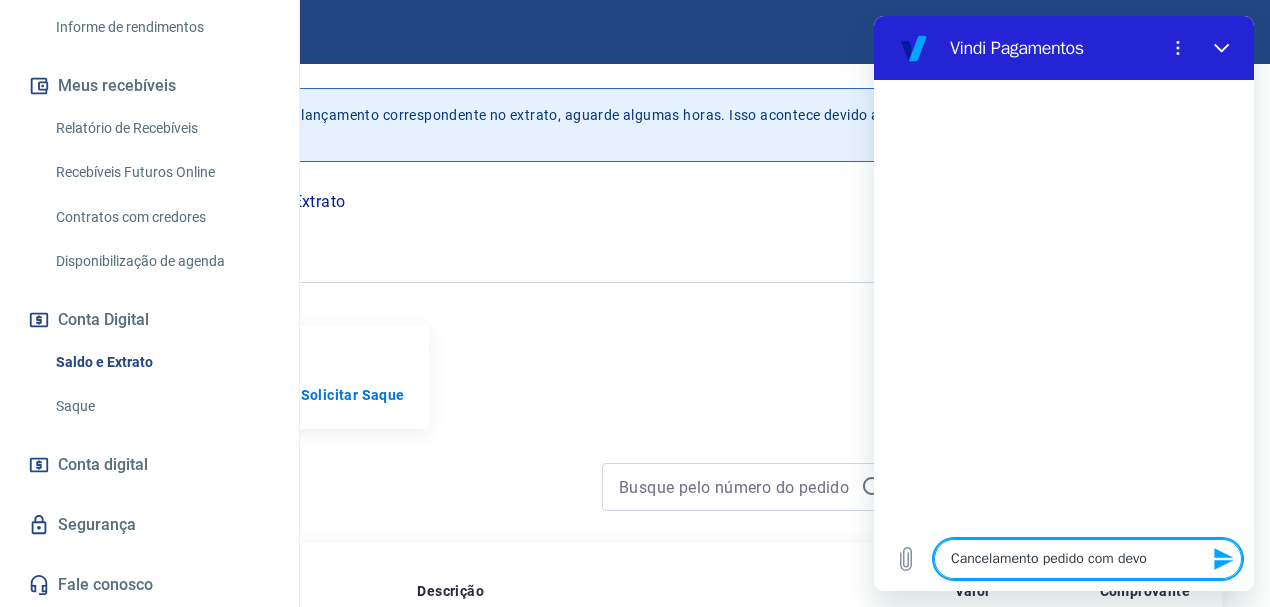 type on "Cancelamento pedido com devol" 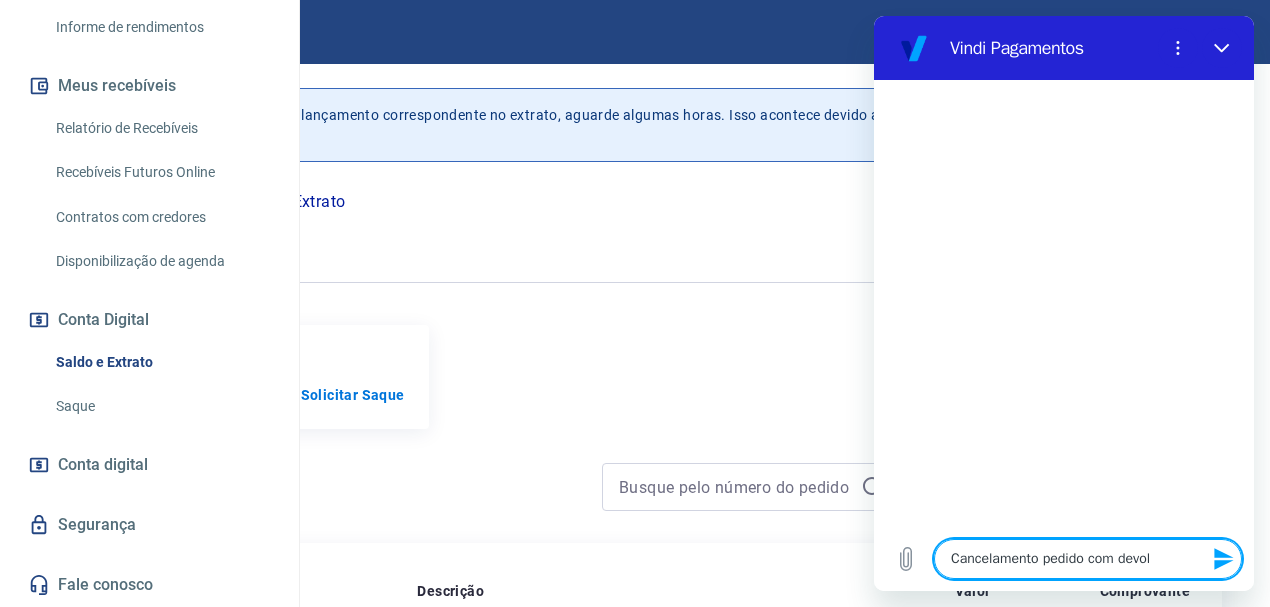 type on "Cancelamento pedido com devolu" 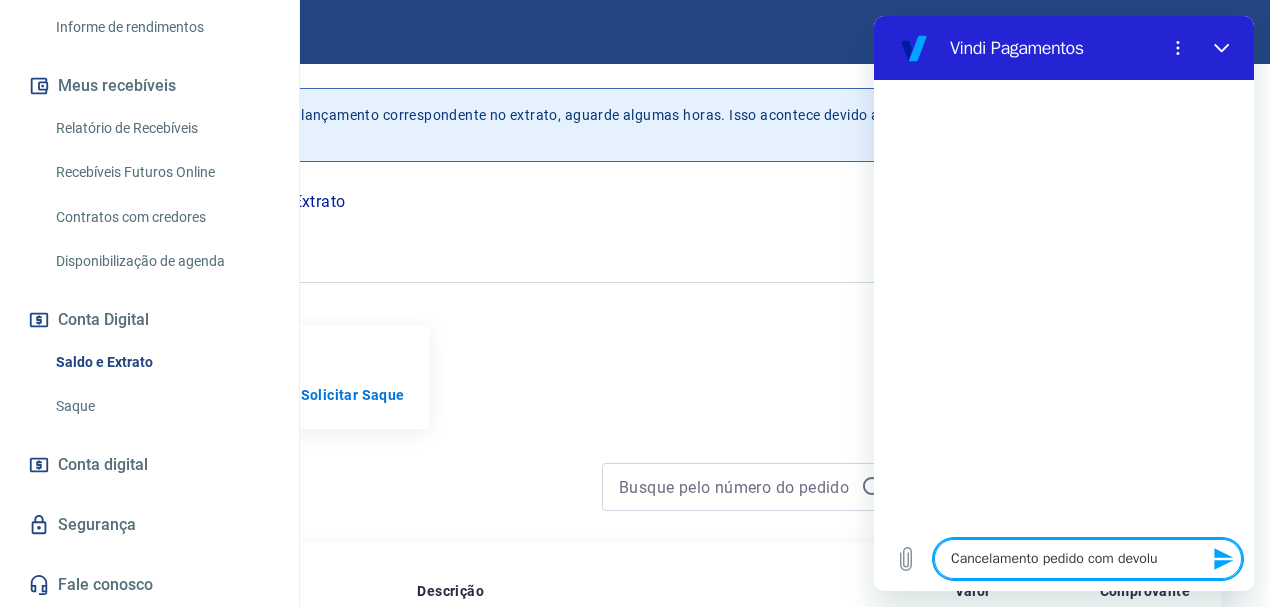 type on "Cancelamento pedido com devoluç" 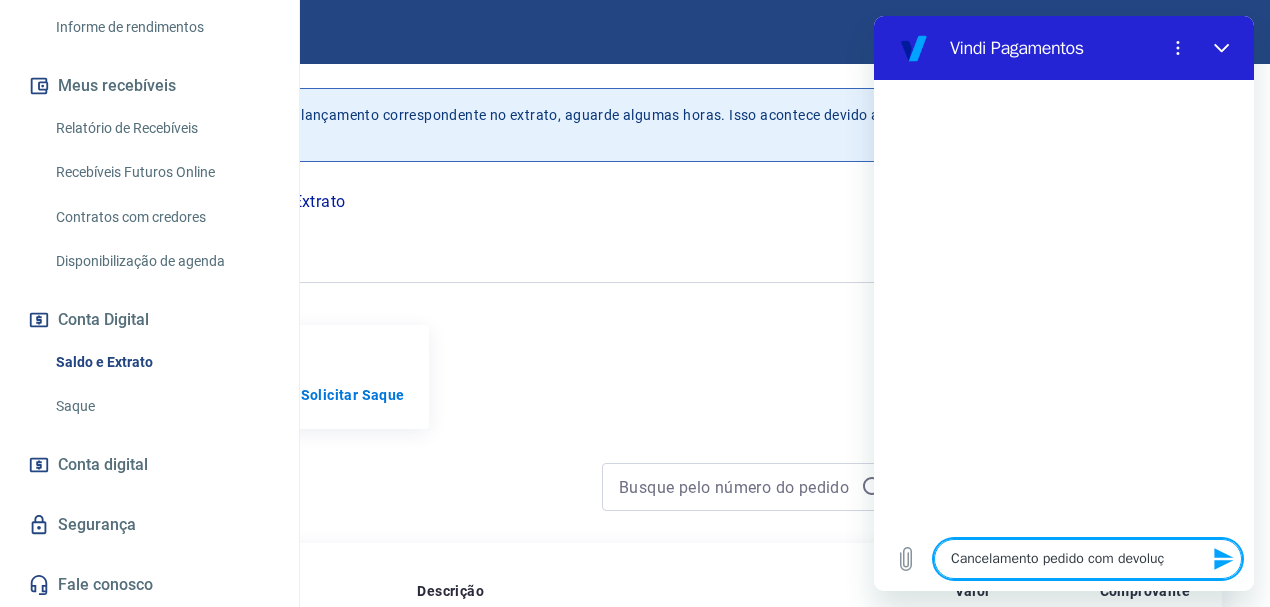 type on "Cancelamento pedido com devoluçã" 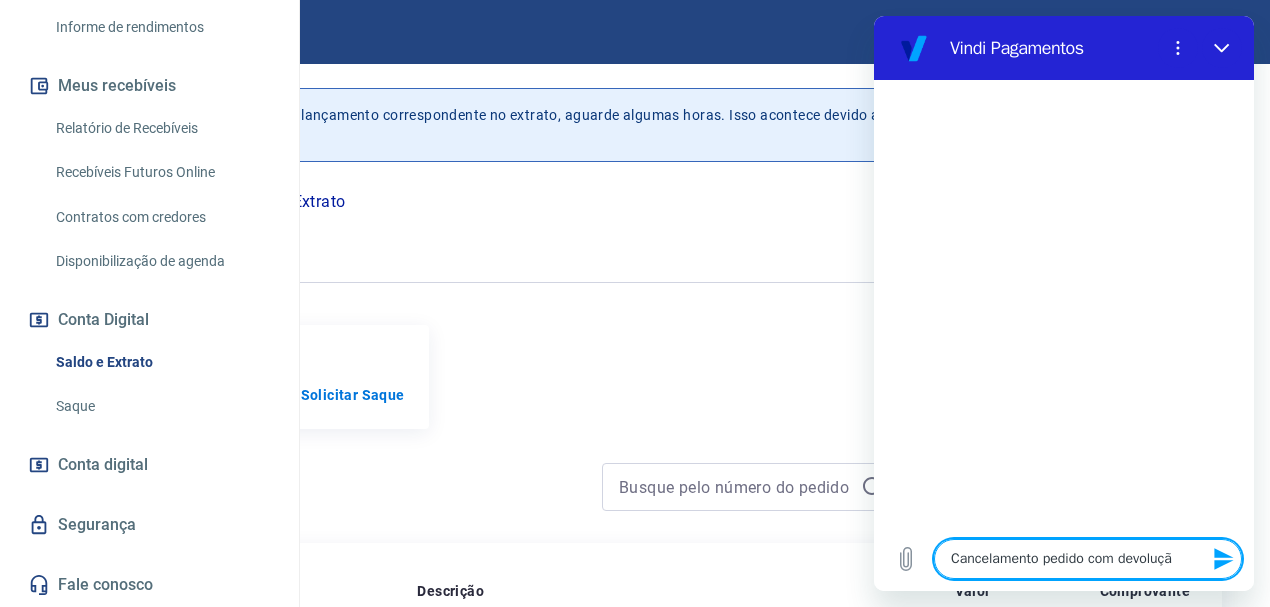 type on "Cancelamento pedido com devolução" 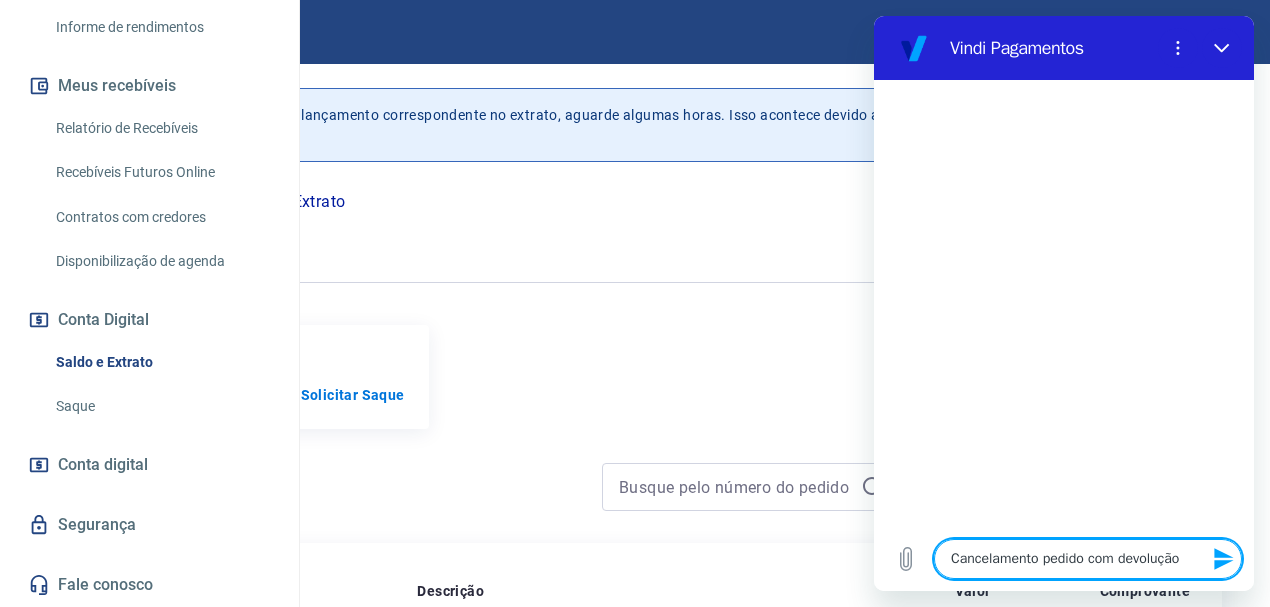 type on "Cancelamento pedido com devolução" 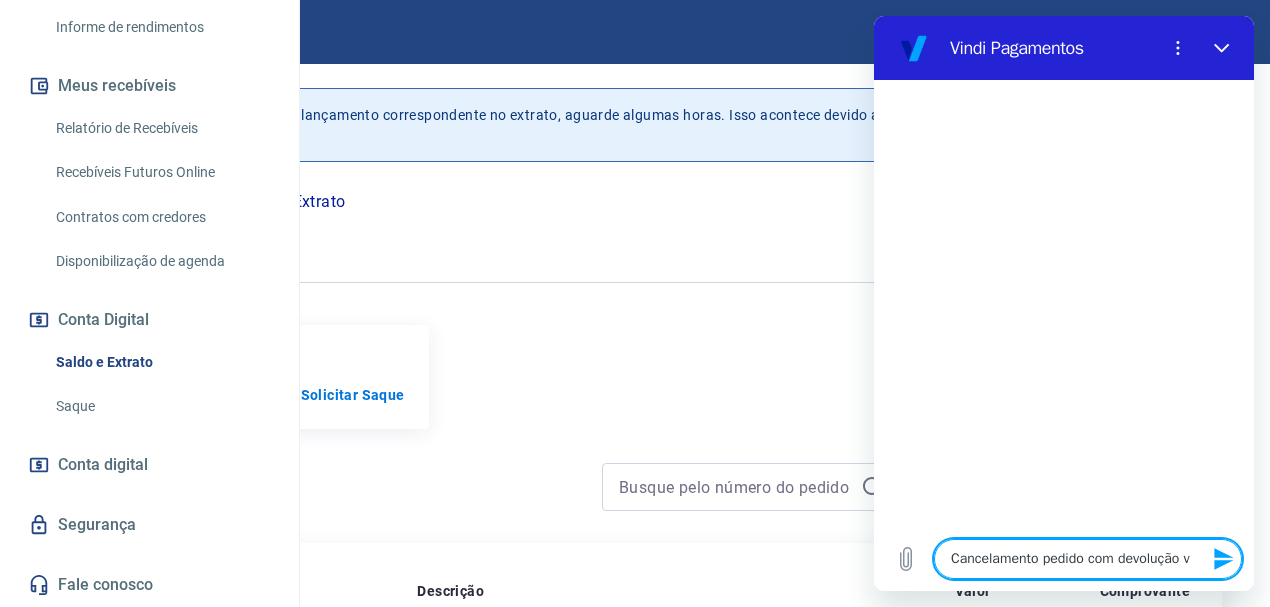type on "Cancelamento pedido com devolução va" 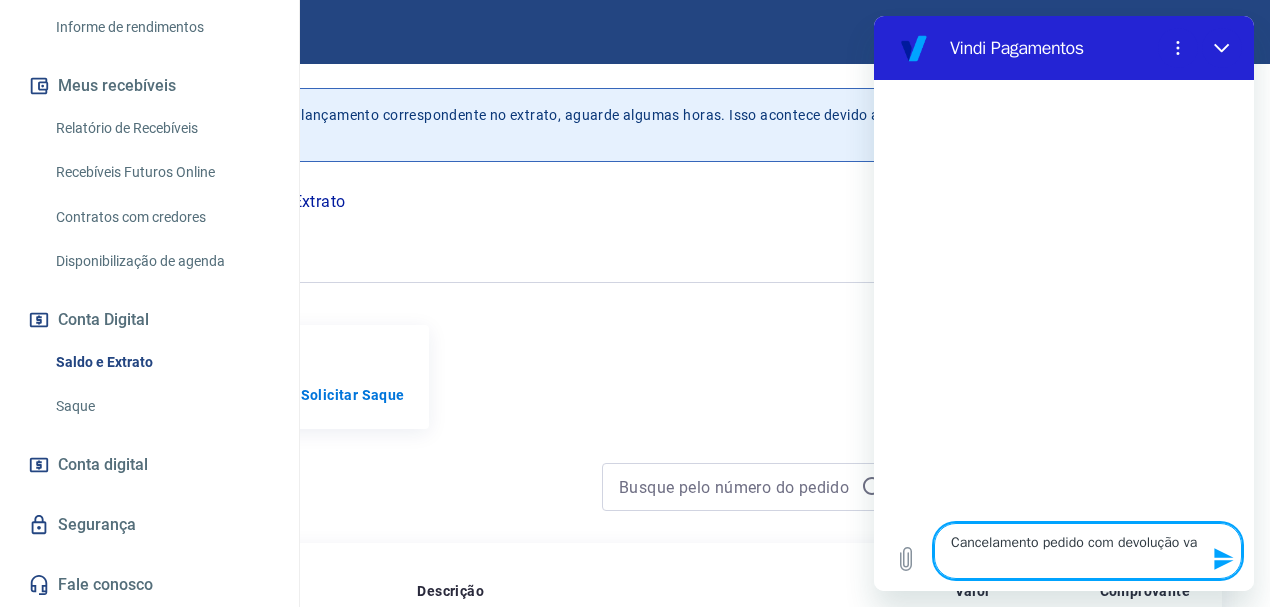 type on "Cancelamento pedido com devolução val" 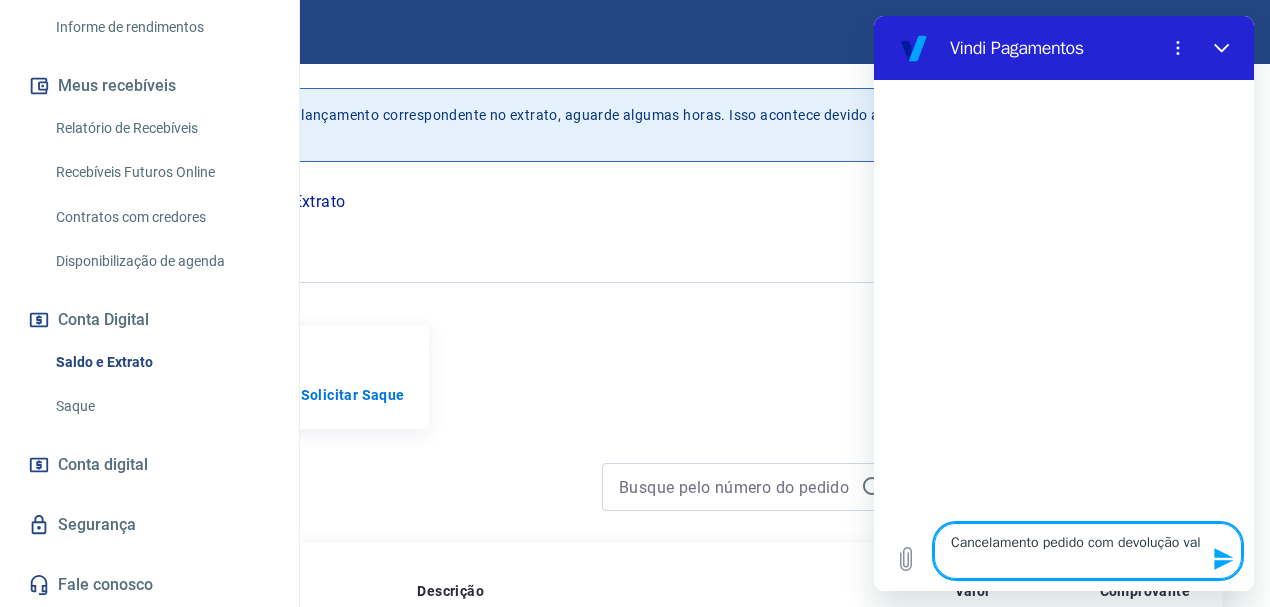 type on "Cancelamento pedido com devolução valr" 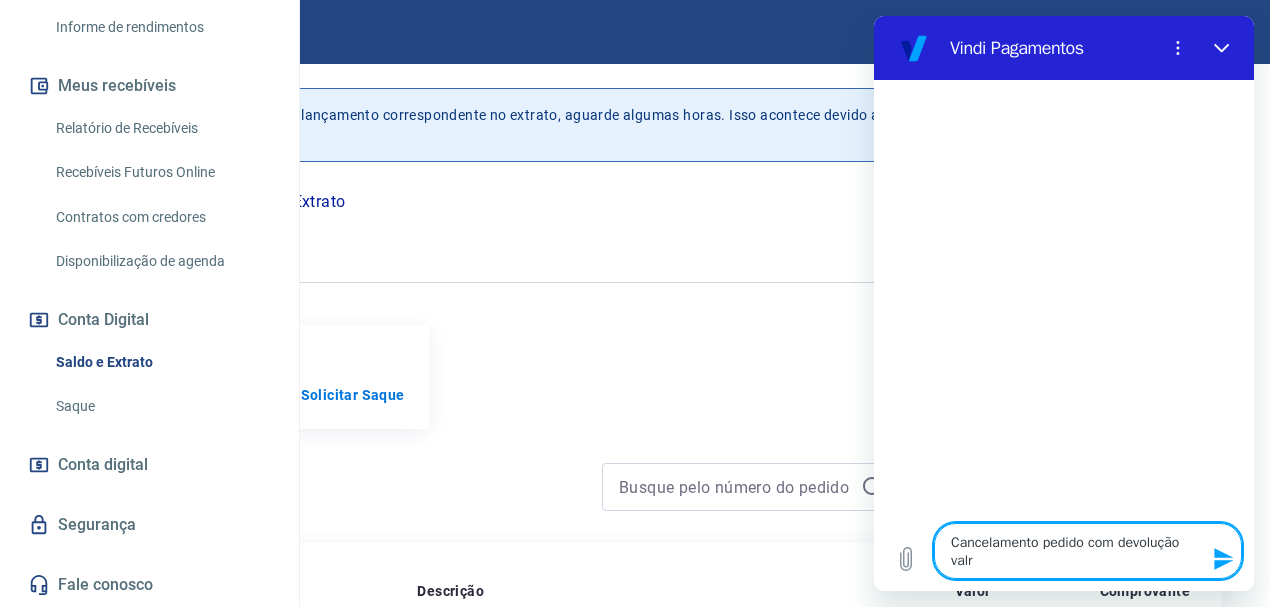 type on "Cancelamento pedido com devolução val" 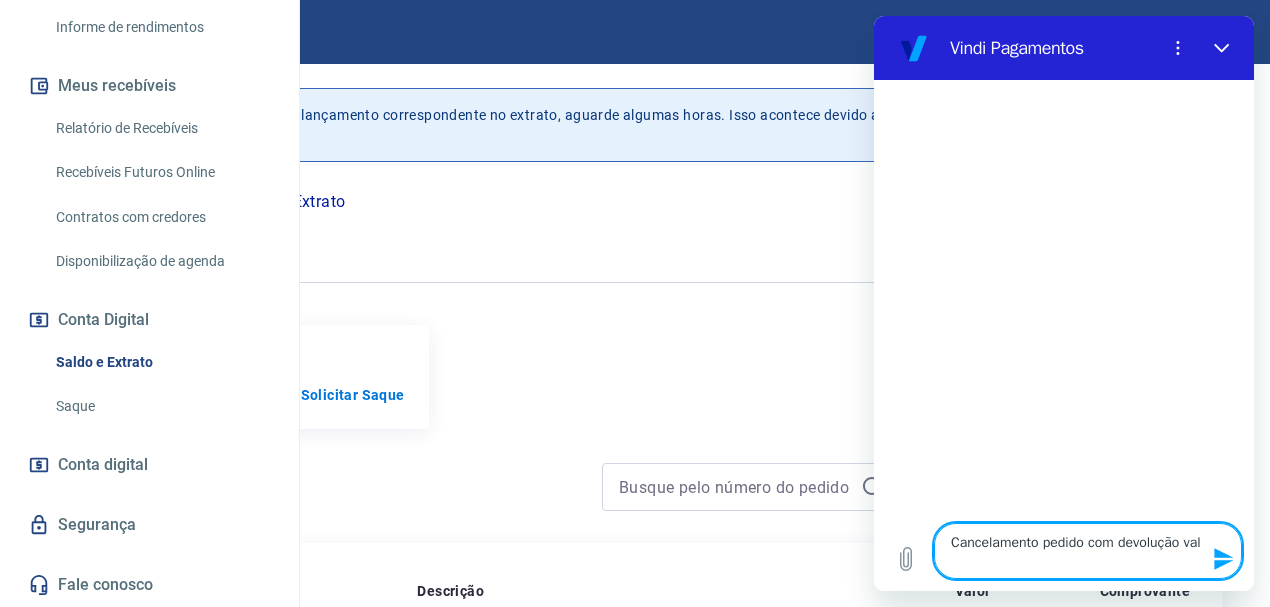 type on "Cancelamento pedido com devolução valo" 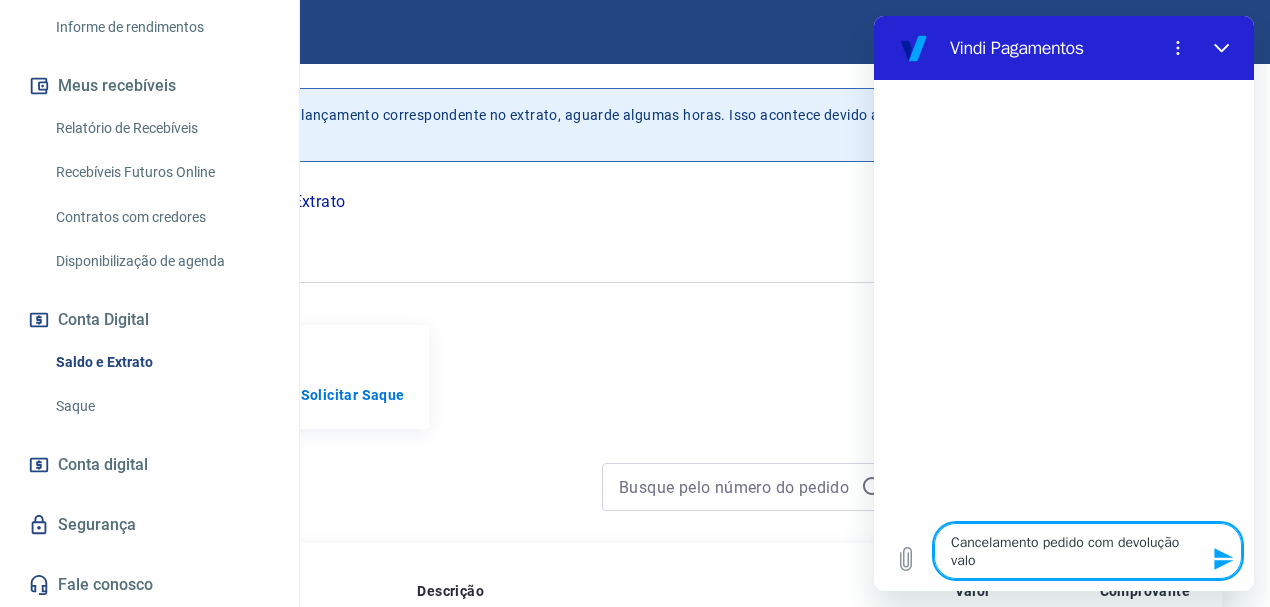 type on "Cancelamento pedido com devolução valor" 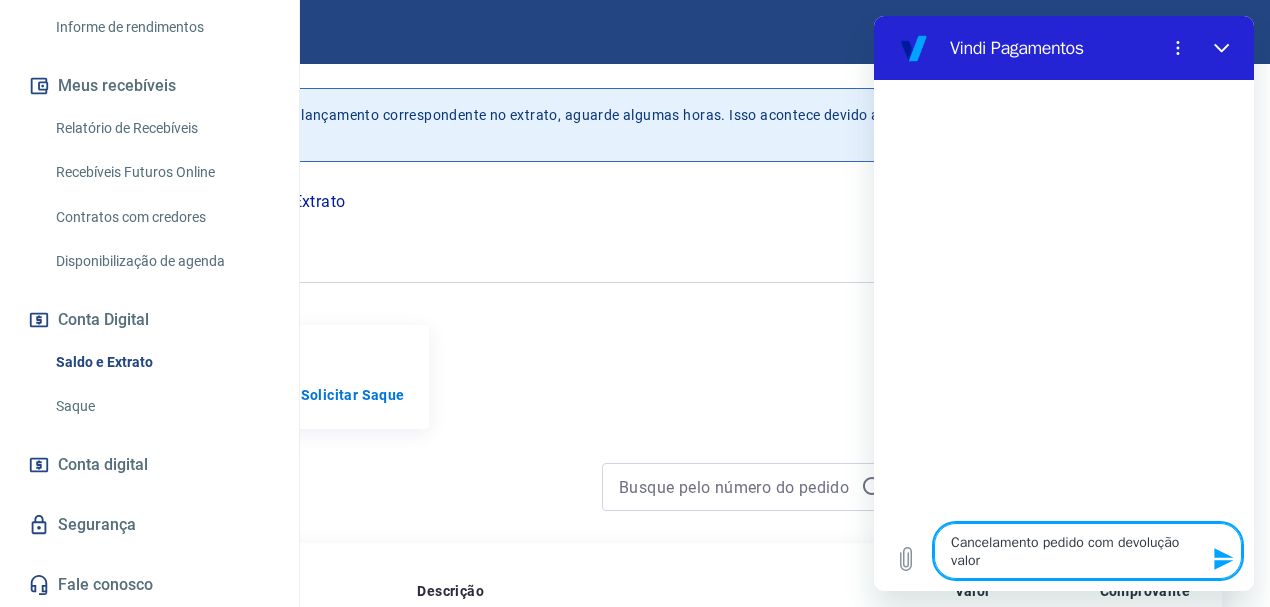 type on "Cancelamento pedido com devolução valor" 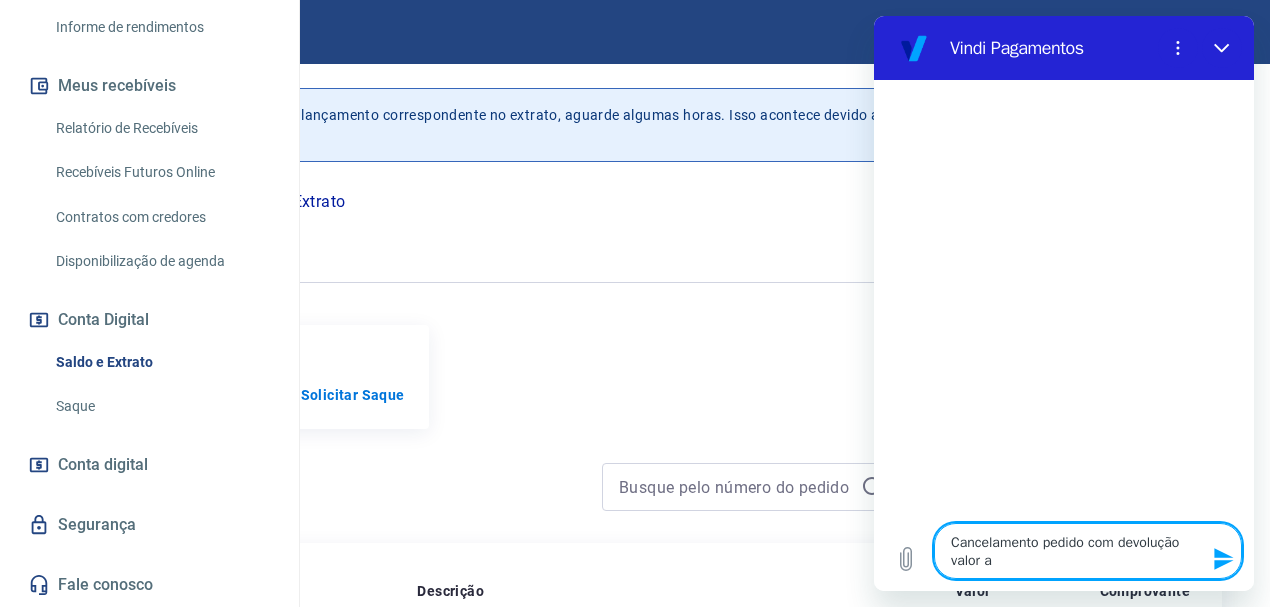 type on "Cancelamento pedido com devolução valor ao" 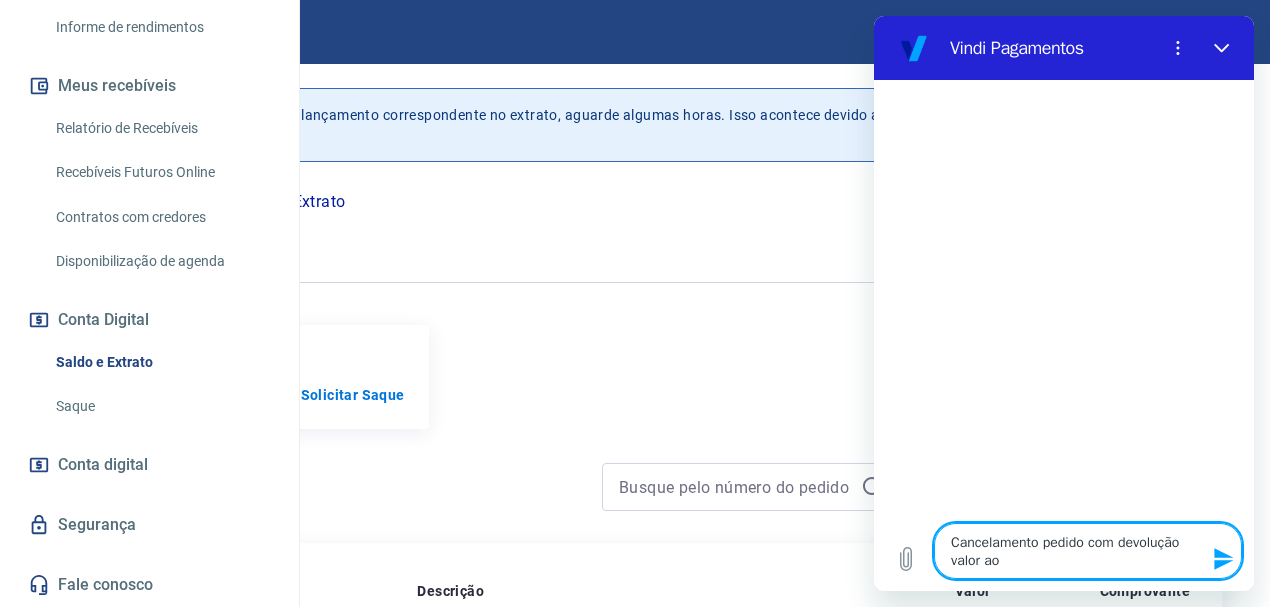 type on "Cancelamento pedido com devolução valor ao" 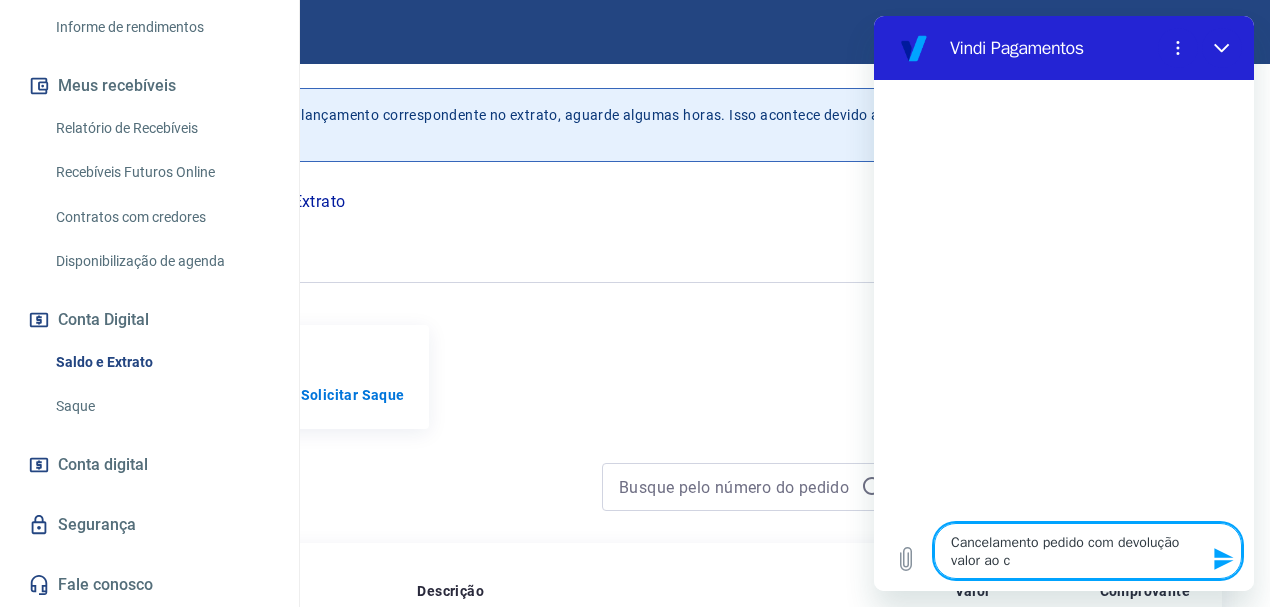 type on "Cancelamento pedido com devolução valor ao co" 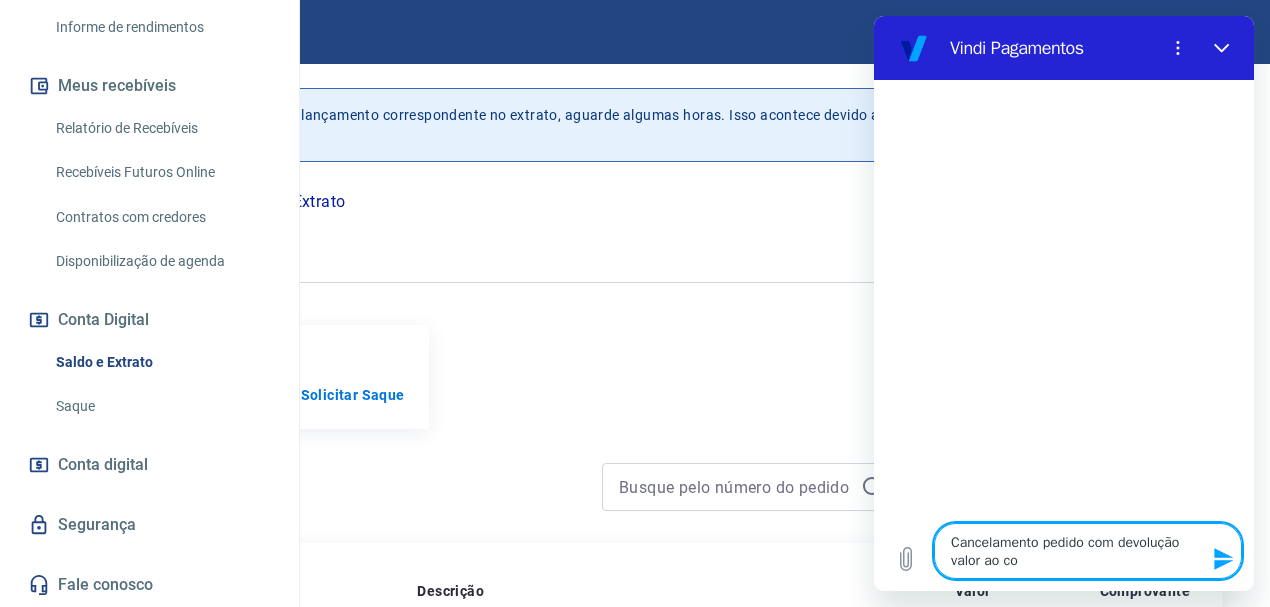 type on "x" 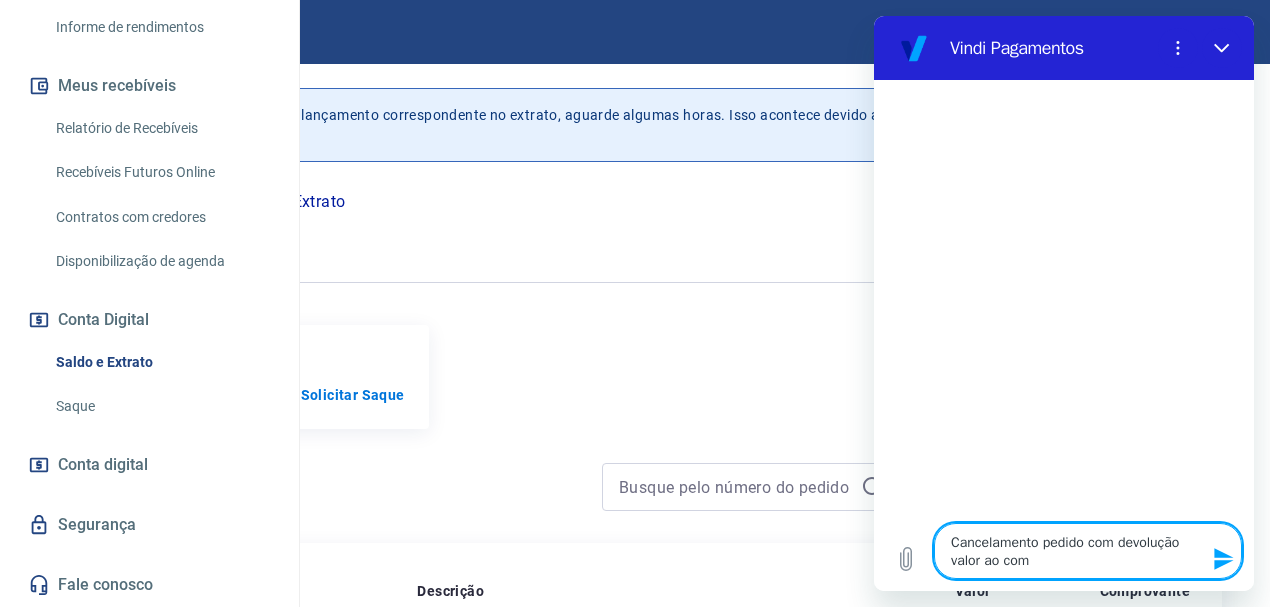 type on "Cancelamento pedido com devolução valor ao comp" 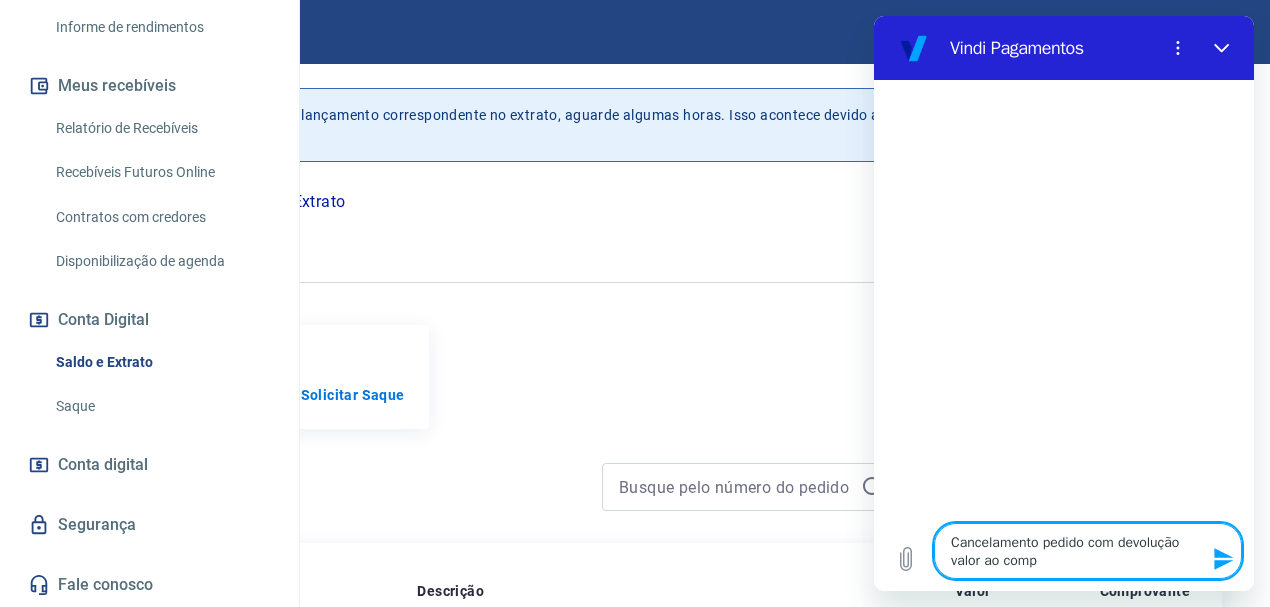 type on "Cancelamento pedido com devolução valor ao compr" 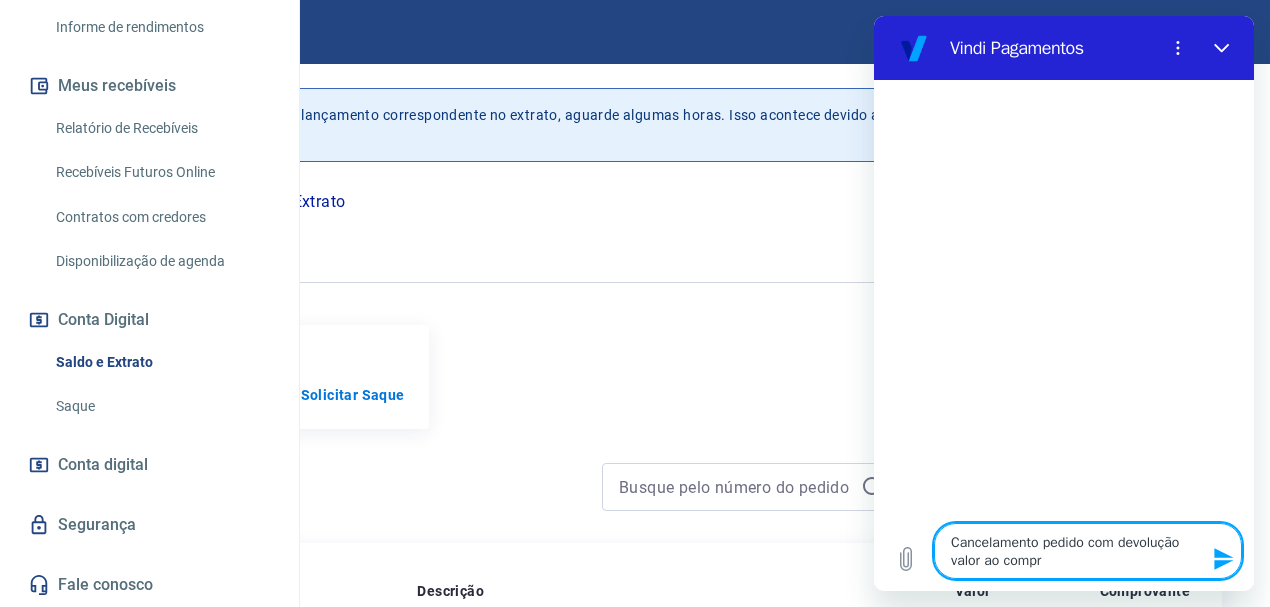 type on "Cancelamento pedido com devolução valor ao compra" 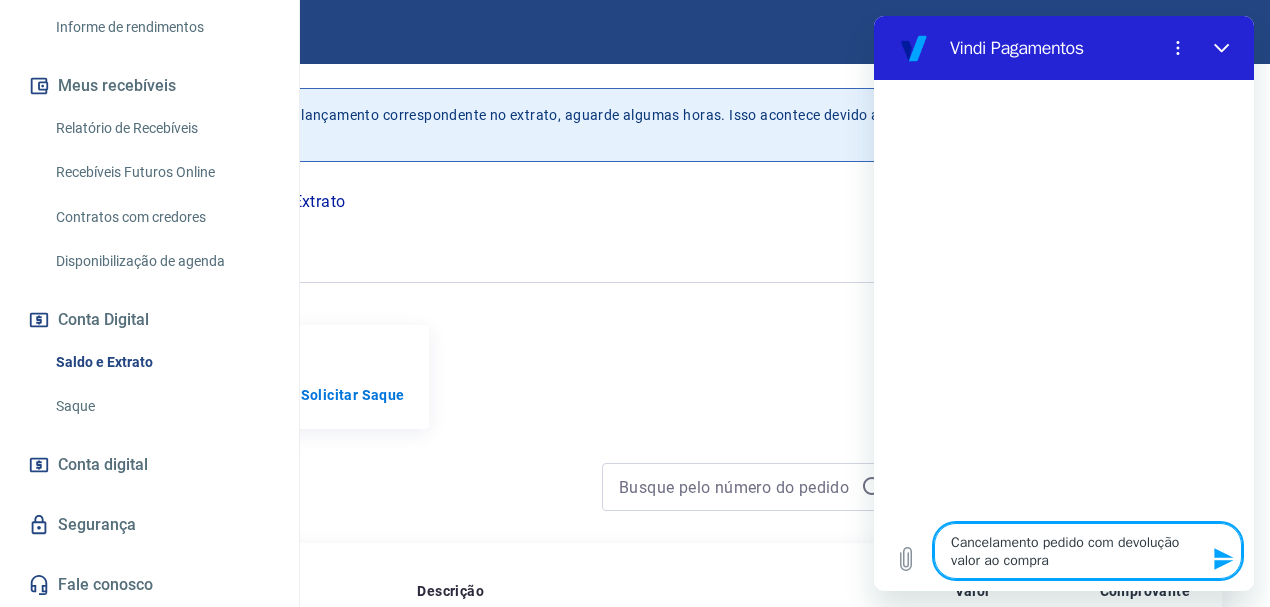 type on "Cancelamento pedido com devolução valor ao comprad" 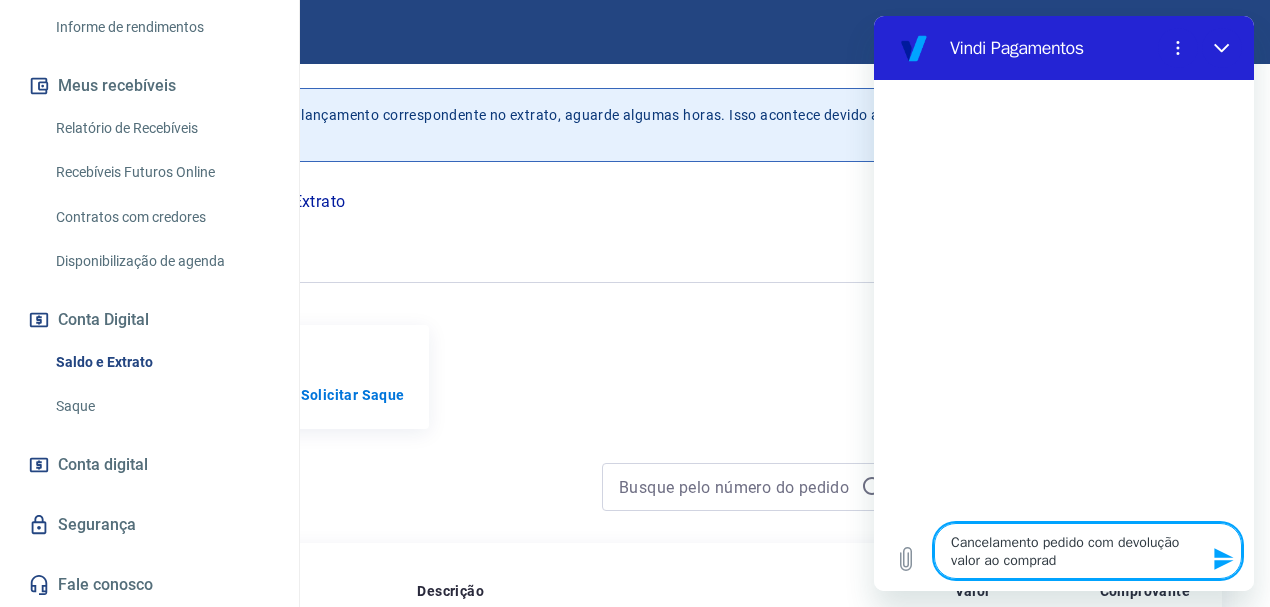 type on "Cancelamento pedido com devolução valor ao comprado" 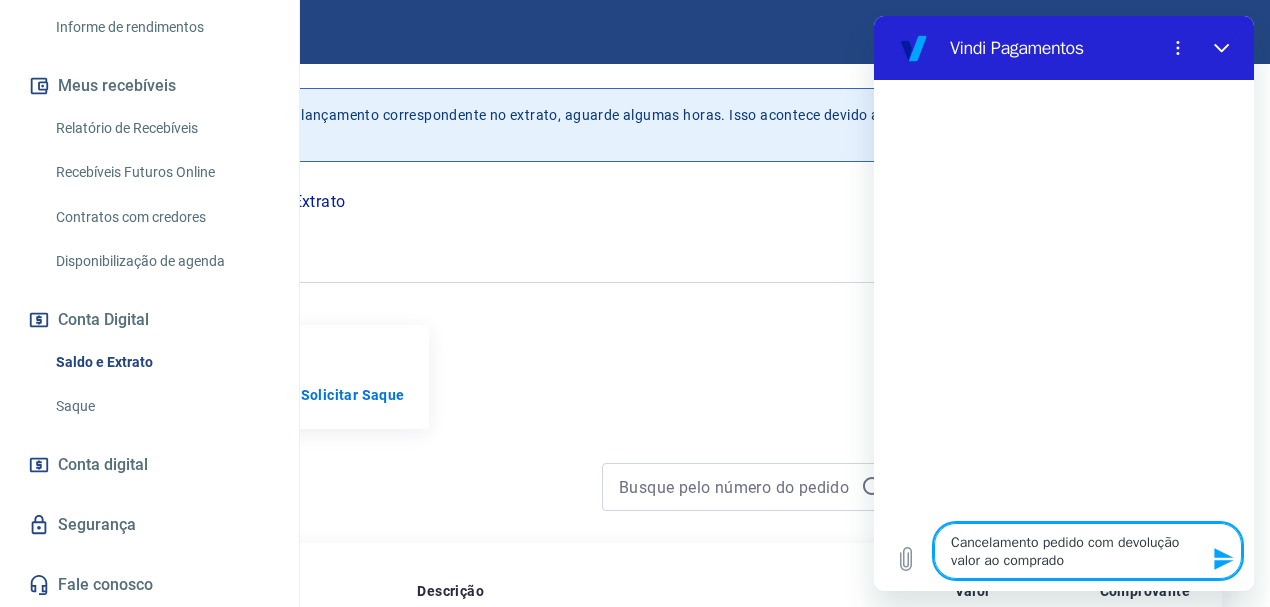 type on "Cancelamento pedido com devolução valor ao comprador" 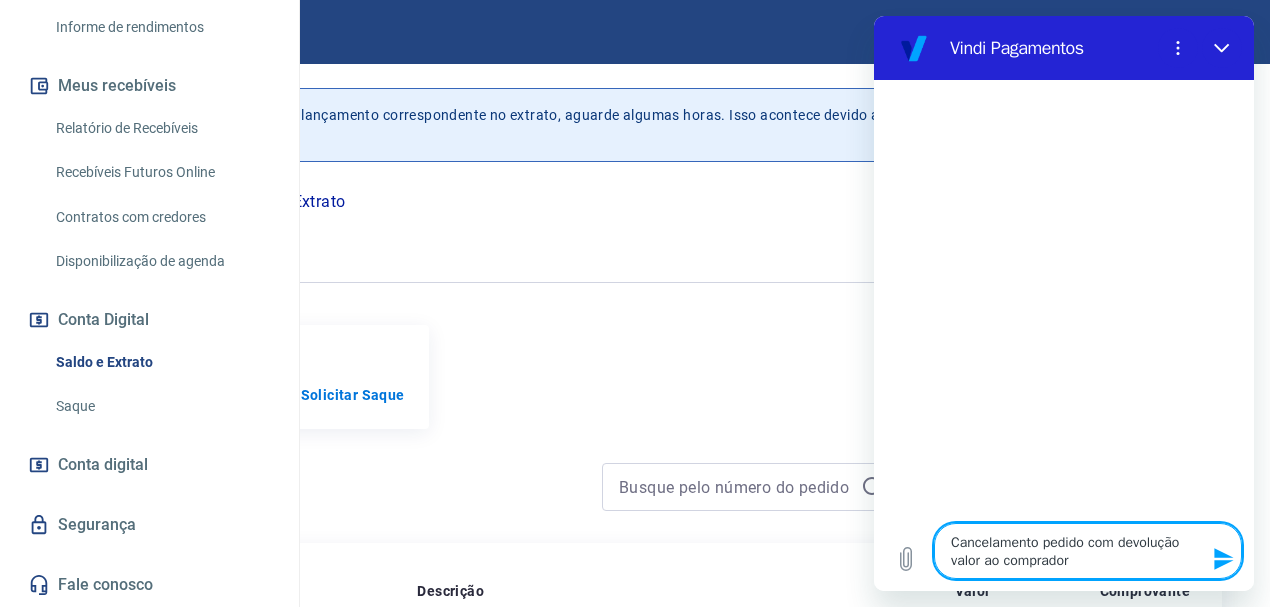 type 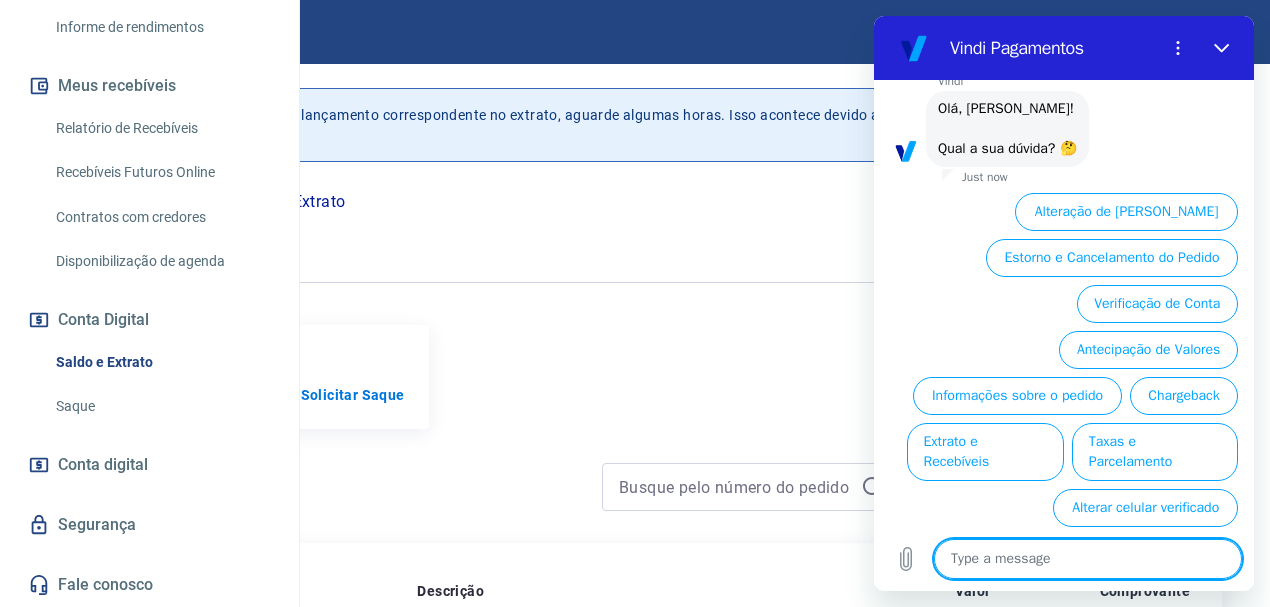 scroll, scrollTop: 140, scrollLeft: 0, axis: vertical 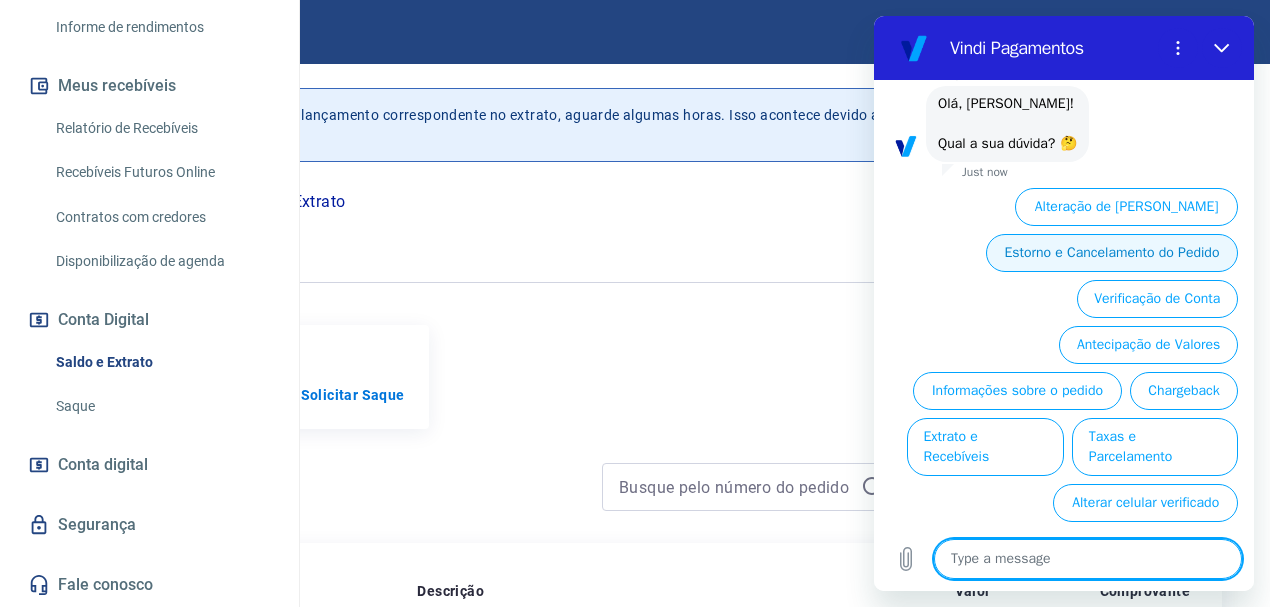click on "Estorno e Cancelamento do Pedido" at bounding box center [1112, 253] 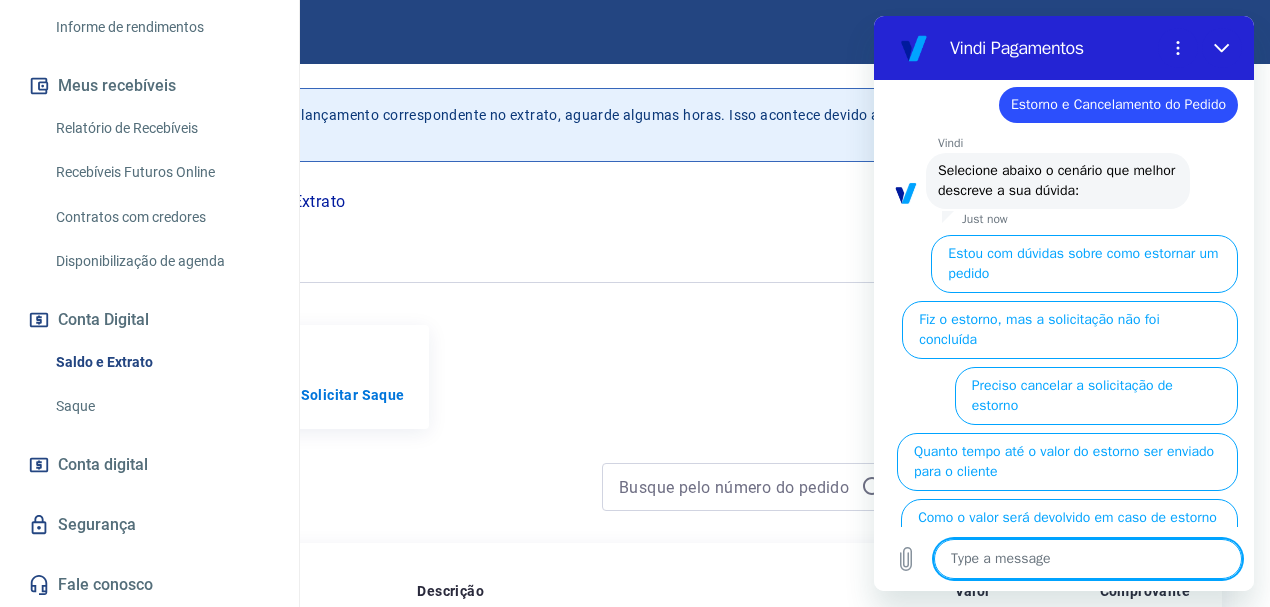 scroll, scrollTop: 244, scrollLeft: 0, axis: vertical 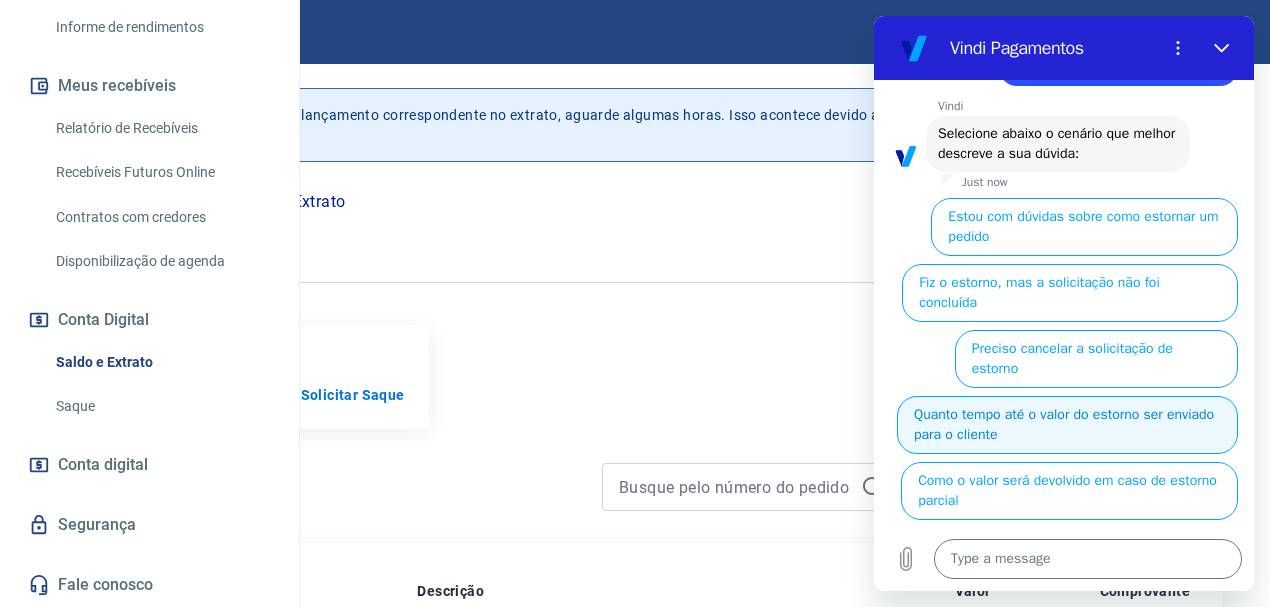click on "Quanto tempo até o valor do estorno ser enviado para o cliente" at bounding box center [1067, 425] 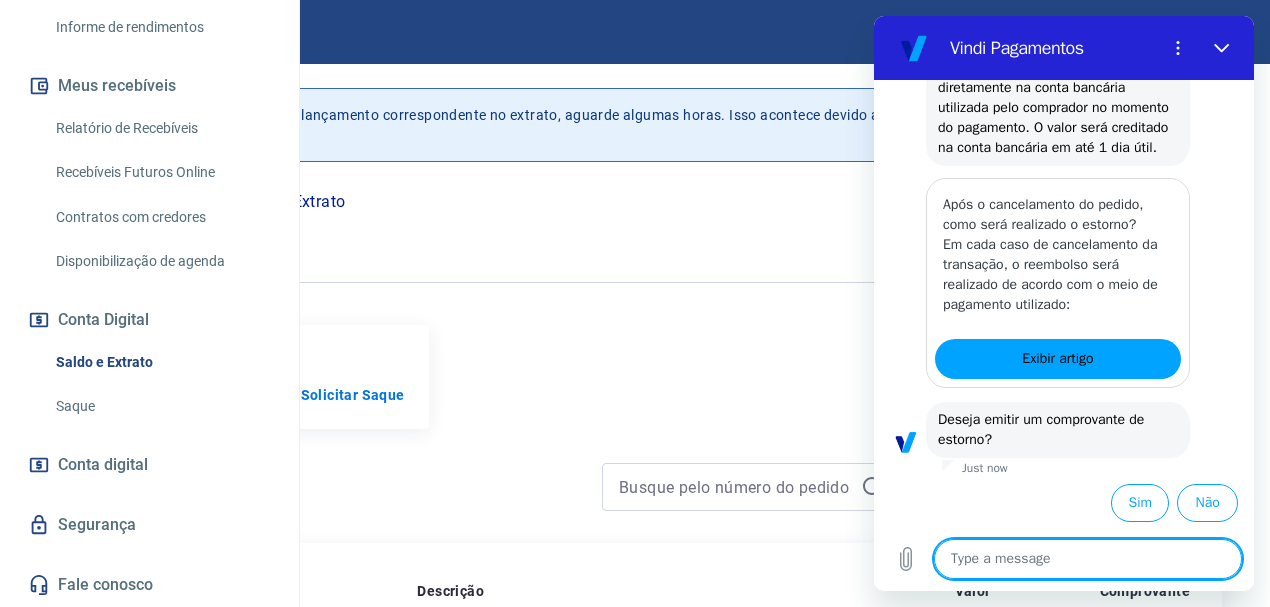 scroll, scrollTop: 822, scrollLeft: 0, axis: vertical 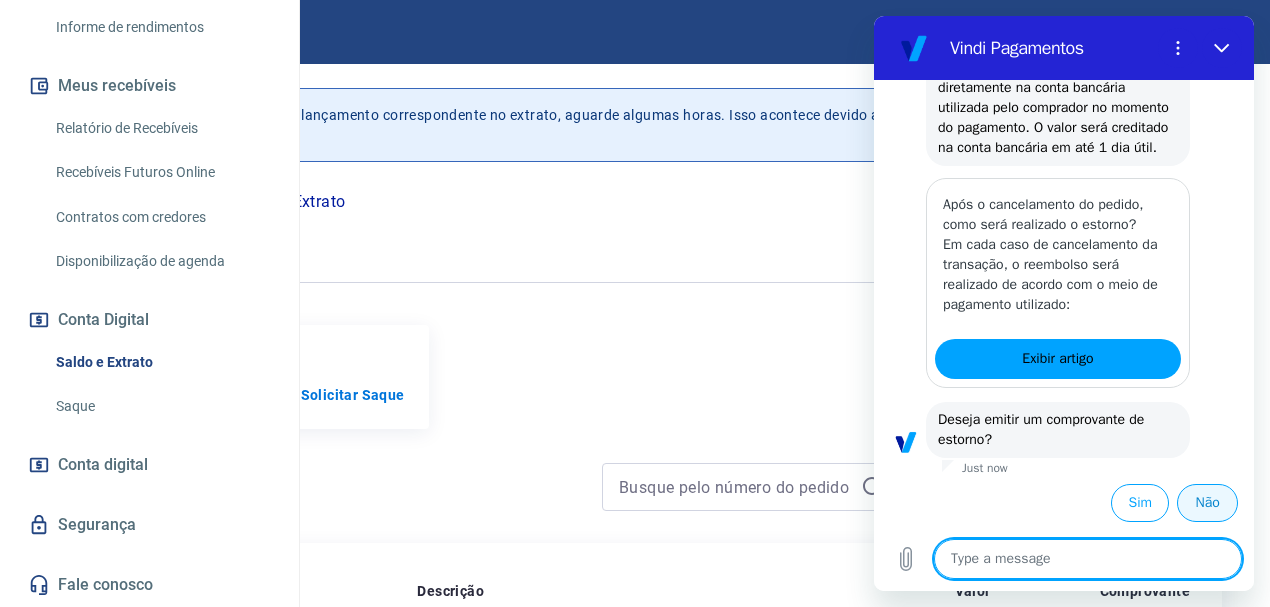 click on "Não" at bounding box center (1207, 503) 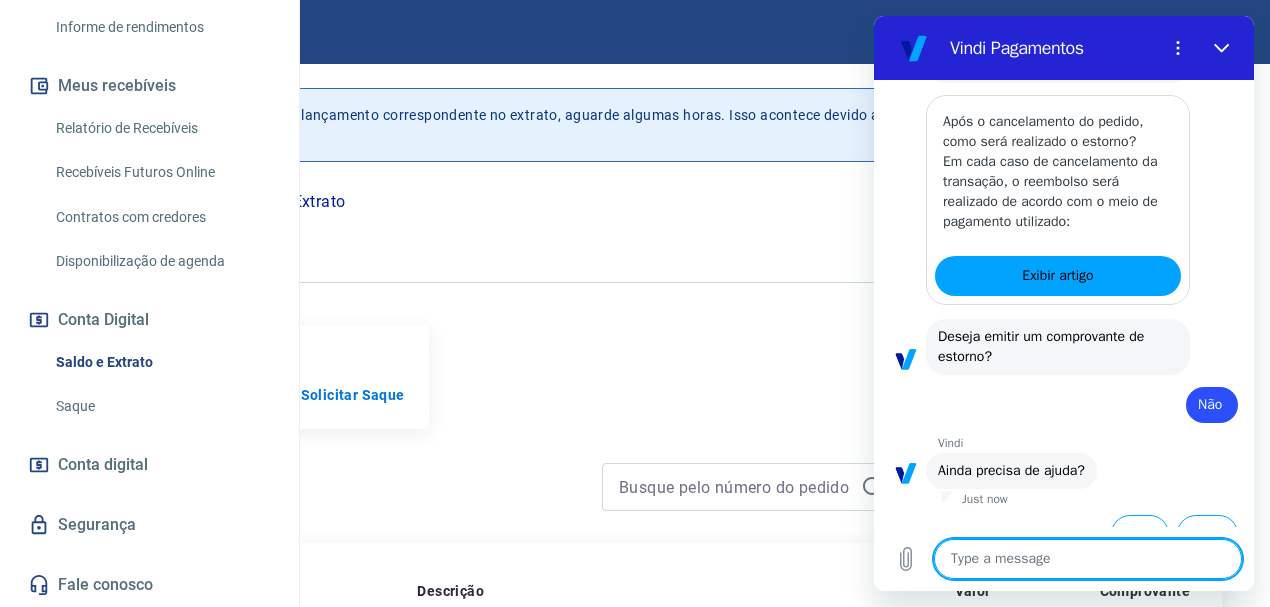 scroll, scrollTop: 936, scrollLeft: 0, axis: vertical 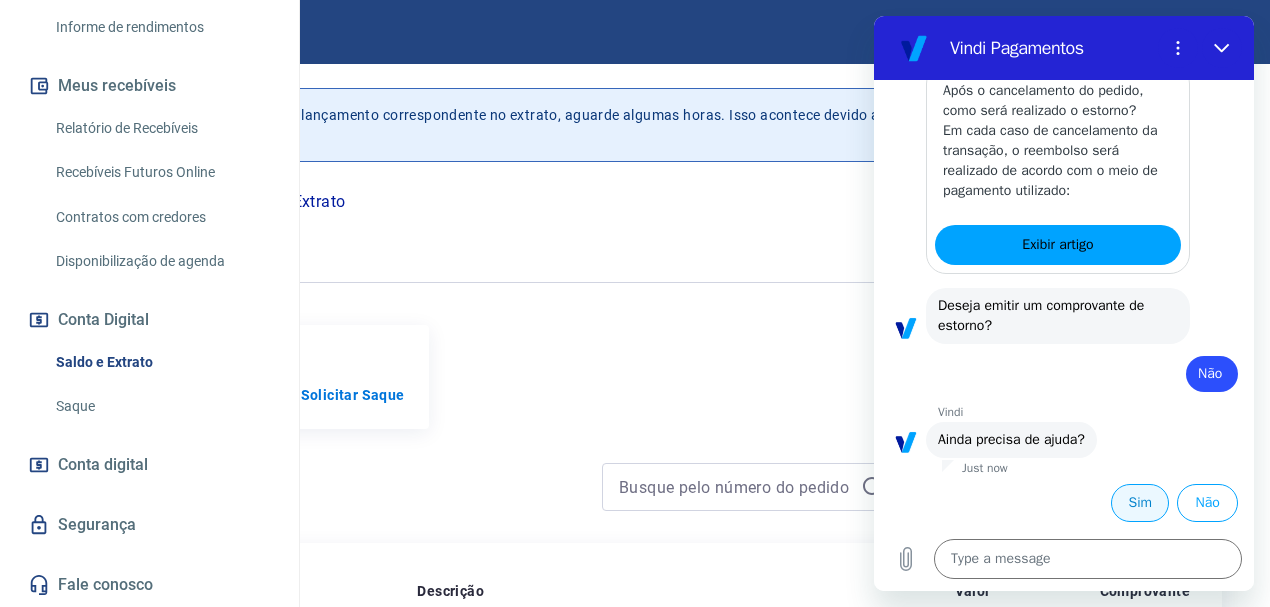 click on "Sim" at bounding box center (1140, 503) 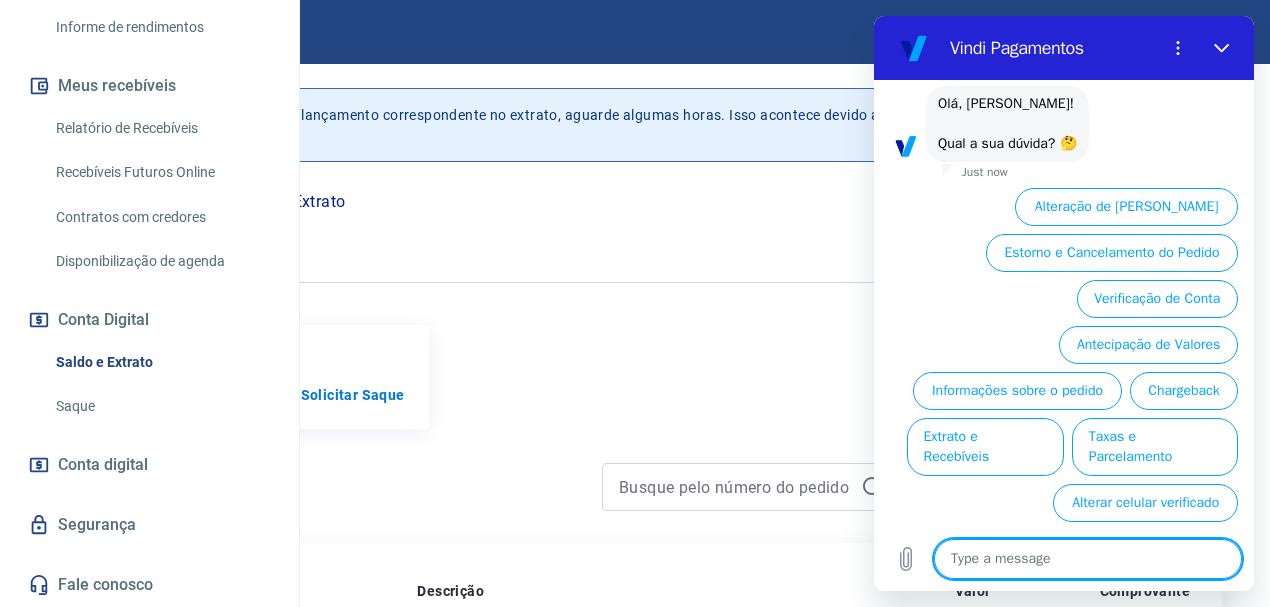 scroll, scrollTop: 1408, scrollLeft: 0, axis: vertical 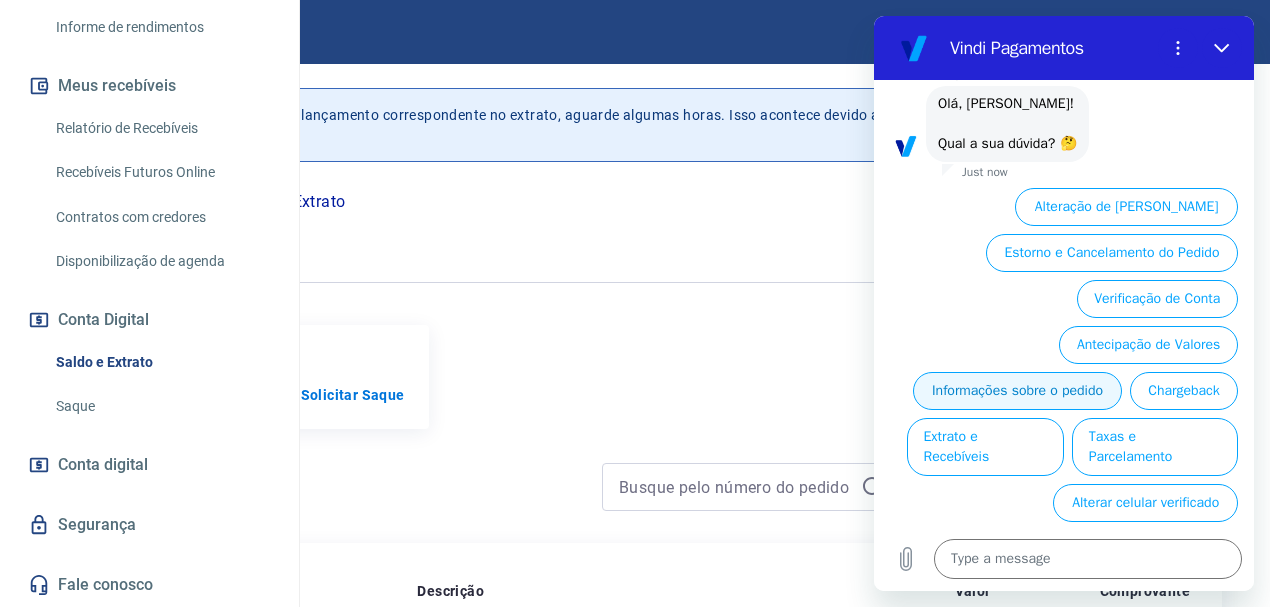click on "Informações sobre o pedido" at bounding box center [1017, 391] 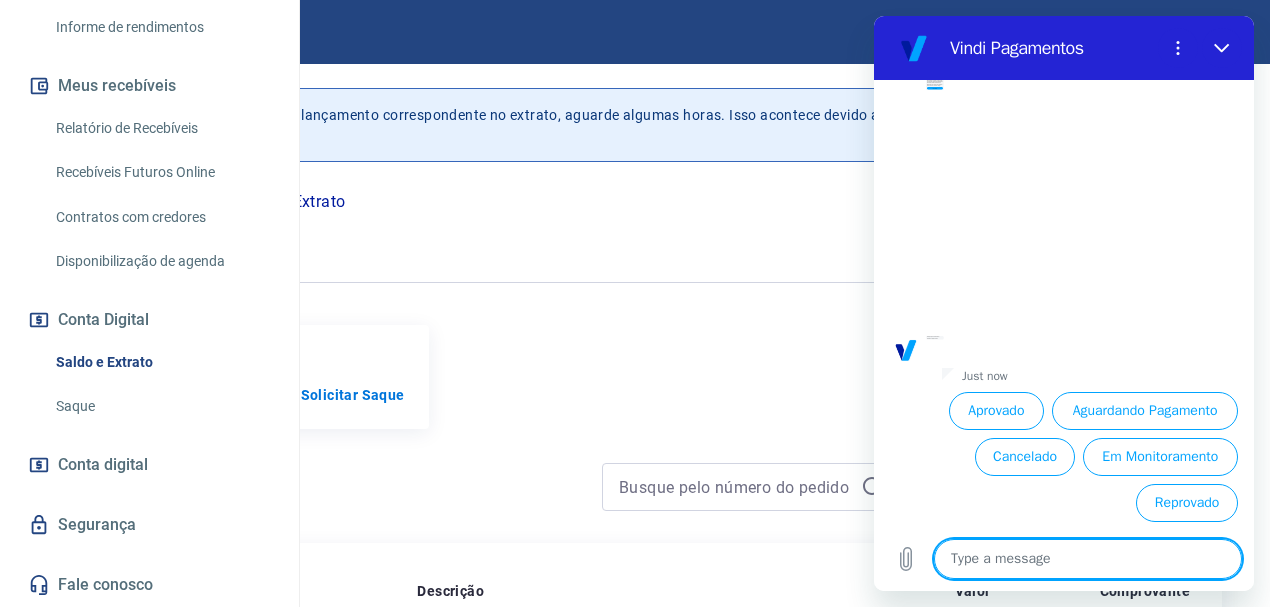 scroll, scrollTop: 1801, scrollLeft: 0, axis: vertical 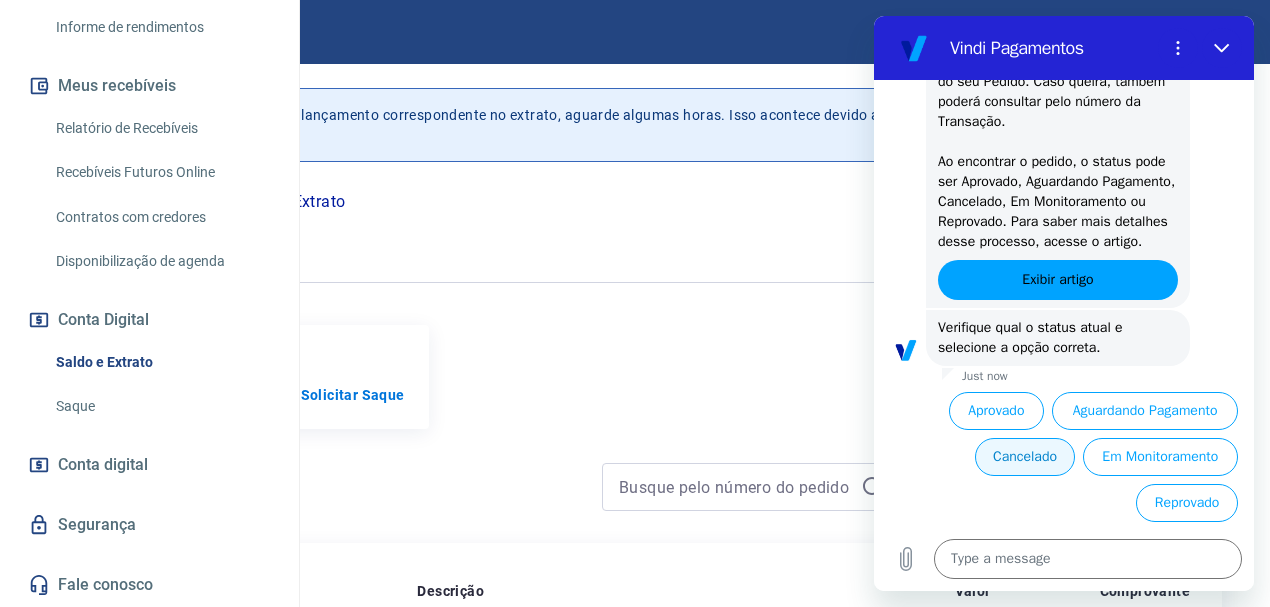 click on "Cancelado" at bounding box center [1024, 457] 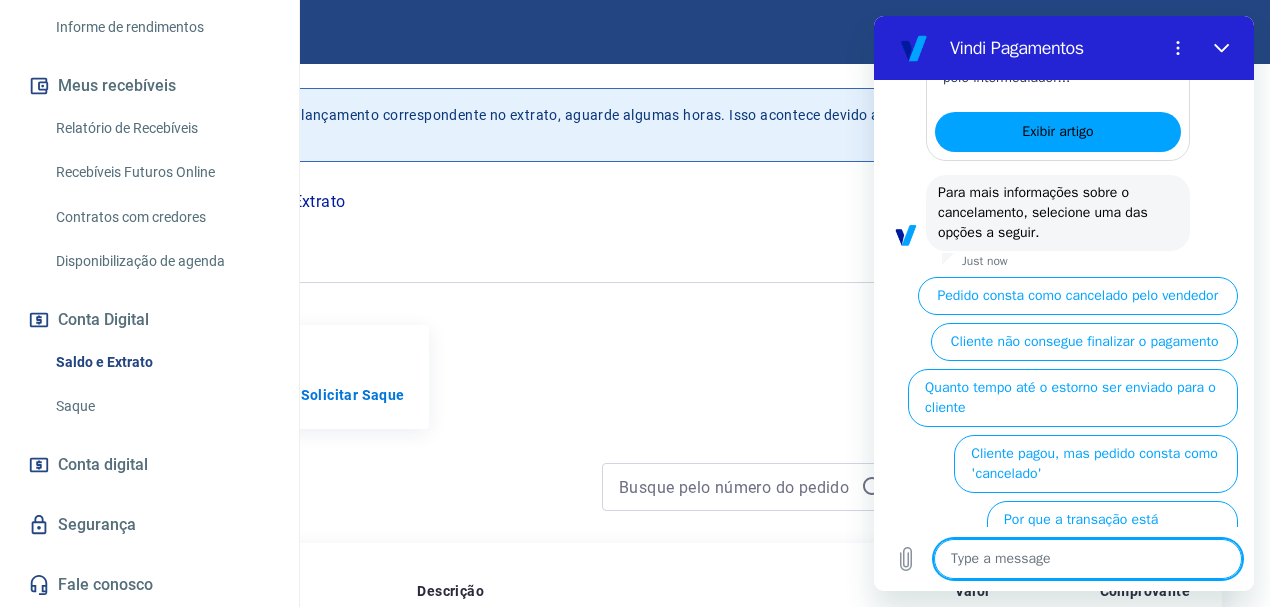 scroll, scrollTop: 2677, scrollLeft: 0, axis: vertical 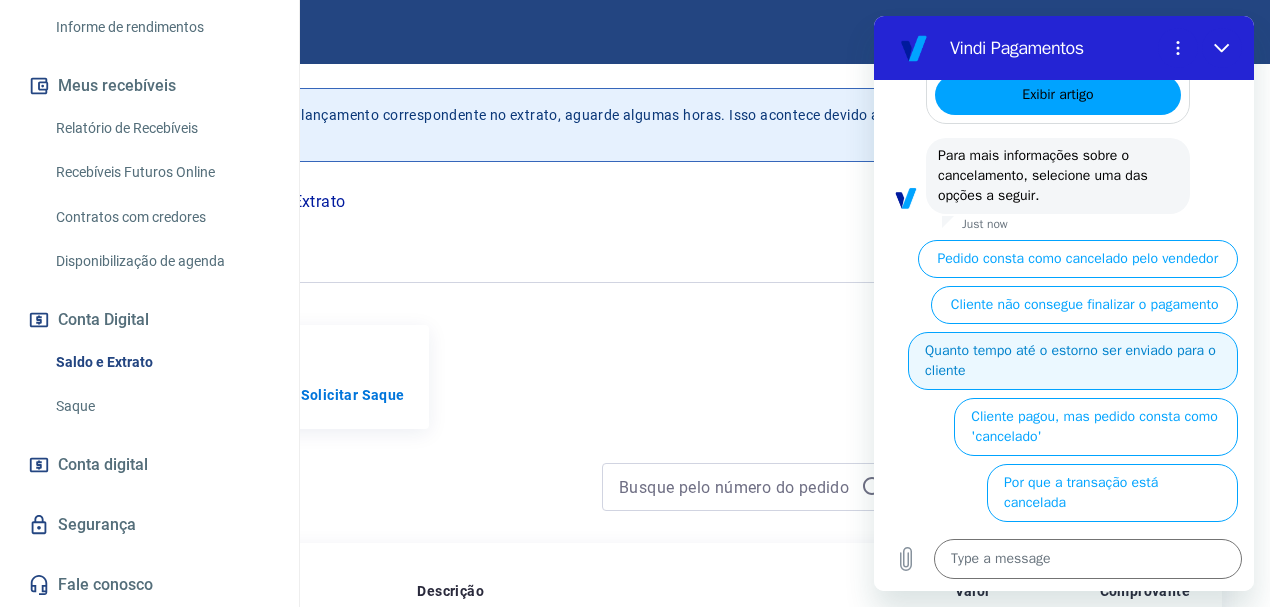 click on "Quanto tempo até o estorno ser enviado para o cliente" at bounding box center (1073, 361) 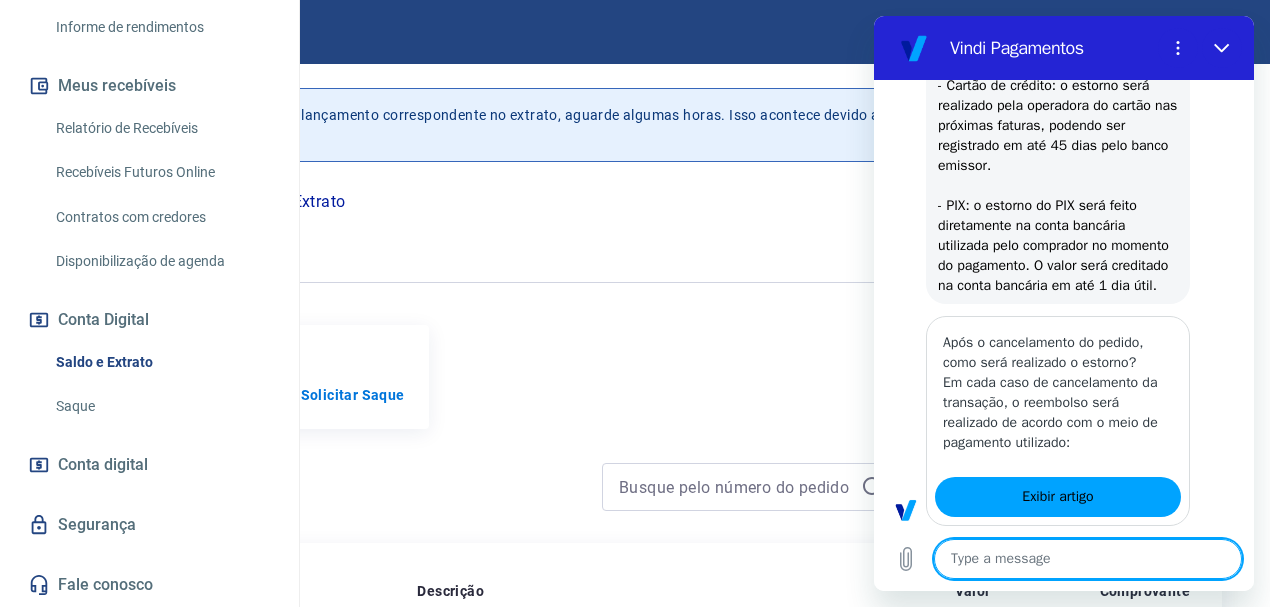 type on "x" 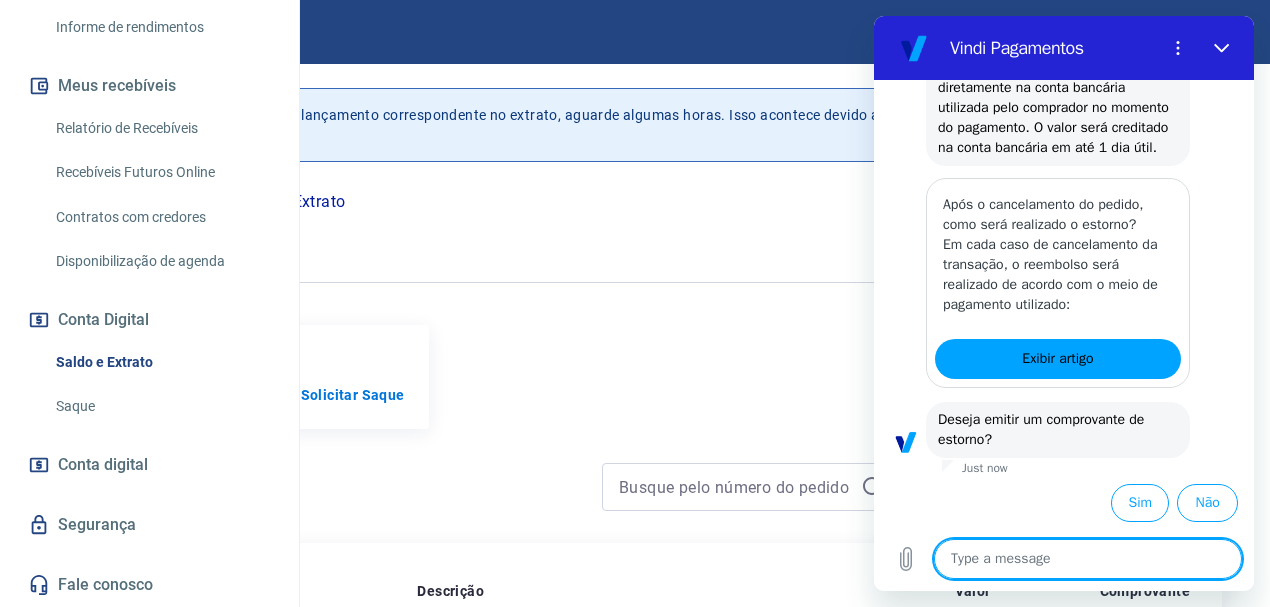 scroll, scrollTop: 3321, scrollLeft: 0, axis: vertical 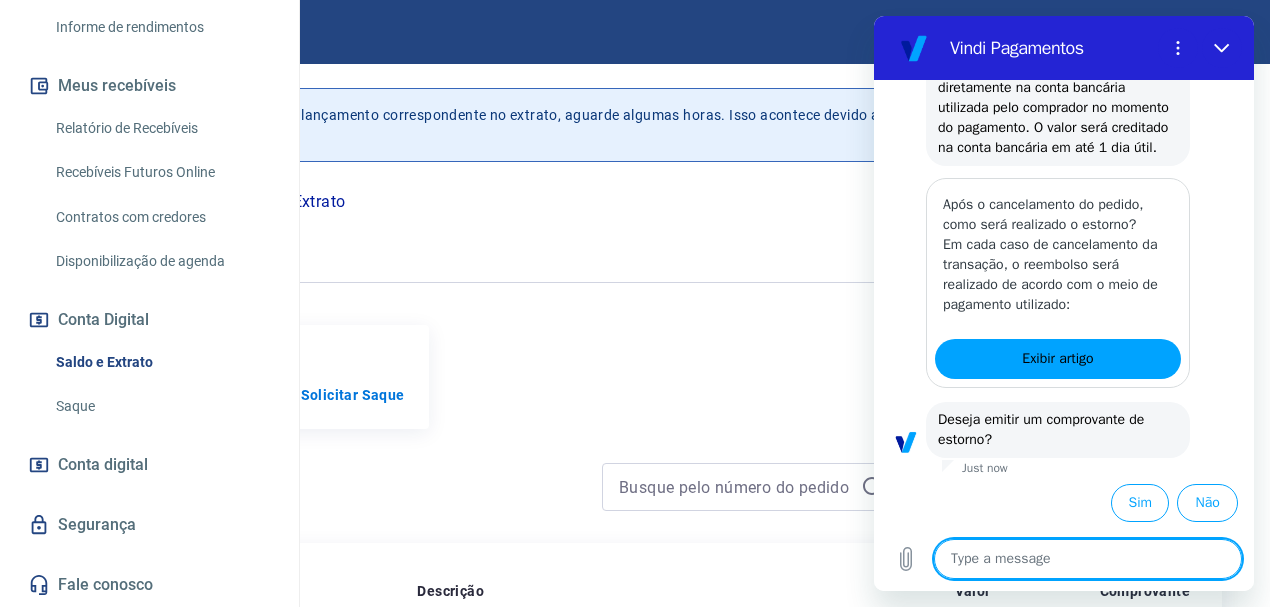 type on "d" 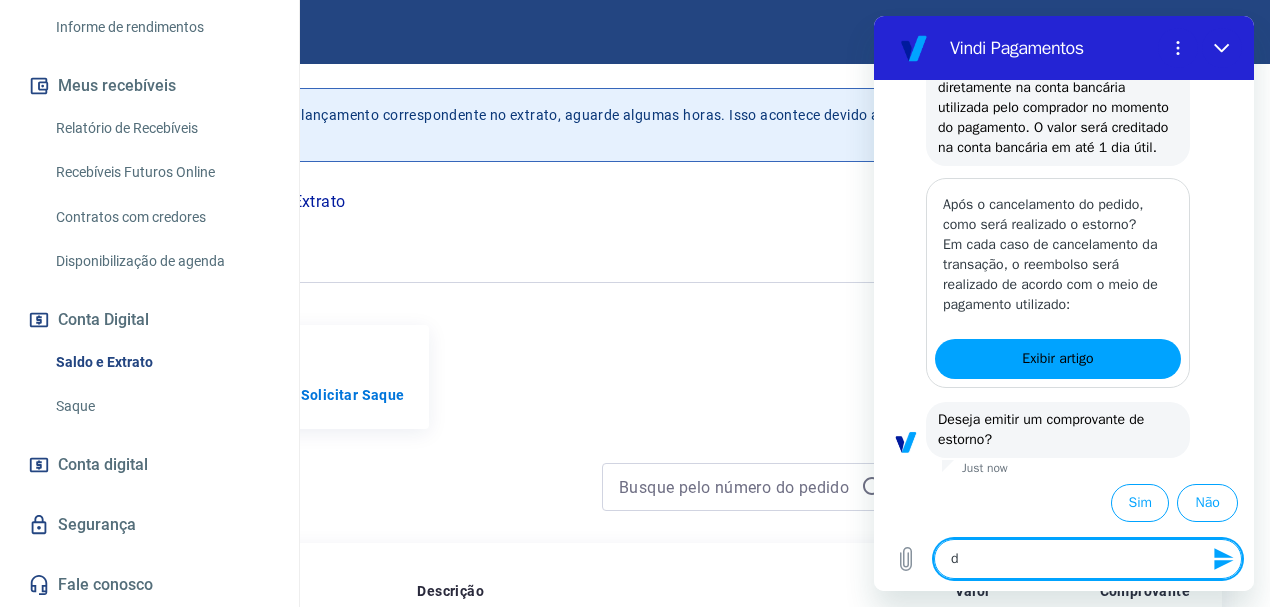 type on "de" 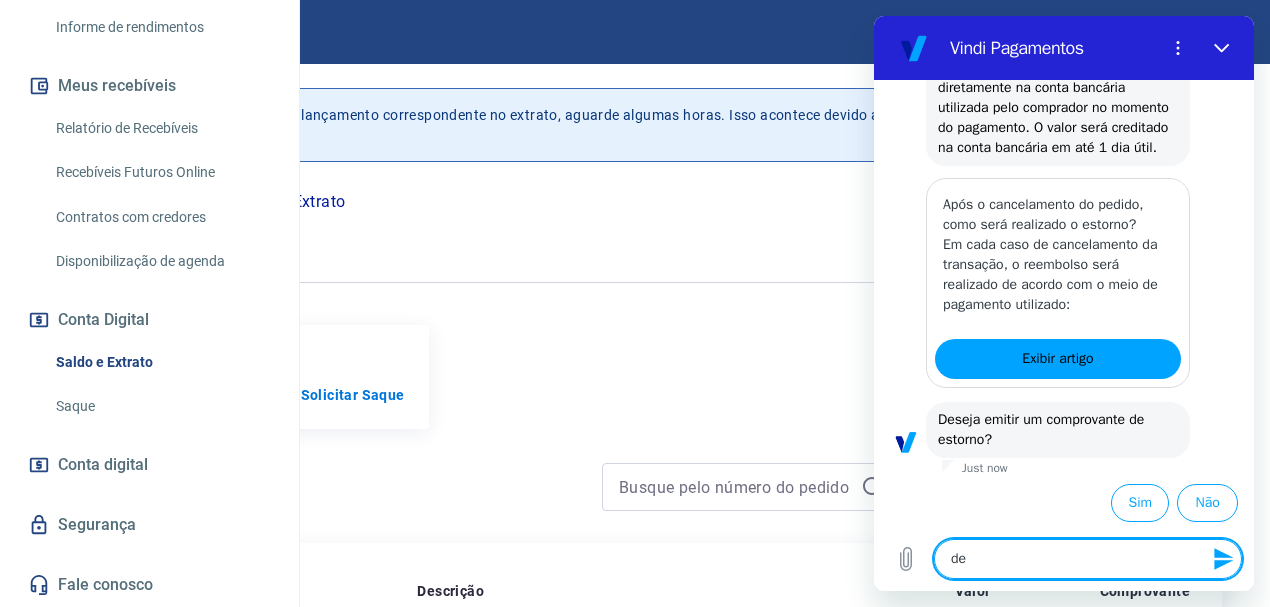 type on "dev" 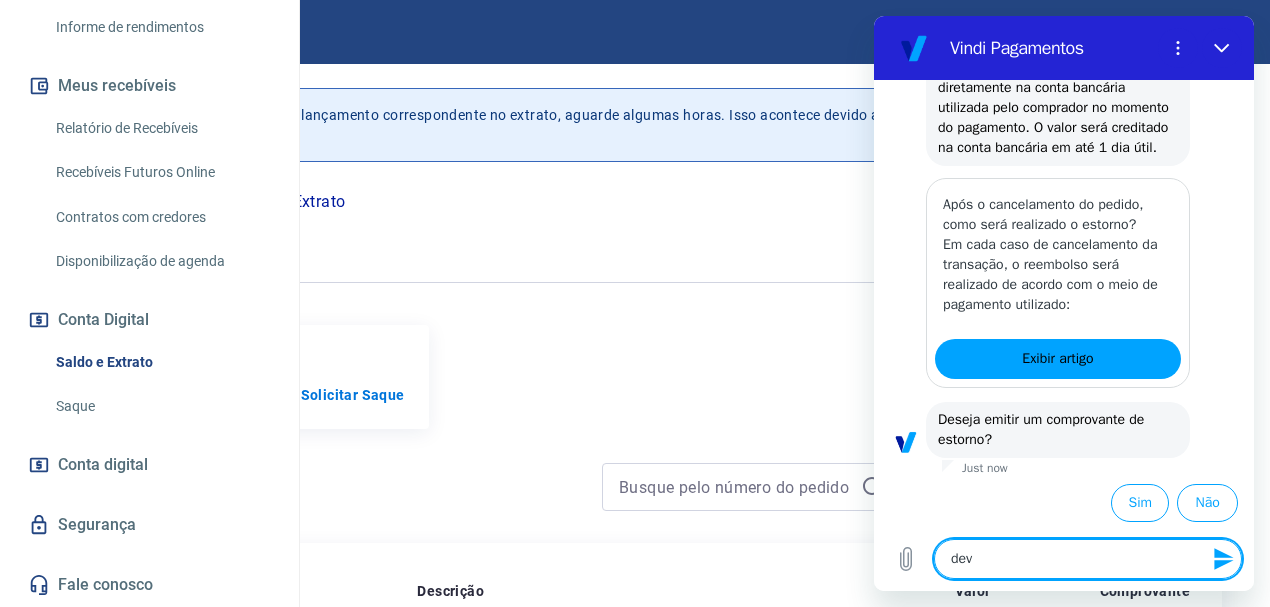 type on "devo" 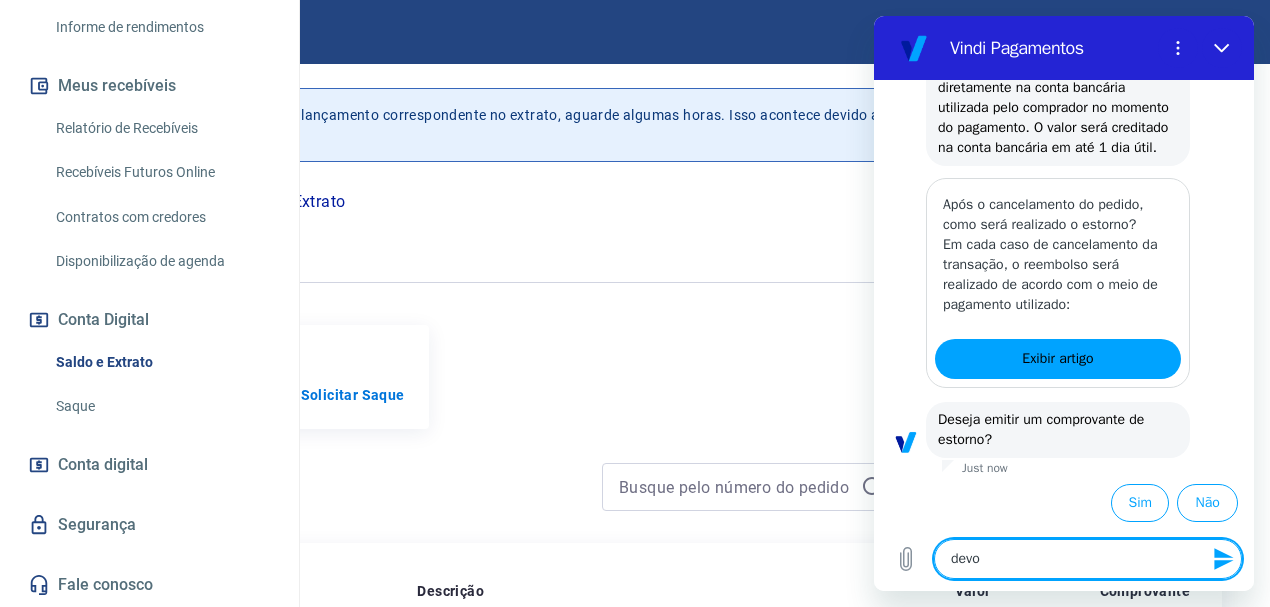 type on "devol" 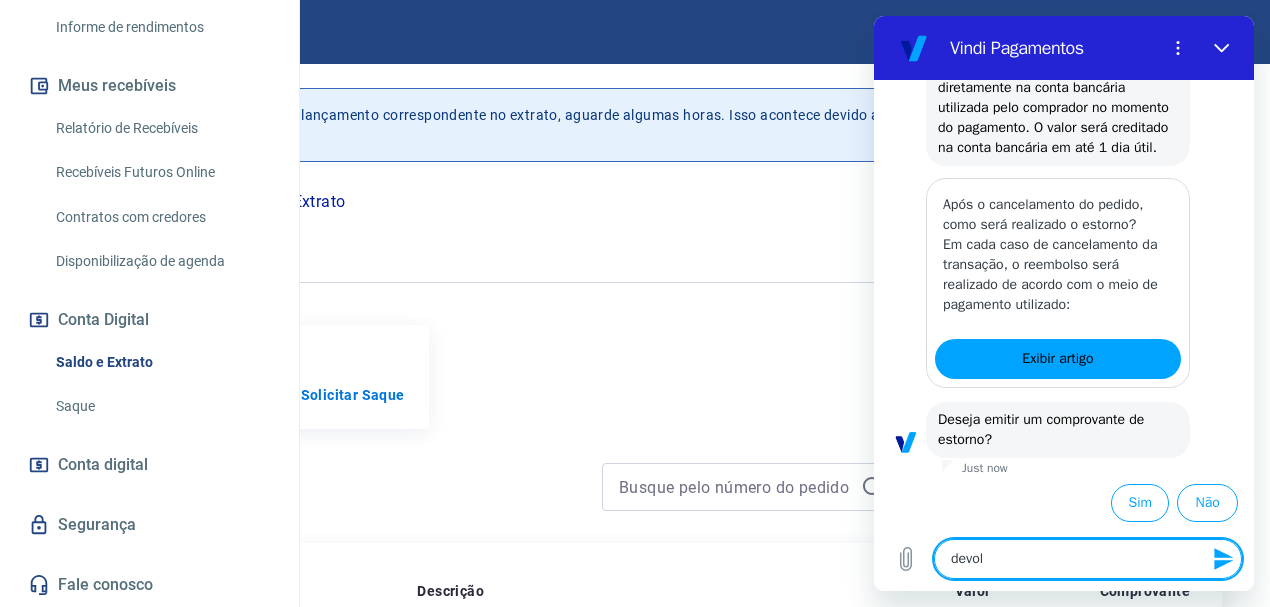 type on "devolu" 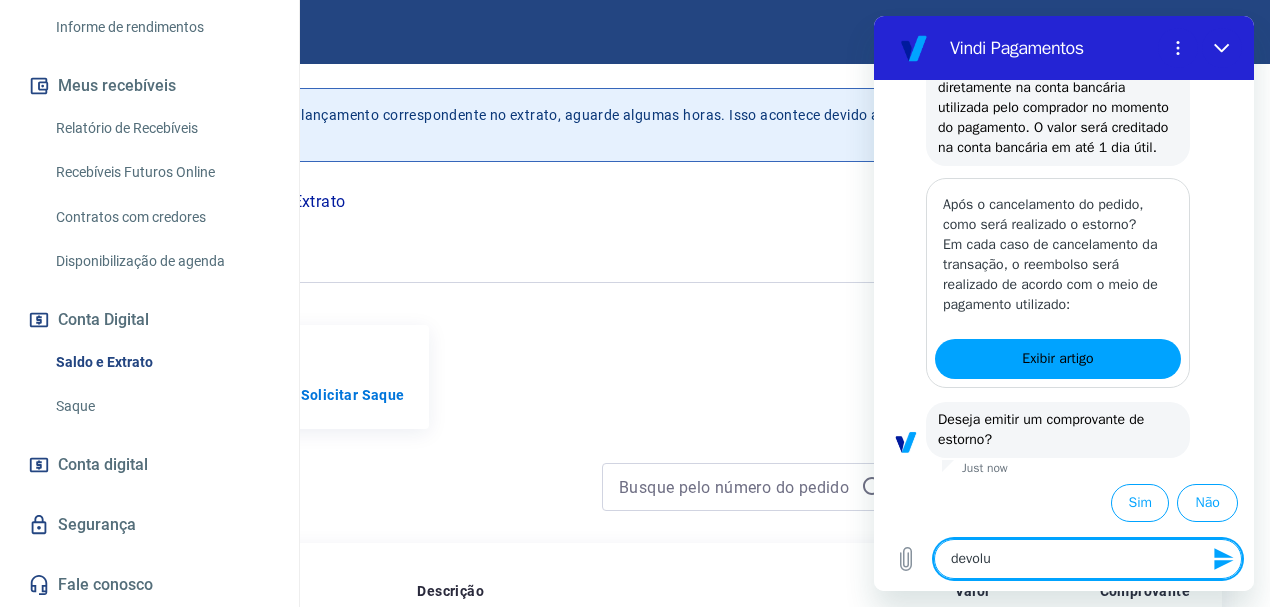 type on "devoluç" 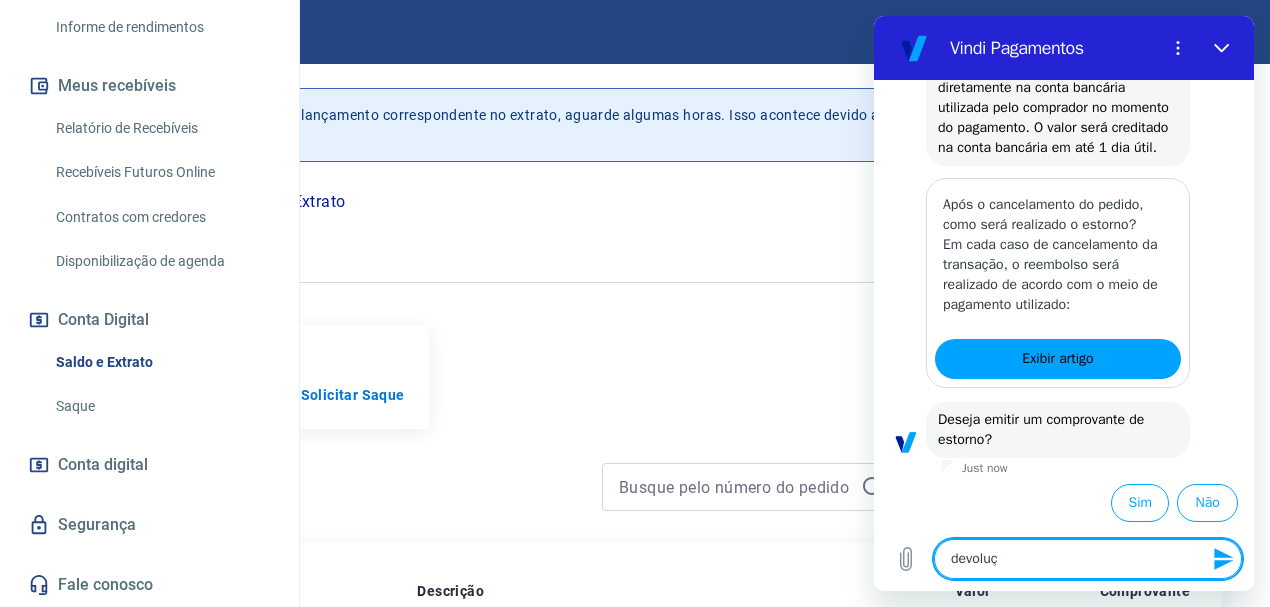 type on "devoluçã" 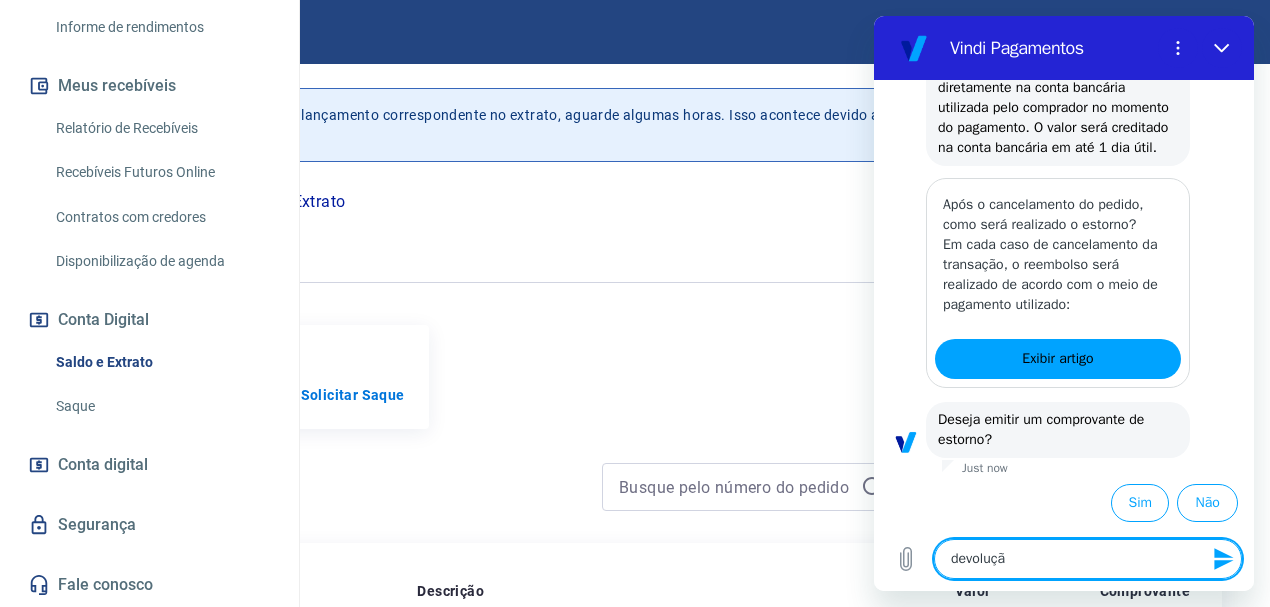 type on "devolução" 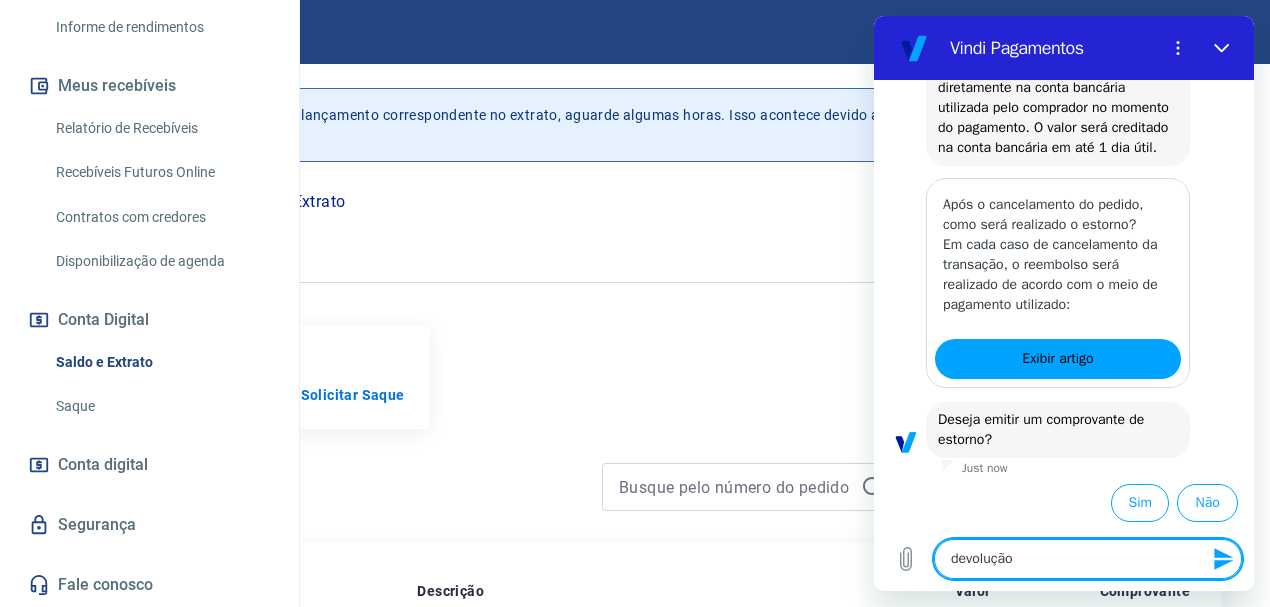 type on "devolução" 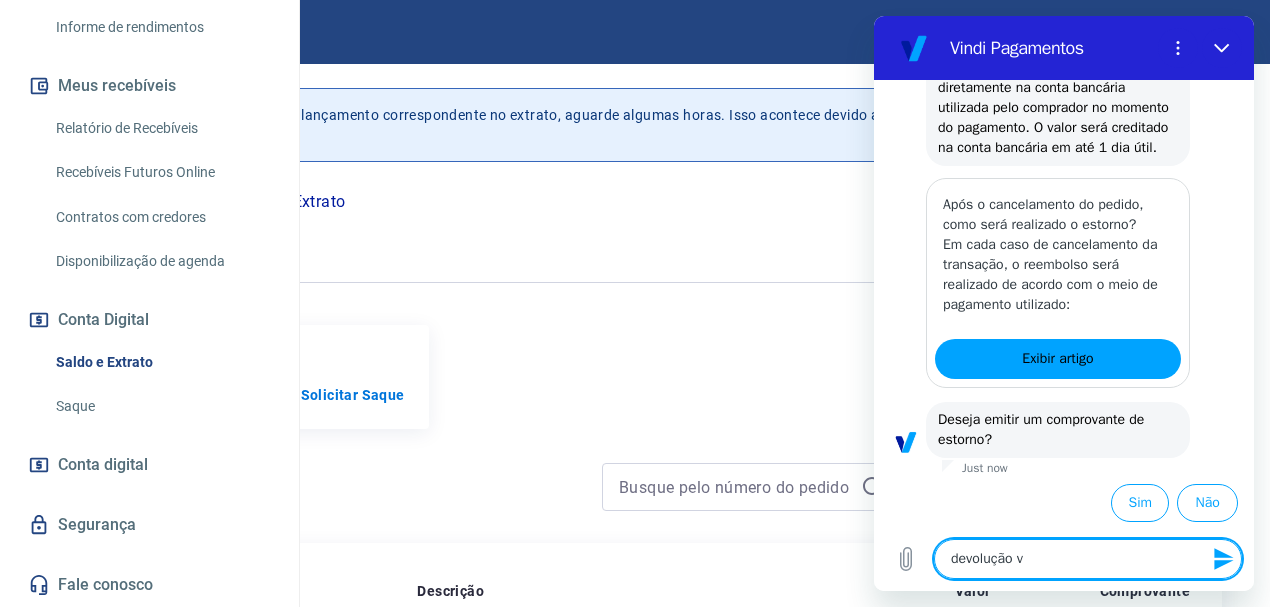 type on "devolução vl" 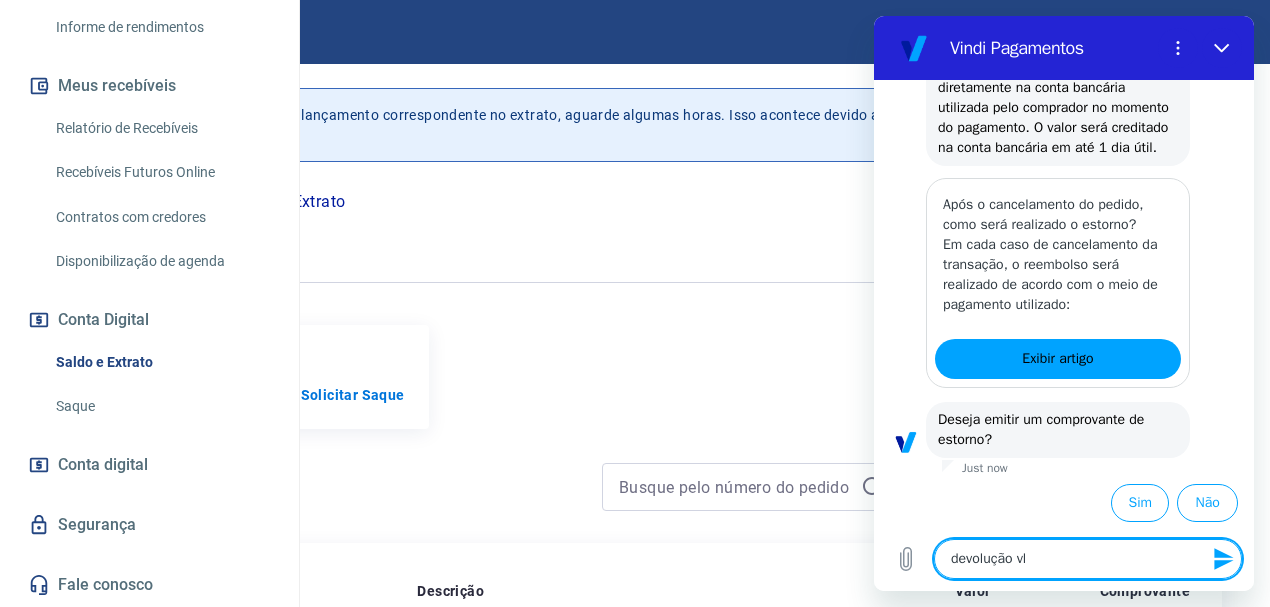 type on "x" 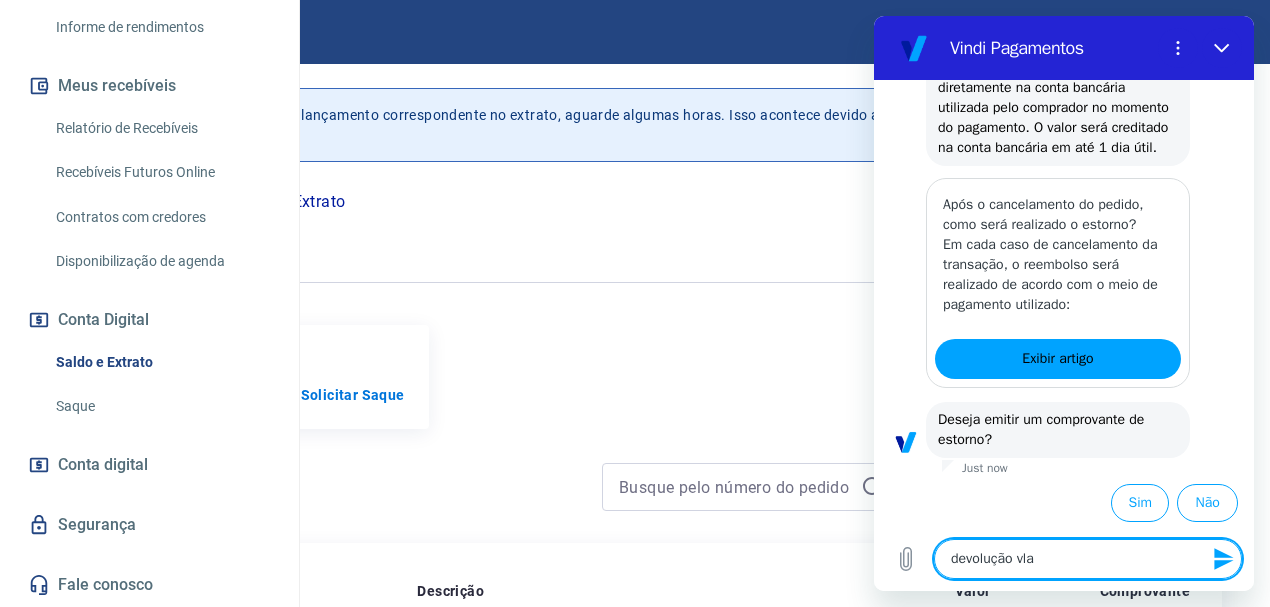 type on "devolução vlao" 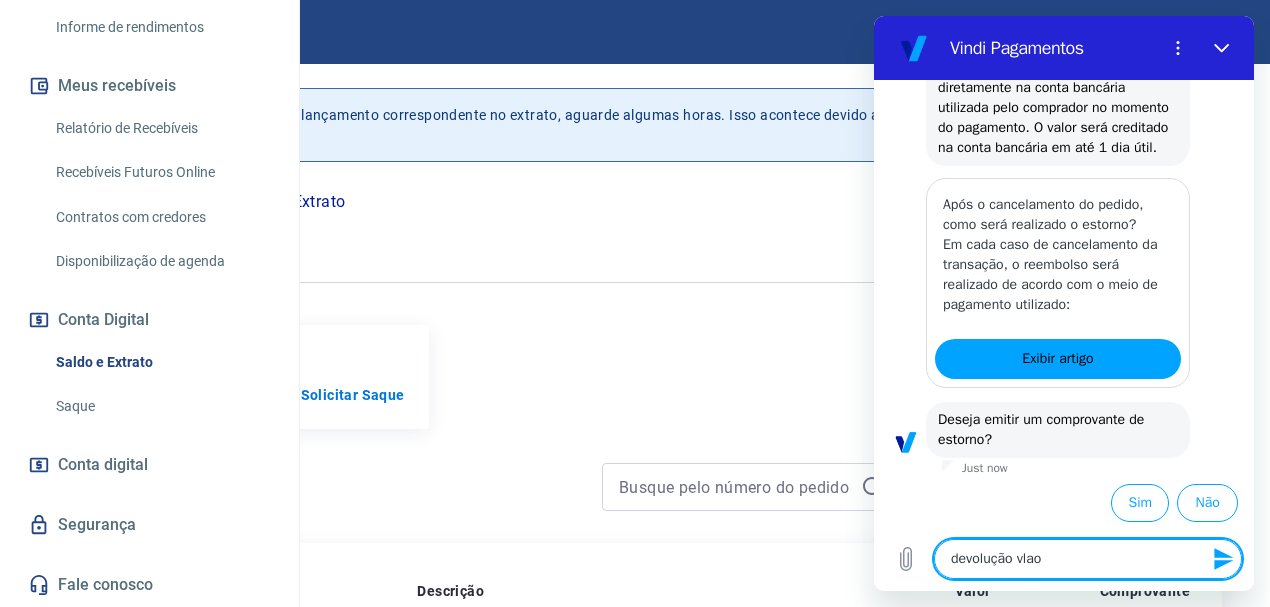 type on "devolução vlaor" 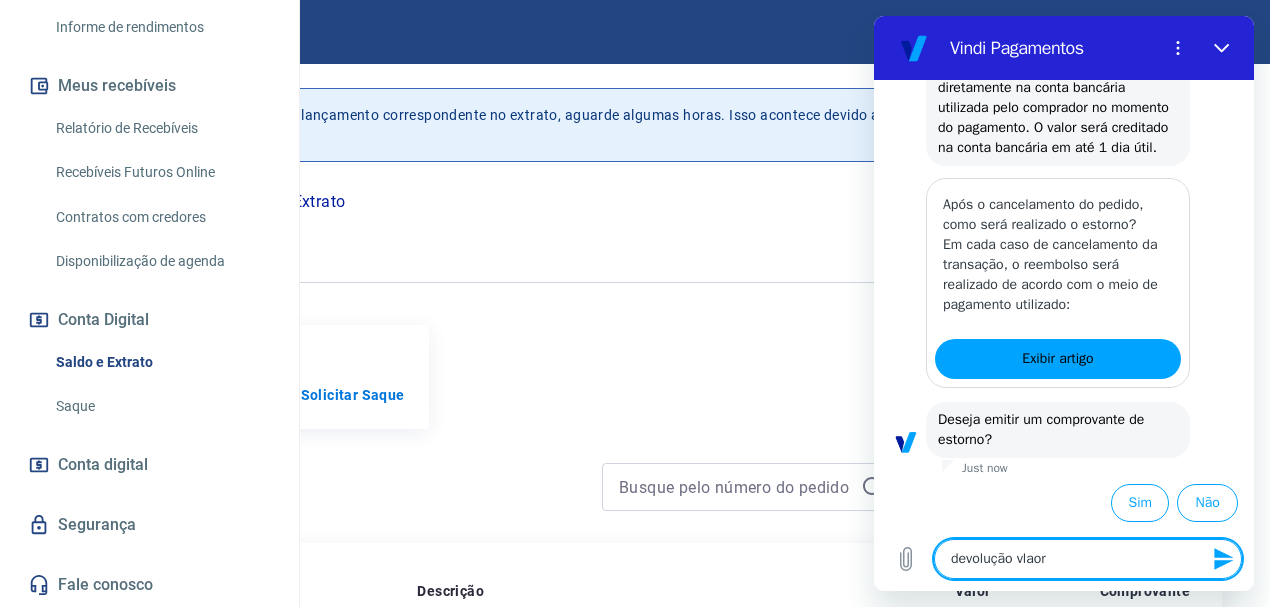 type on "devolução vlao" 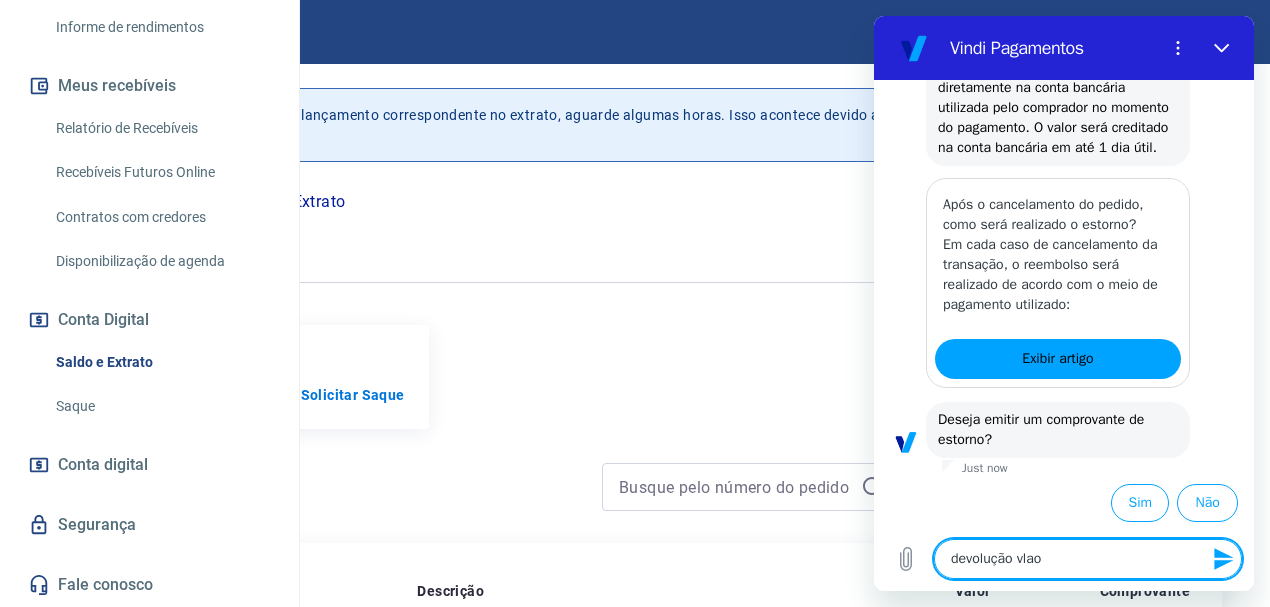 type on "devolução vla" 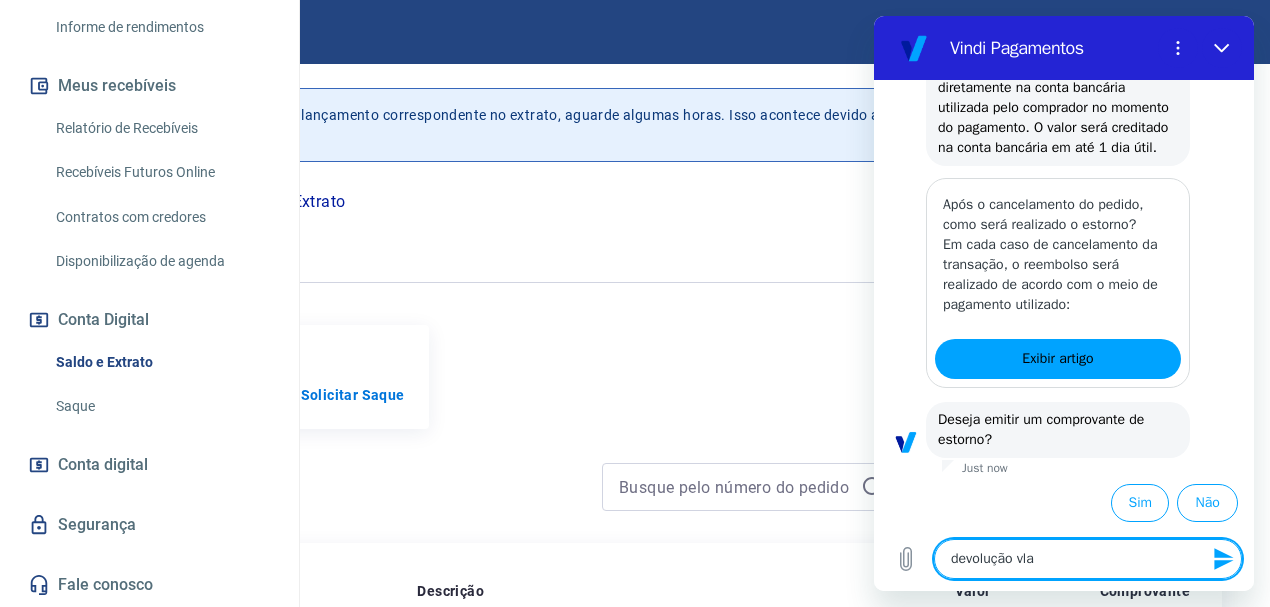 type on "devolução vl" 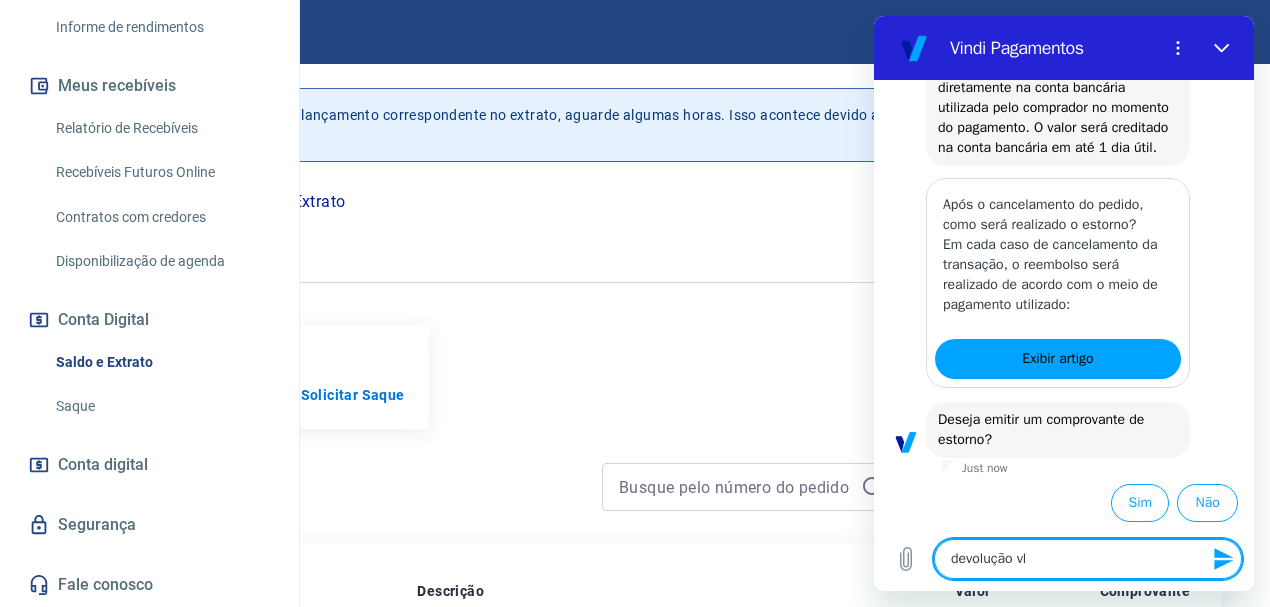 type on "x" 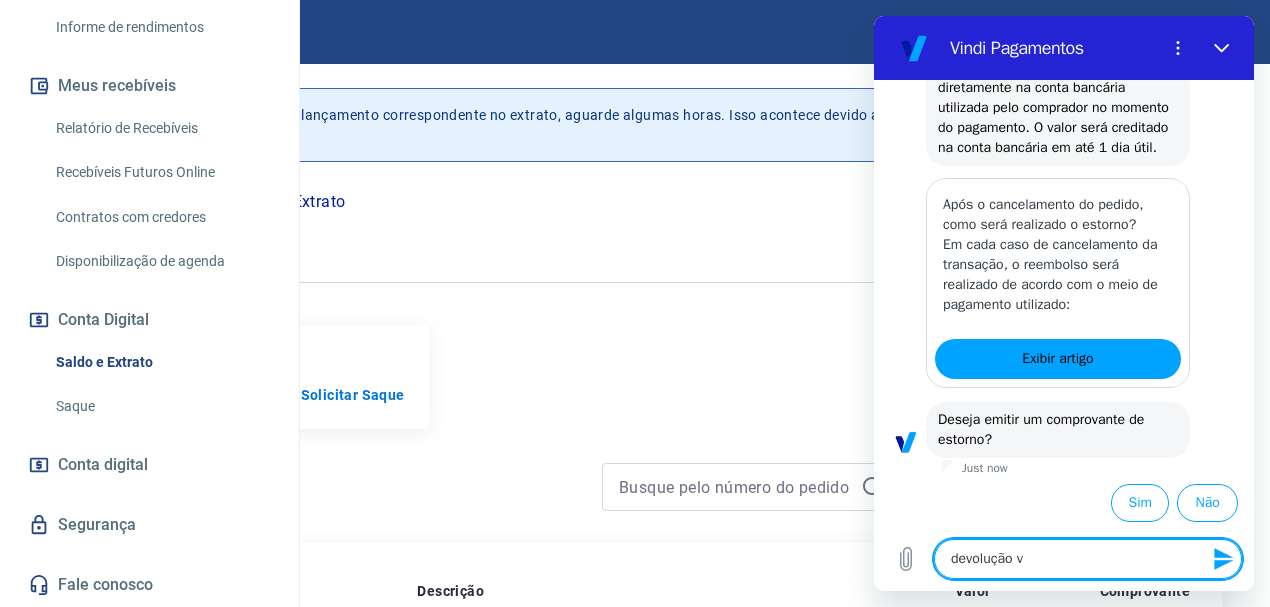 type on "devolução va" 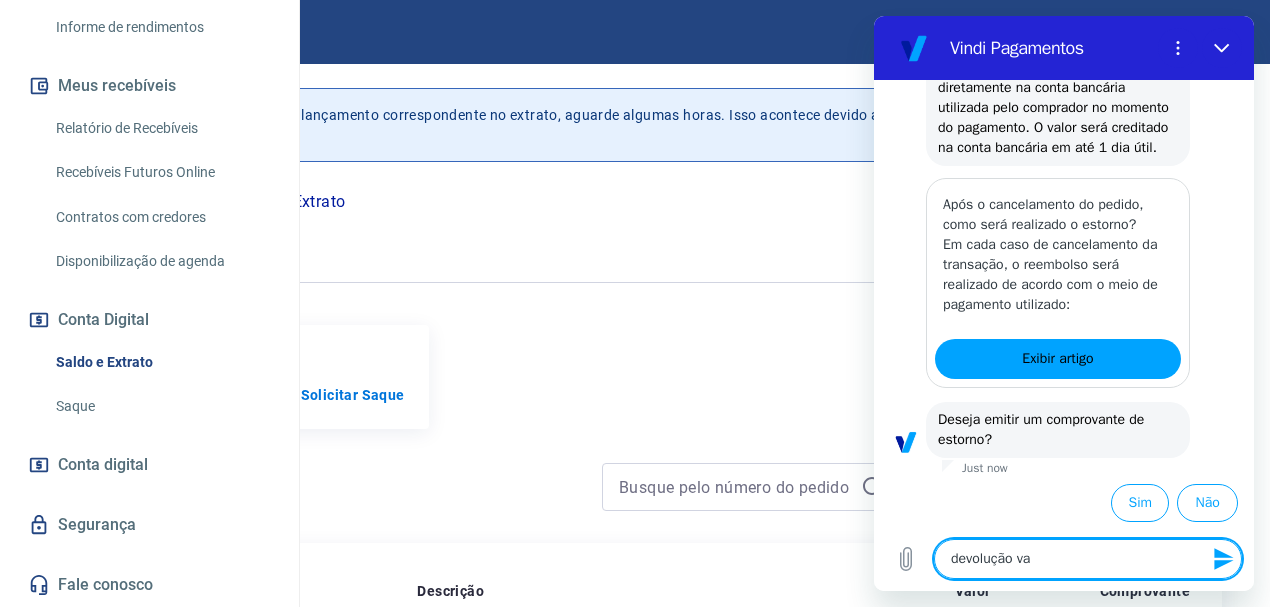 type on "devolução val" 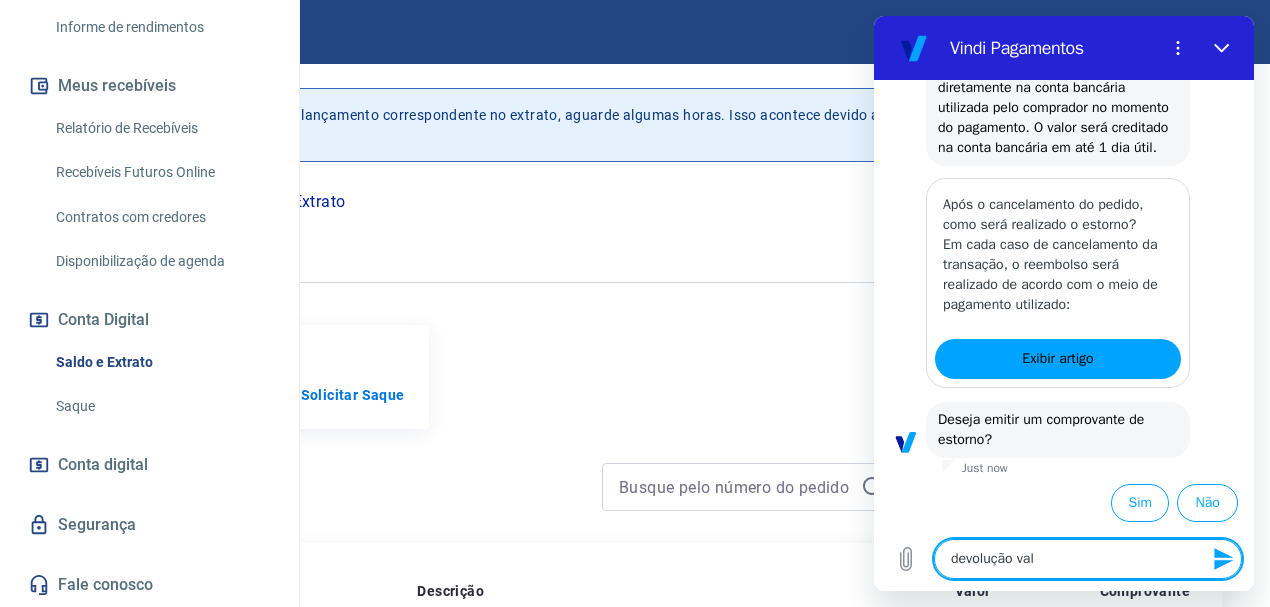 type 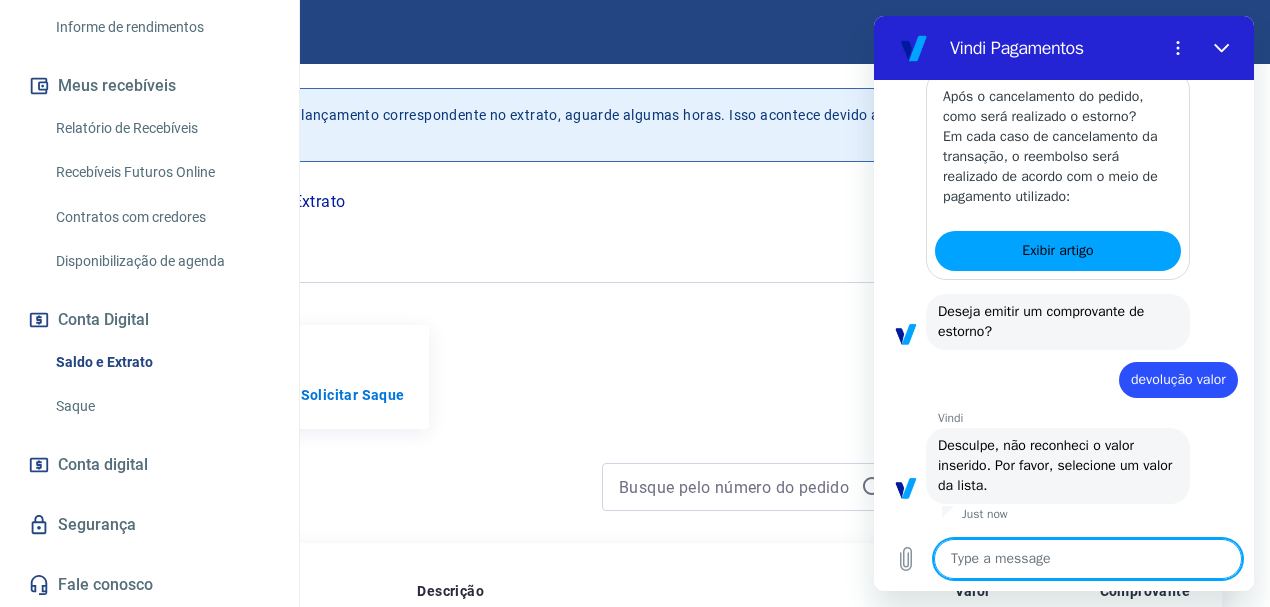 scroll, scrollTop: 3430, scrollLeft: 0, axis: vertical 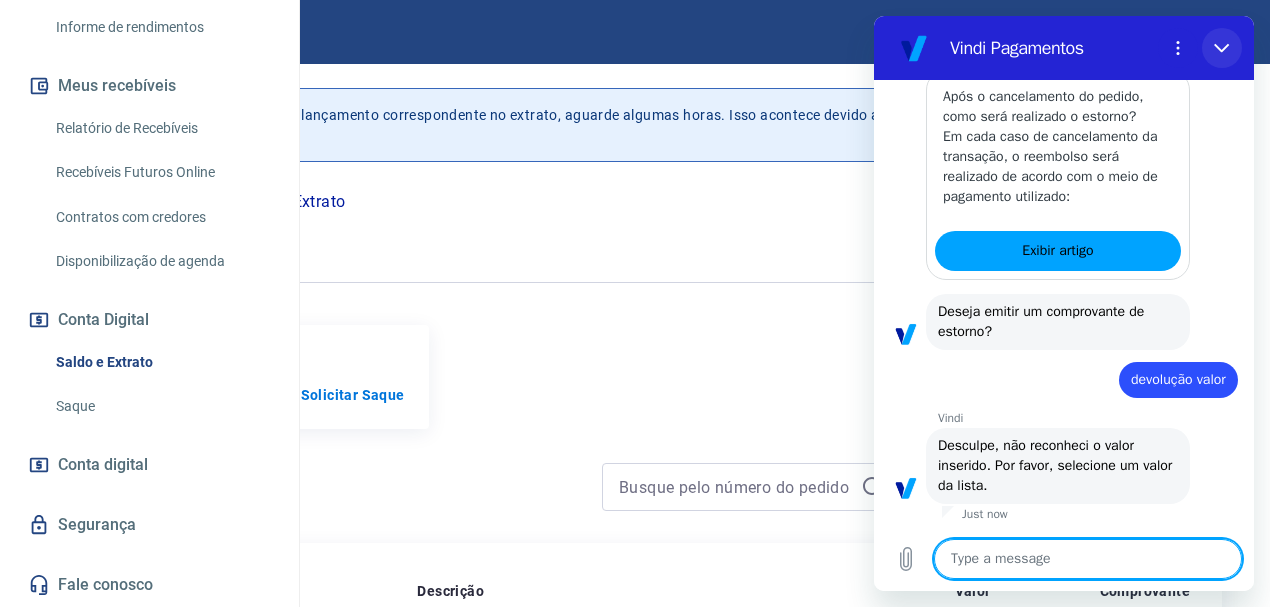 click 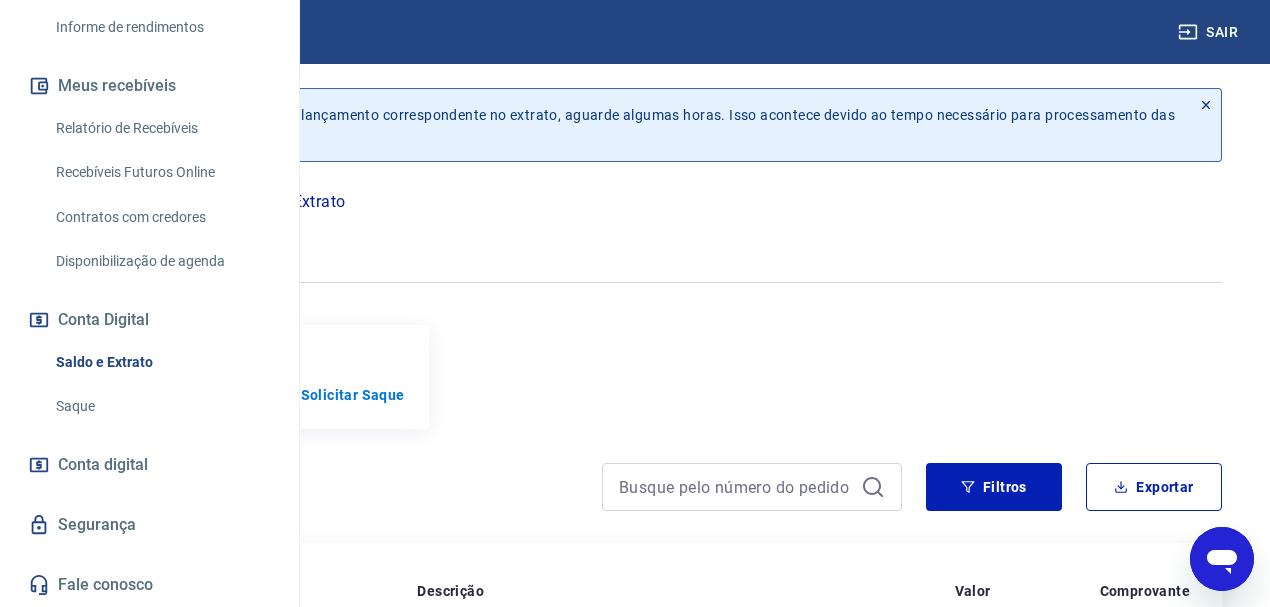 click on "Saque" at bounding box center (161, 406) 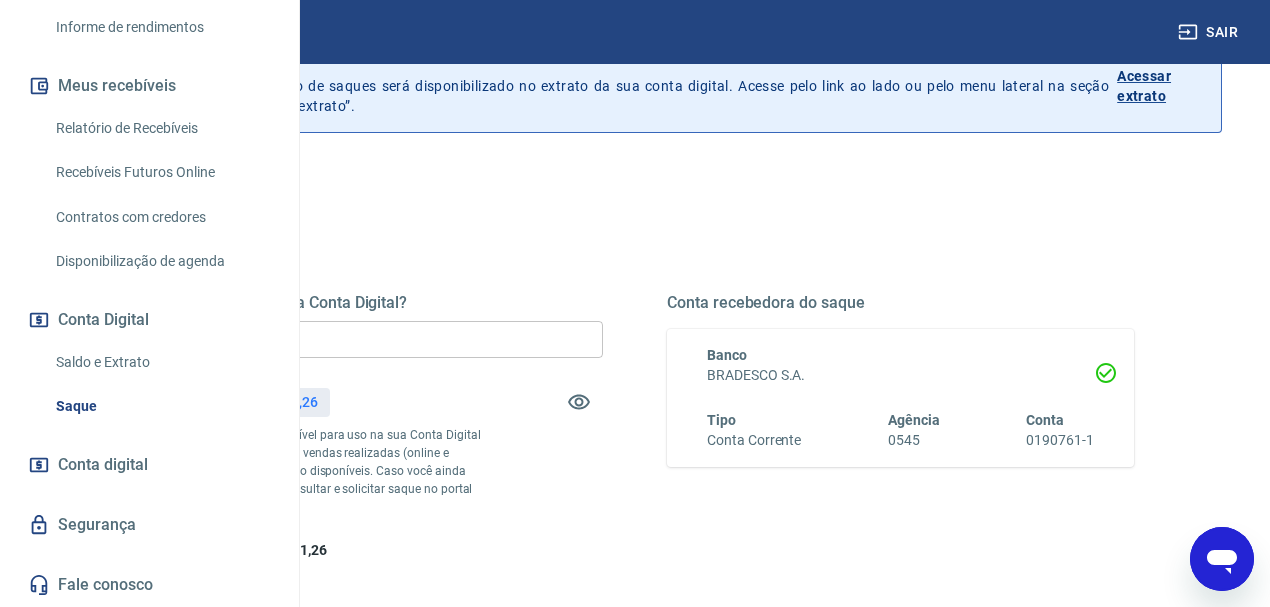 scroll, scrollTop: 133, scrollLeft: 0, axis: vertical 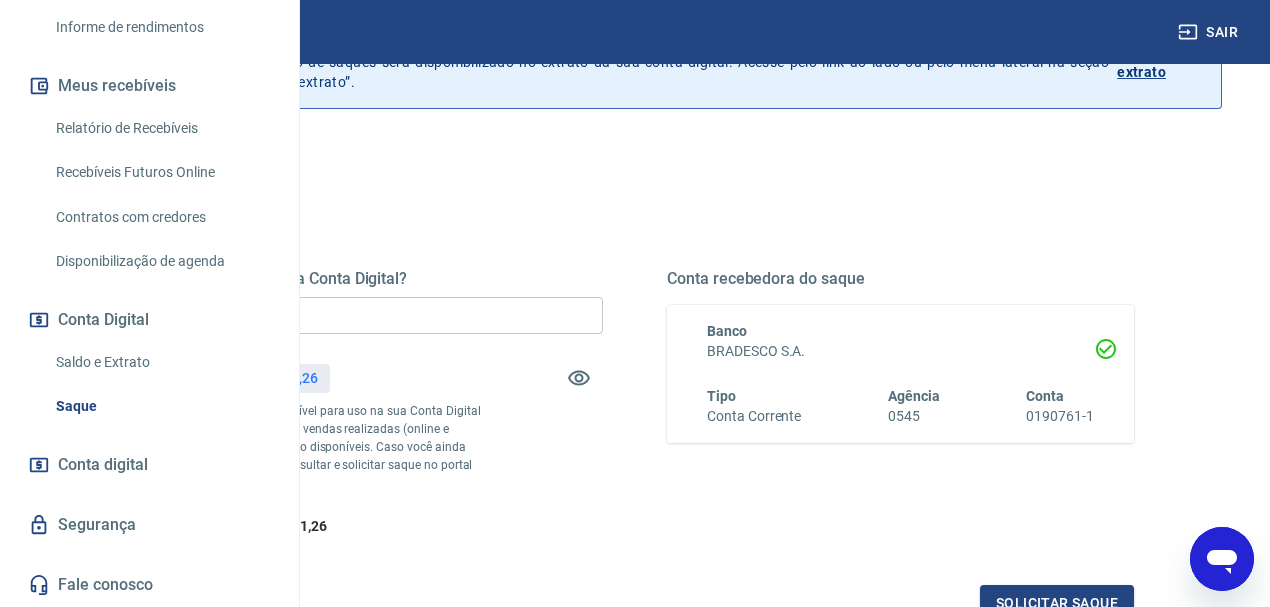 click on "Saldo e Extrato" at bounding box center [161, 362] 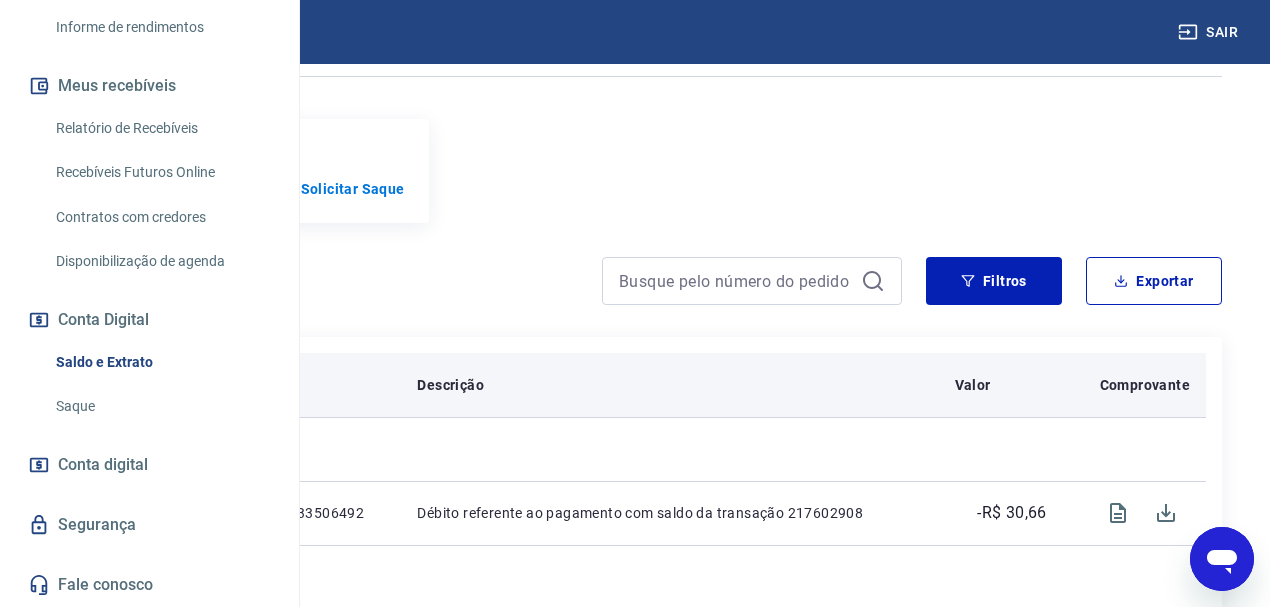 scroll, scrollTop: 200, scrollLeft: 0, axis: vertical 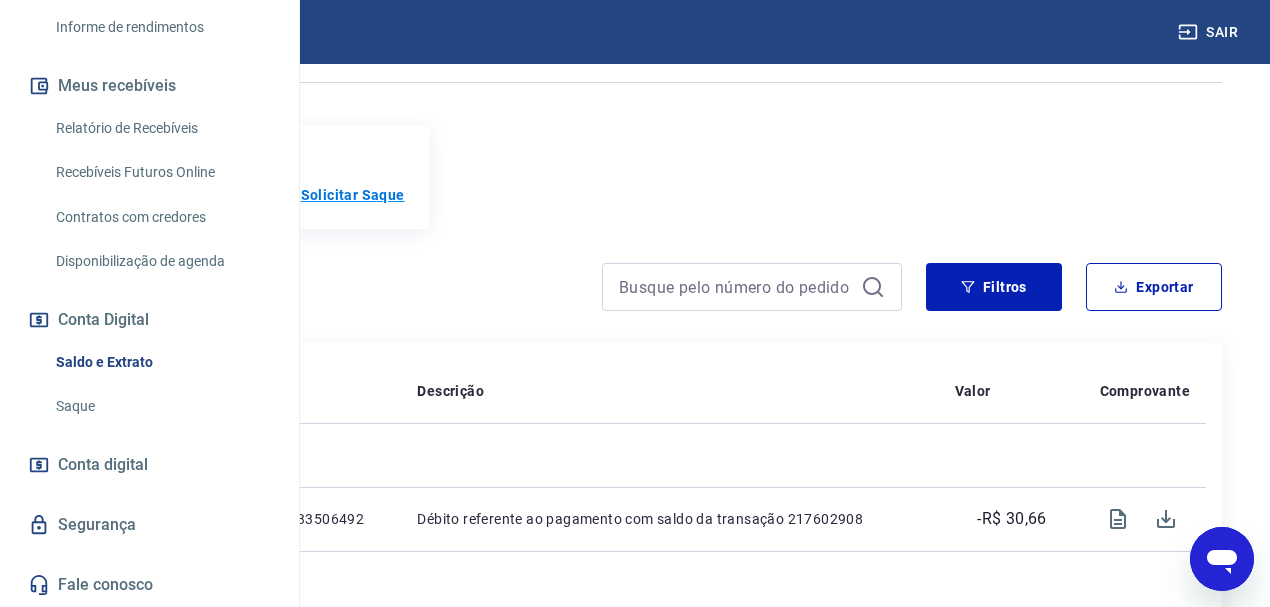 click on "Solicitar Saque" at bounding box center (353, 195) 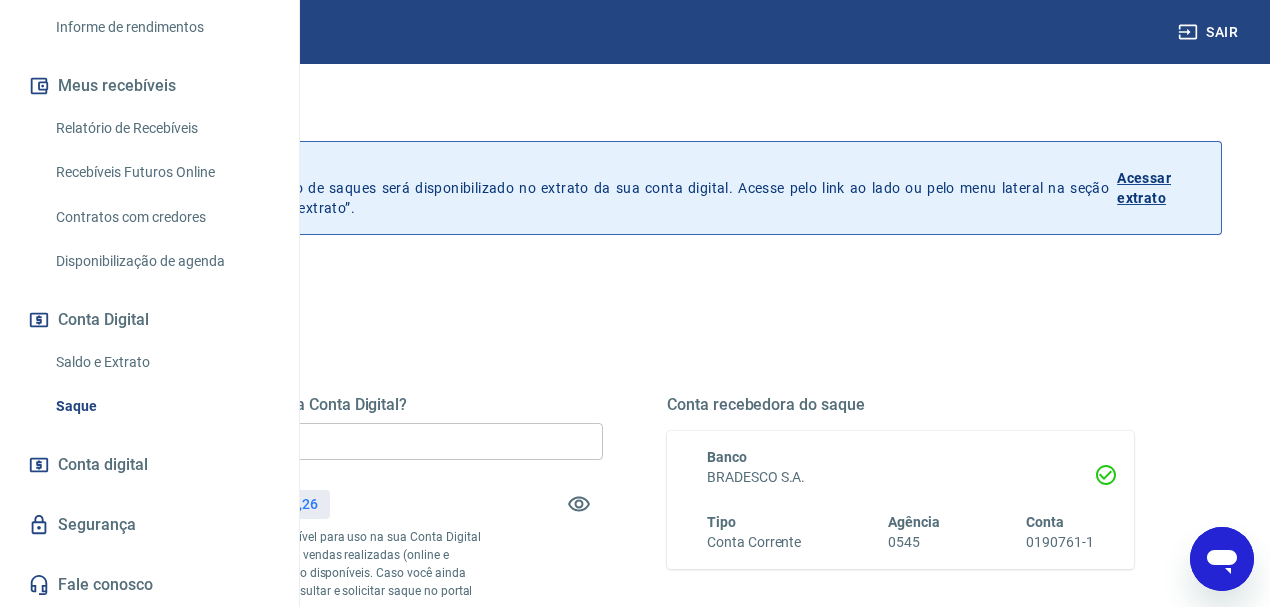 scroll, scrollTop: 0, scrollLeft: 0, axis: both 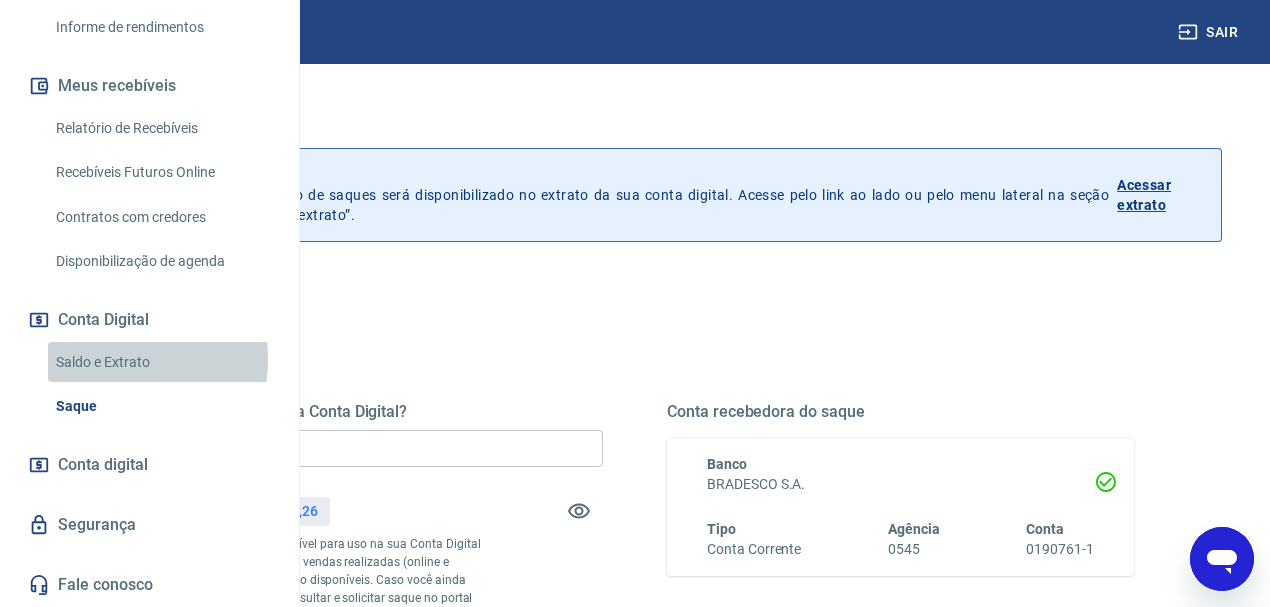 click on "Saldo e Extrato" at bounding box center (161, 362) 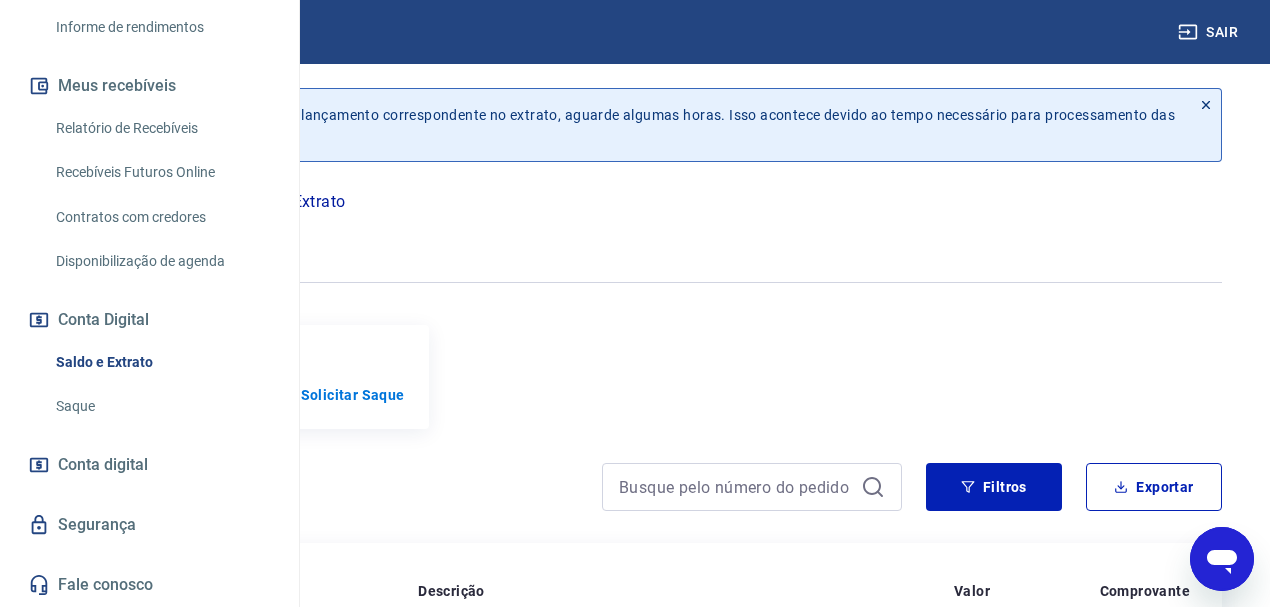 click on "Saque" at bounding box center [161, 406] 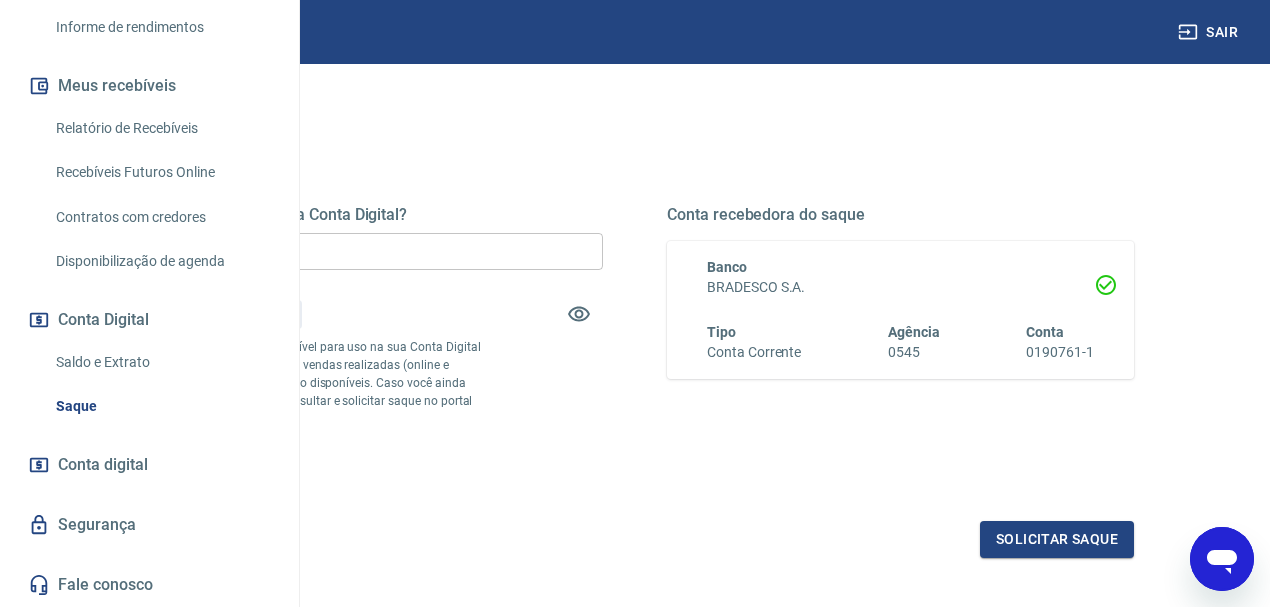 scroll, scrollTop: 266, scrollLeft: 0, axis: vertical 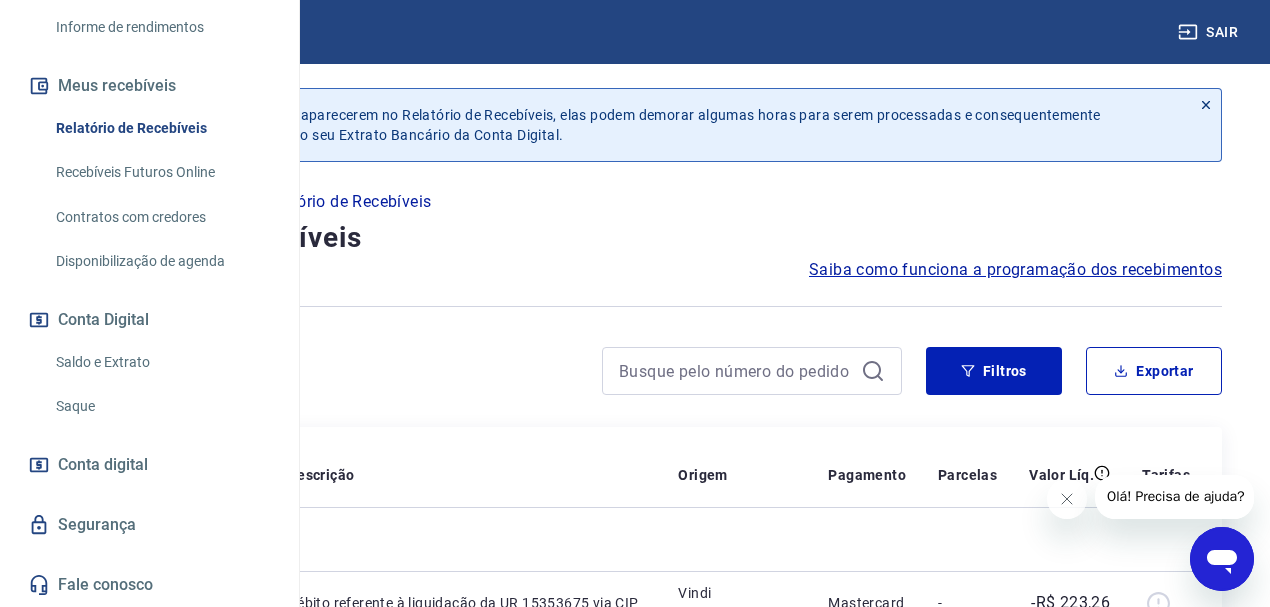 click on "Olá! Precisa de ajuda?" at bounding box center [1175, 496] 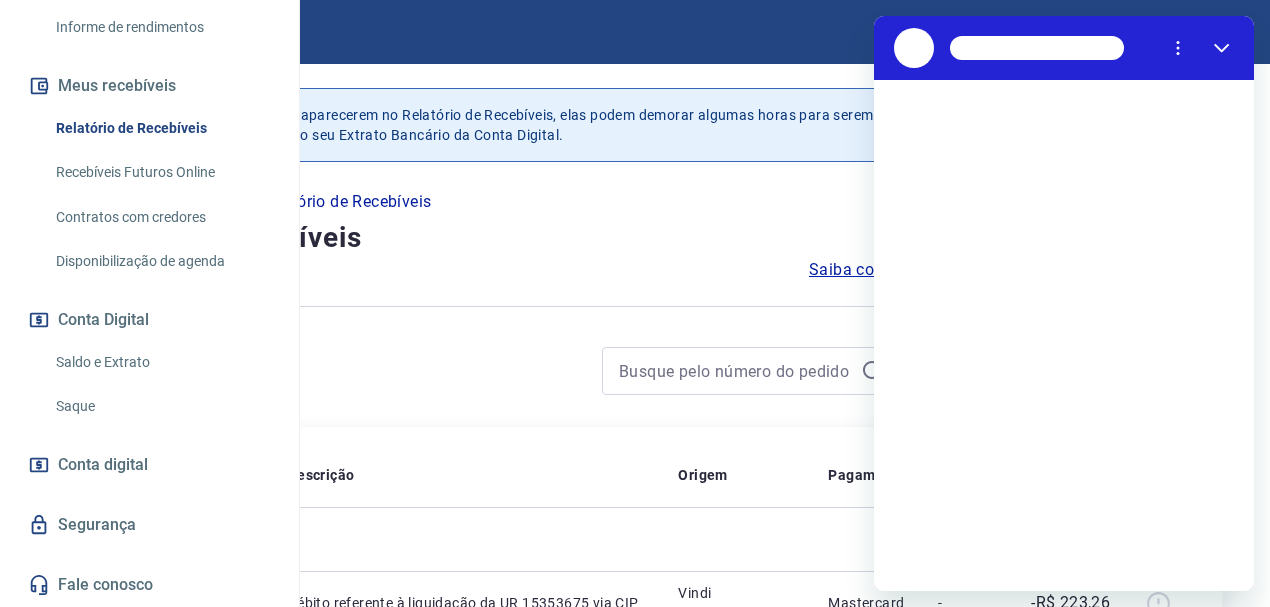 scroll, scrollTop: 0, scrollLeft: 0, axis: both 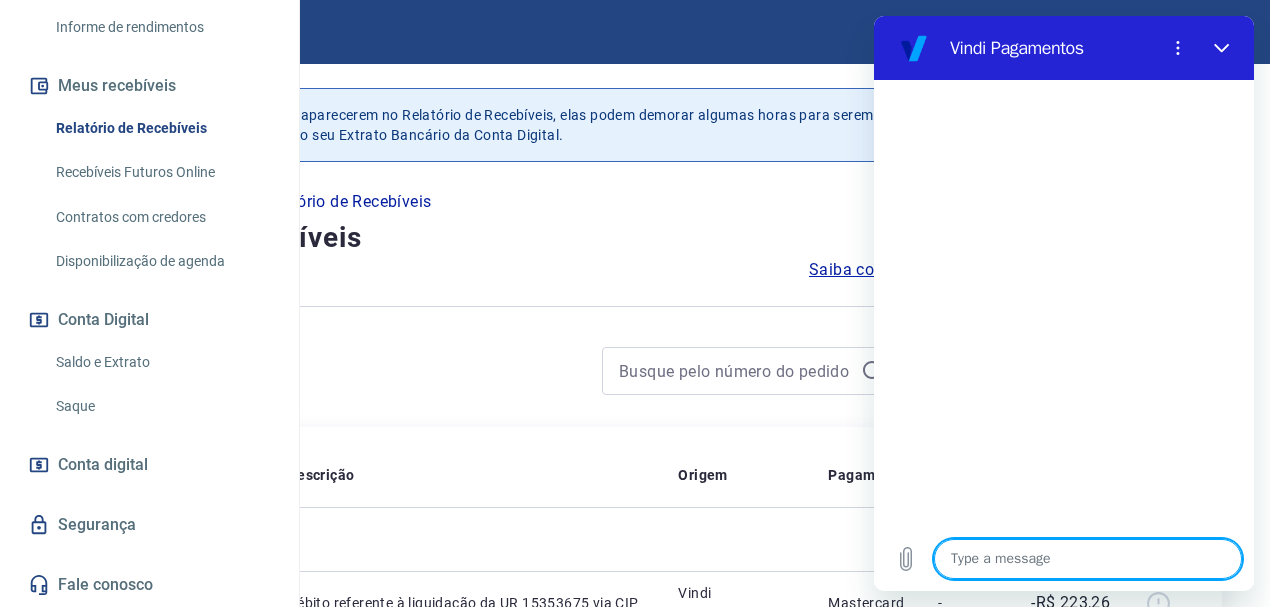 type on "t" 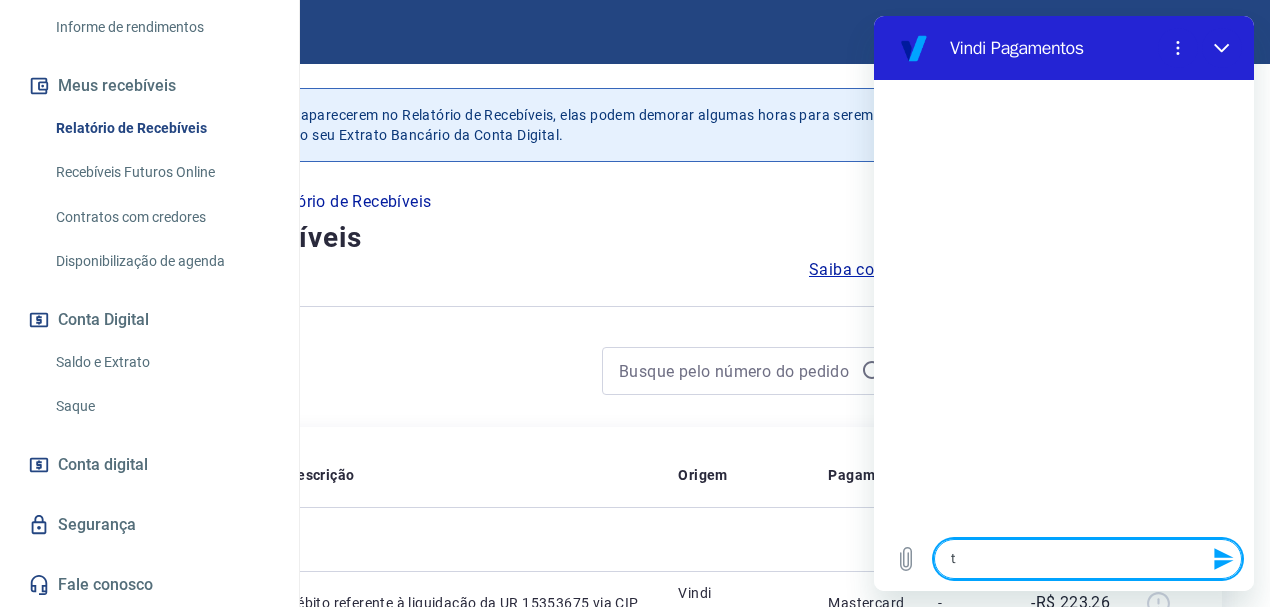 type on "tr" 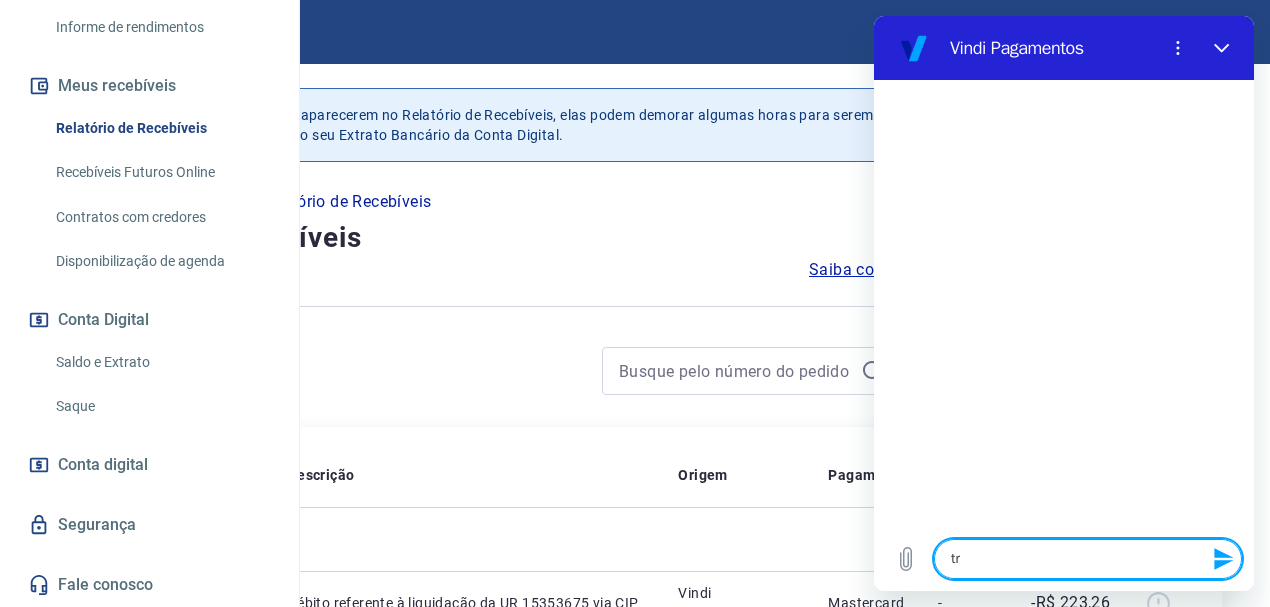 type on "tra" 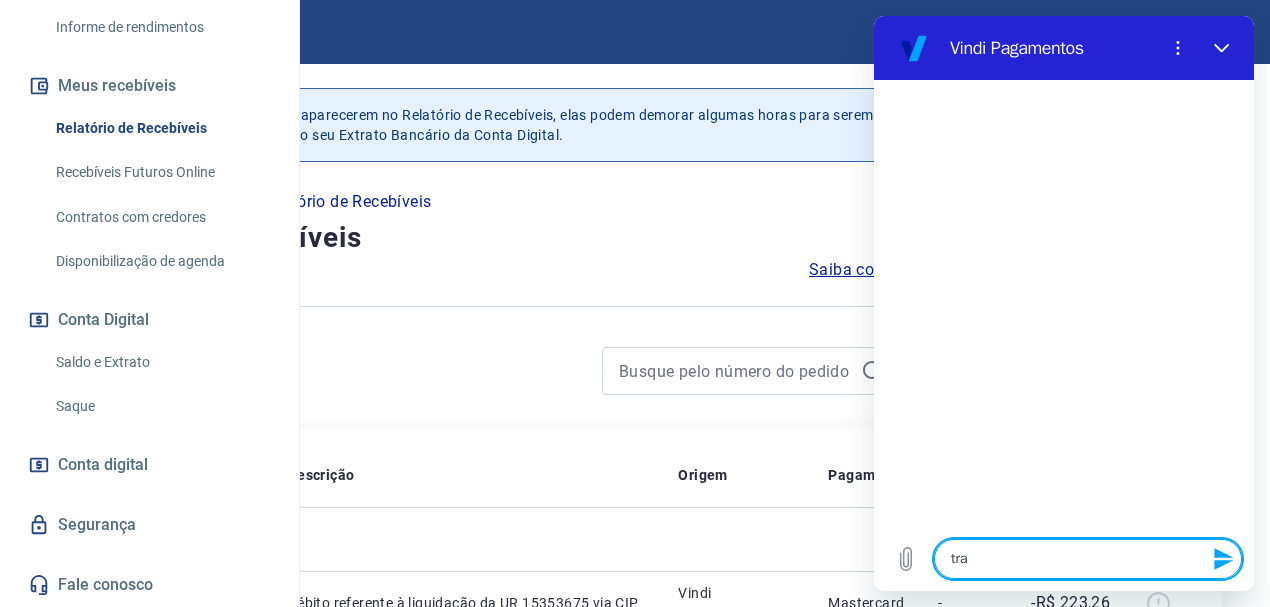 type on "tran" 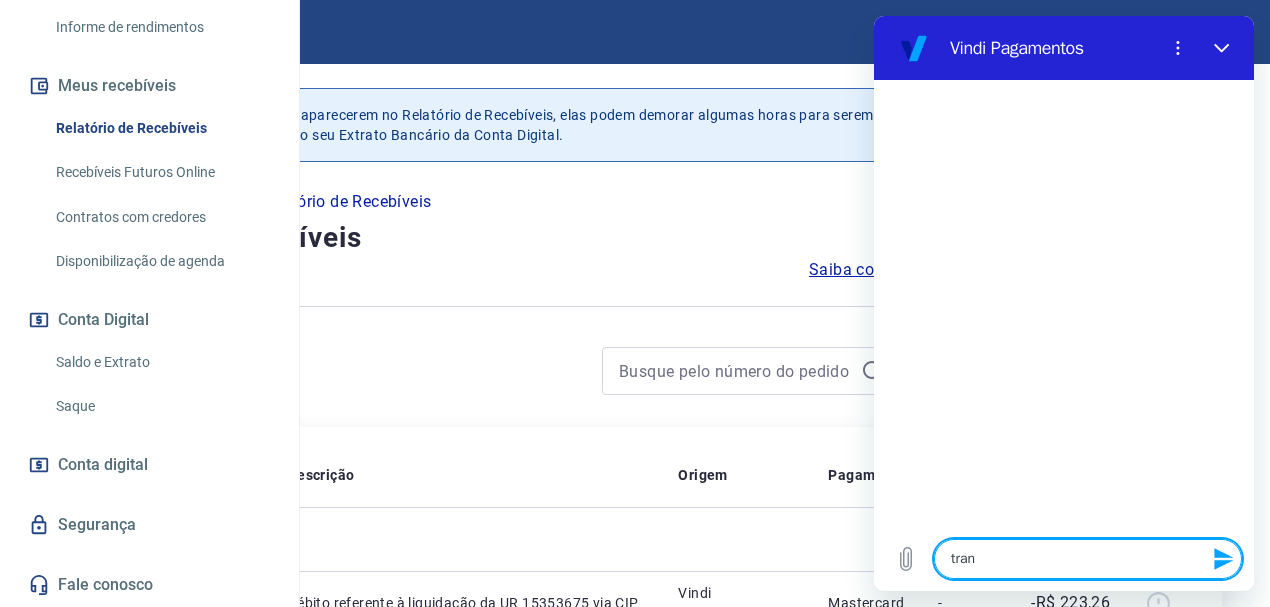 type on "trans" 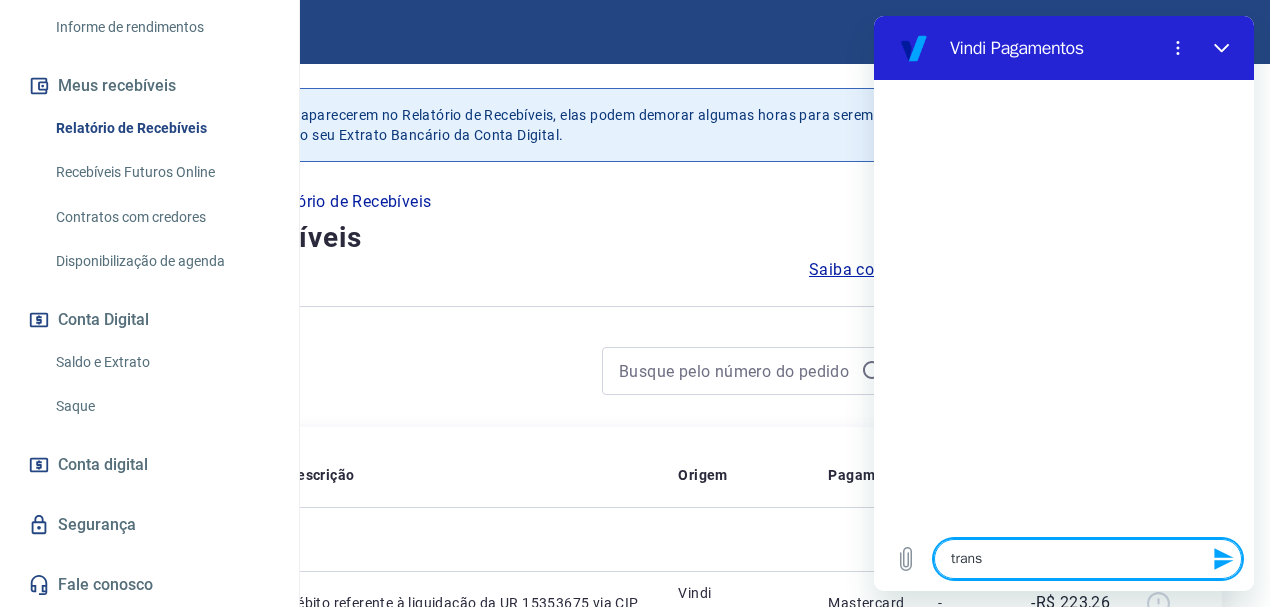 type on "transa" 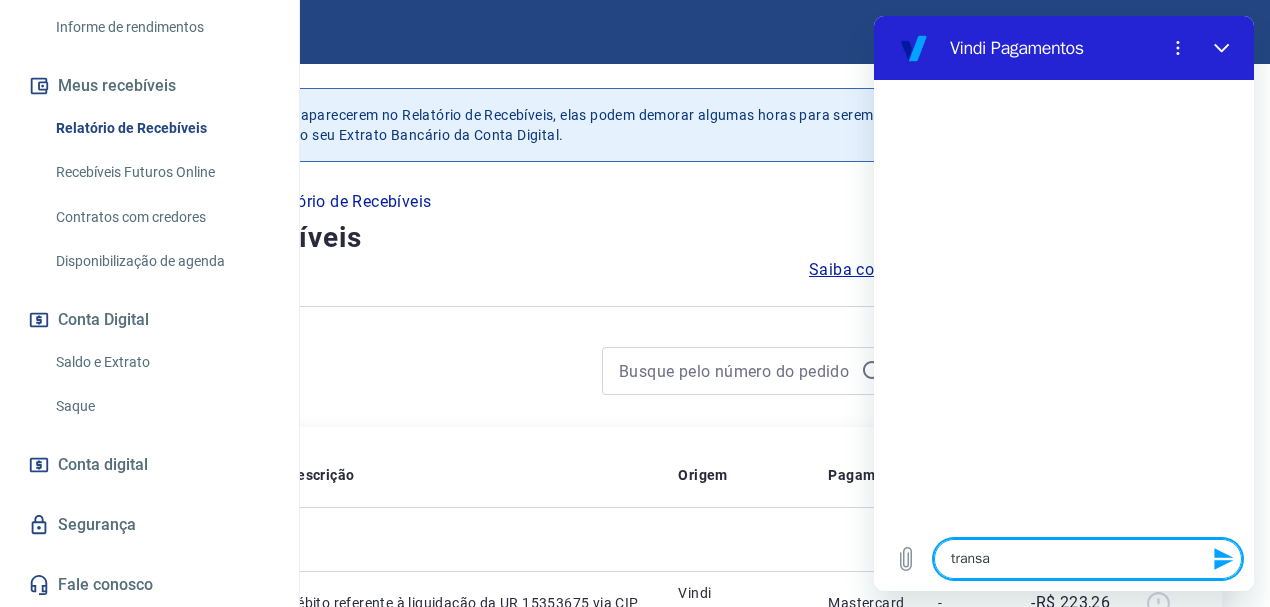 type on "transaç" 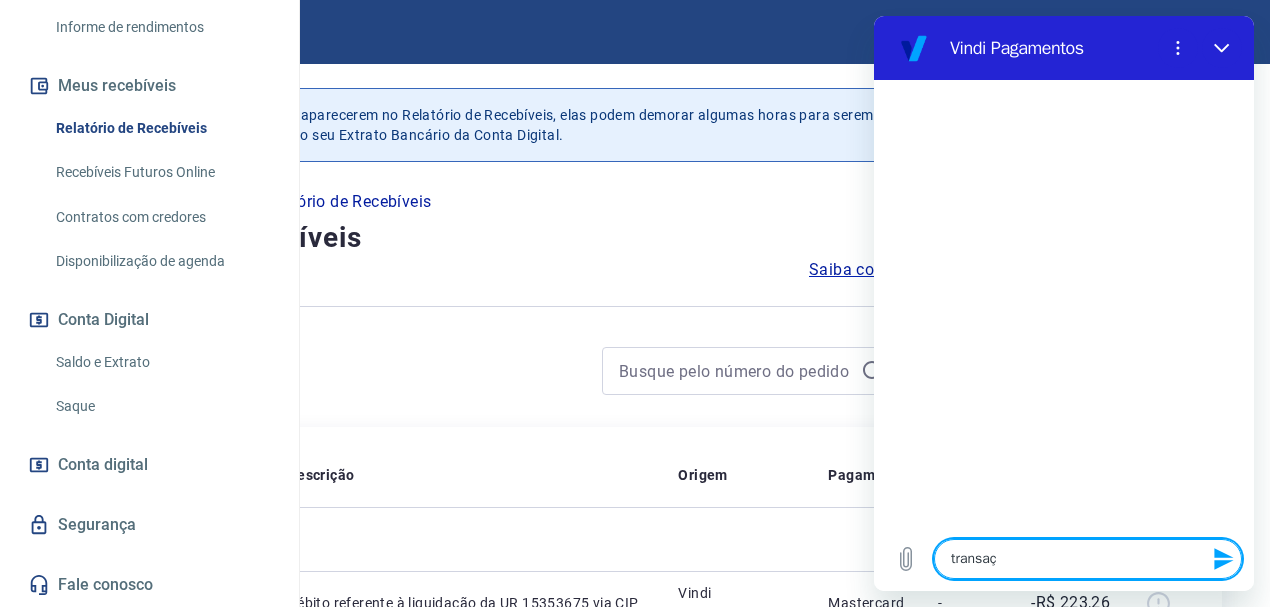type on "transaçã" 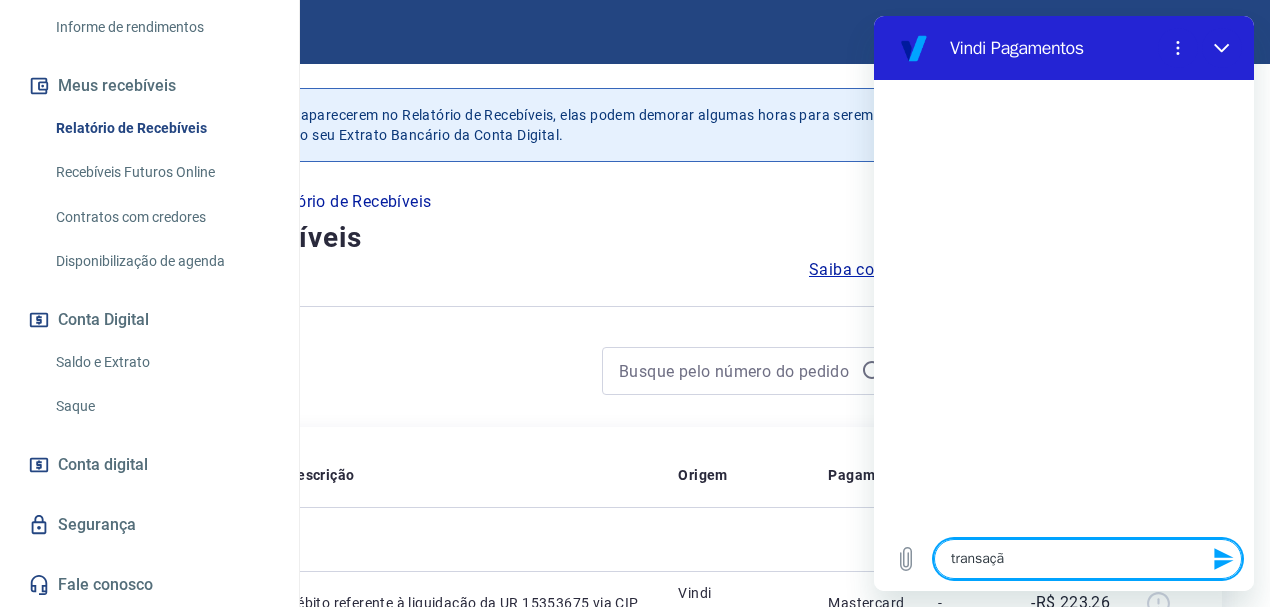 type on "transação" 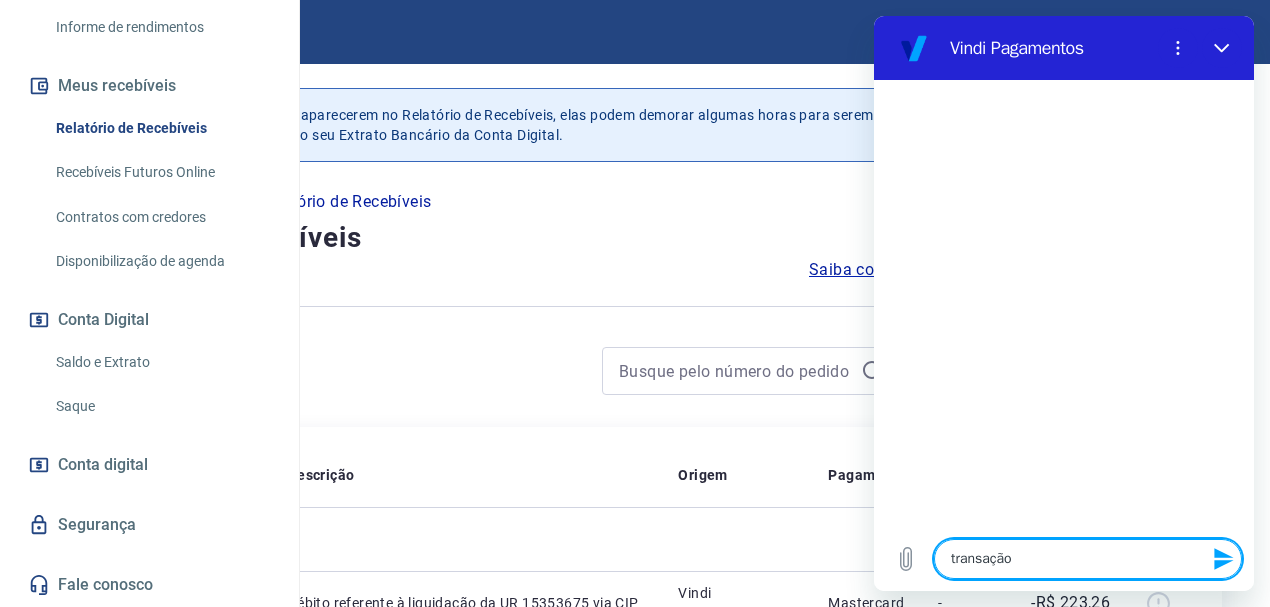 type on "transação" 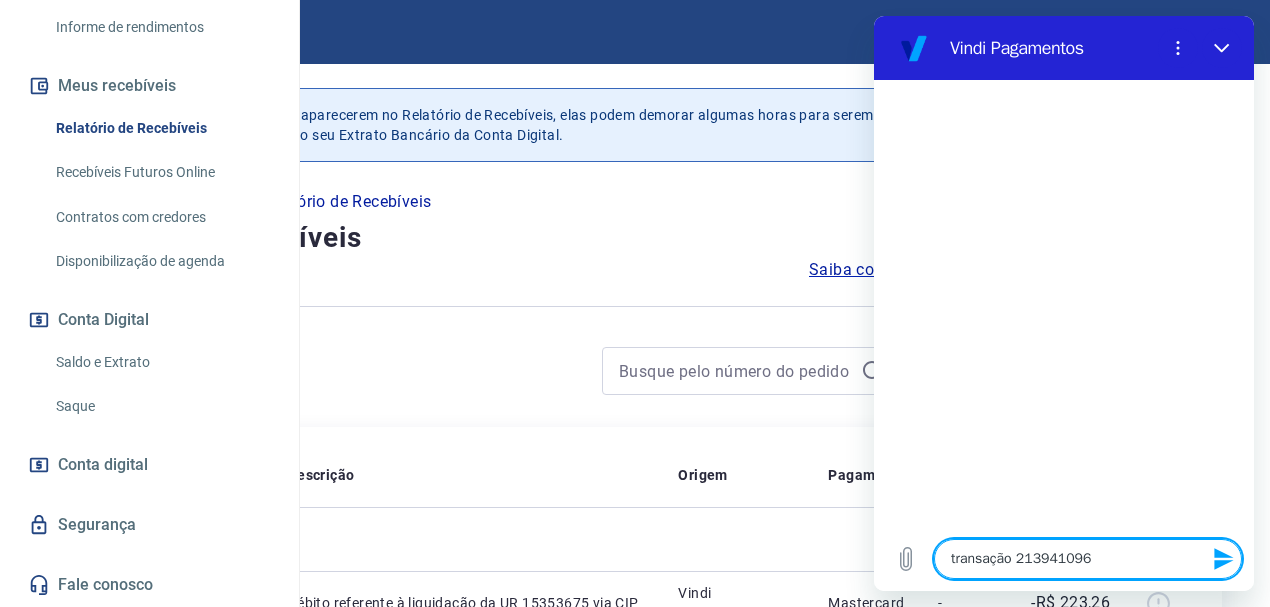 type 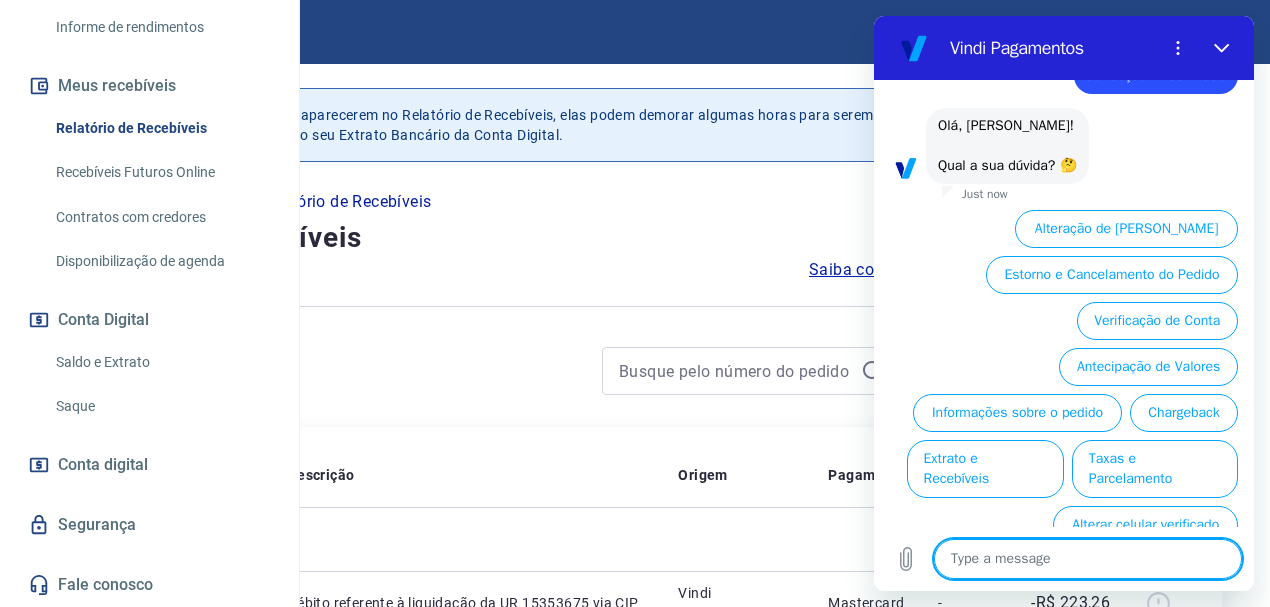 scroll, scrollTop: 104, scrollLeft: 0, axis: vertical 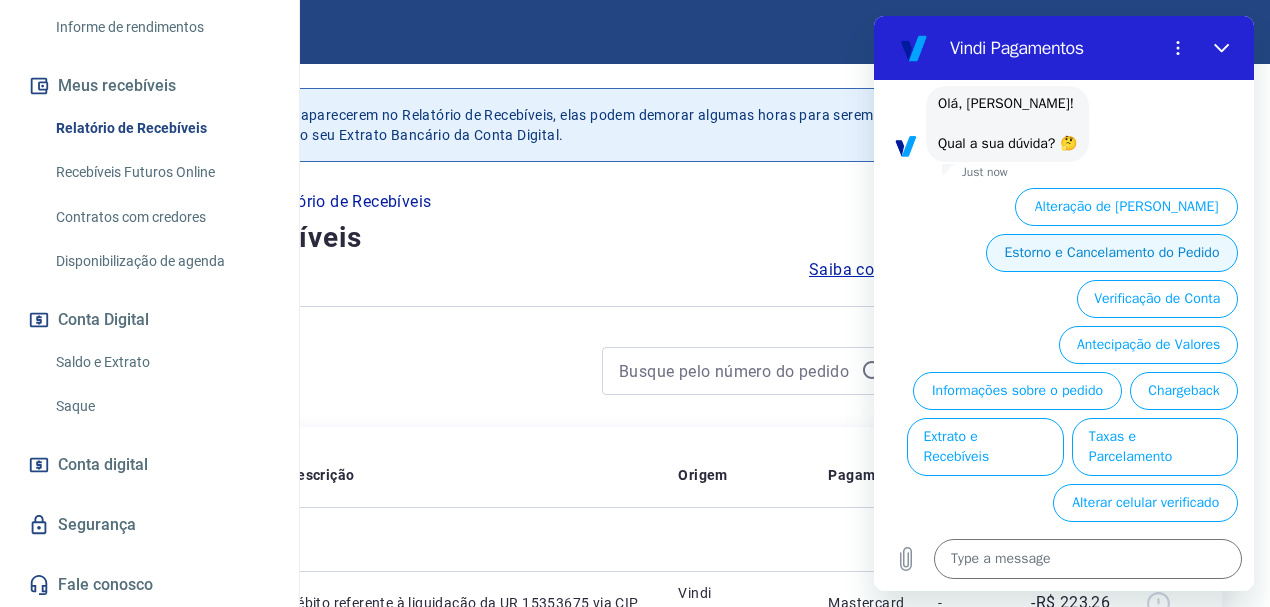 click on "Estorno e Cancelamento do Pedido" at bounding box center (1112, 253) 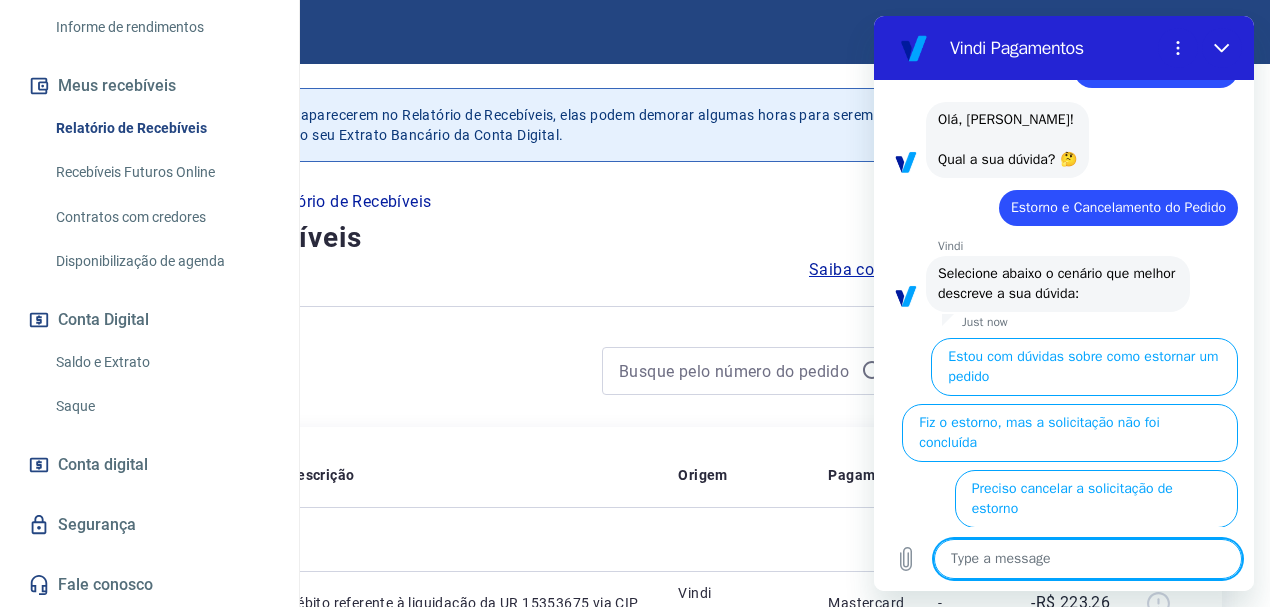 scroll, scrollTop: 208, scrollLeft: 0, axis: vertical 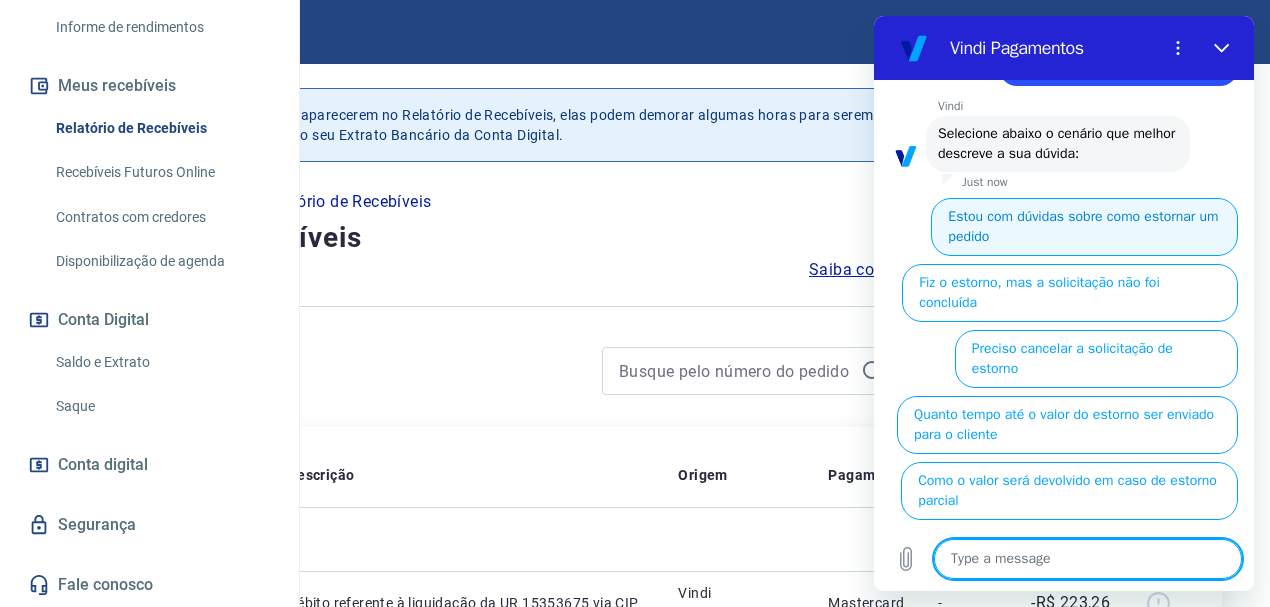 click on "Estou com dúvidas sobre como estornar um pedido" at bounding box center [1084, 227] 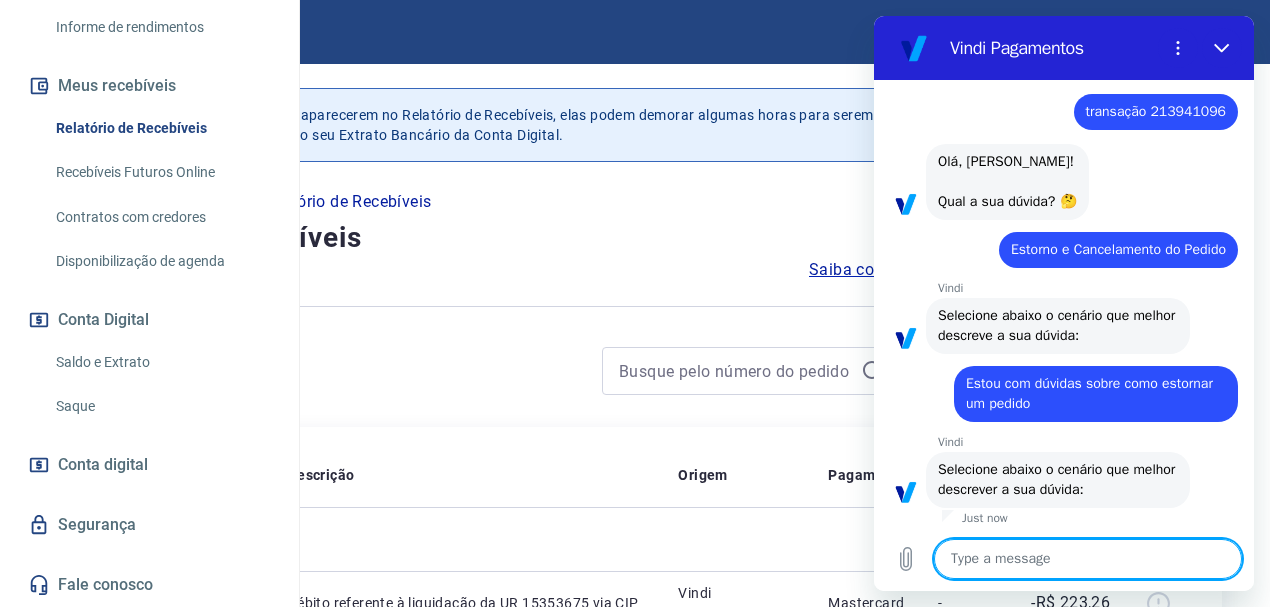 scroll, scrollTop: 120, scrollLeft: 0, axis: vertical 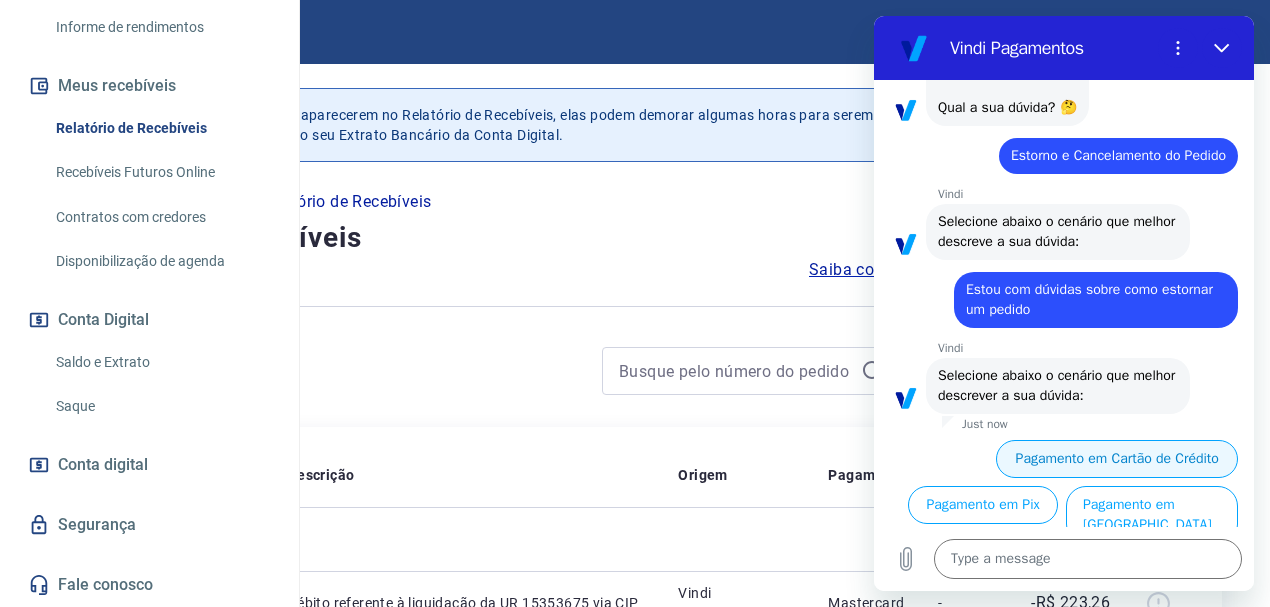 click on "Pagamento em Cartão de Crédito" at bounding box center [1117, 459] 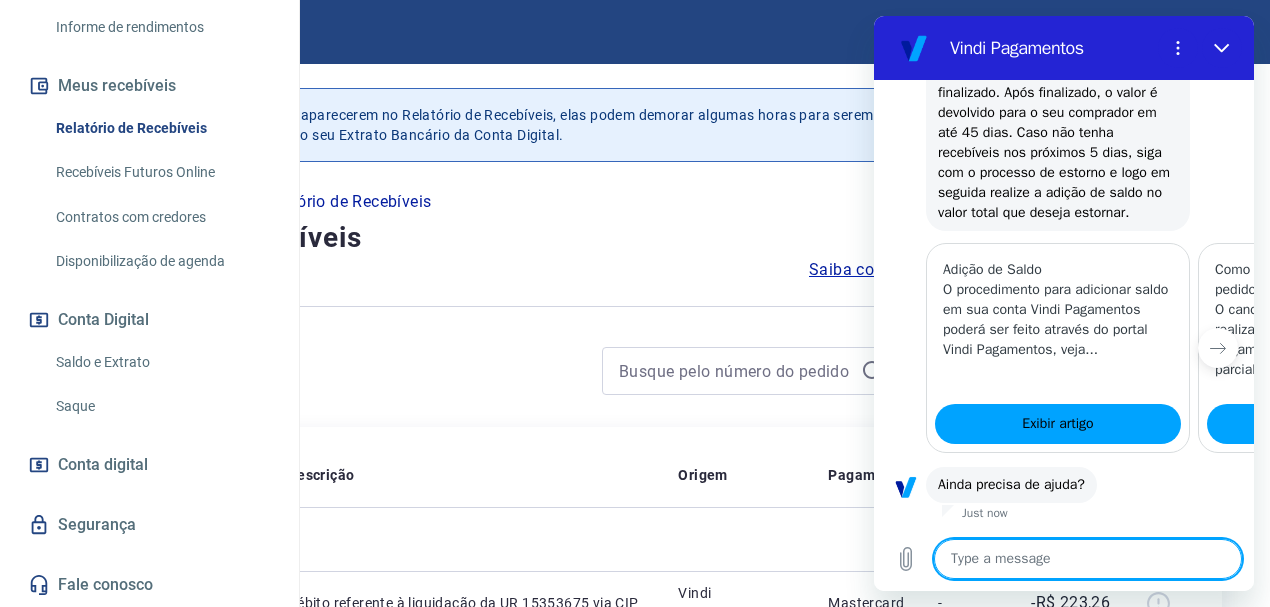 scroll, scrollTop: 908, scrollLeft: 0, axis: vertical 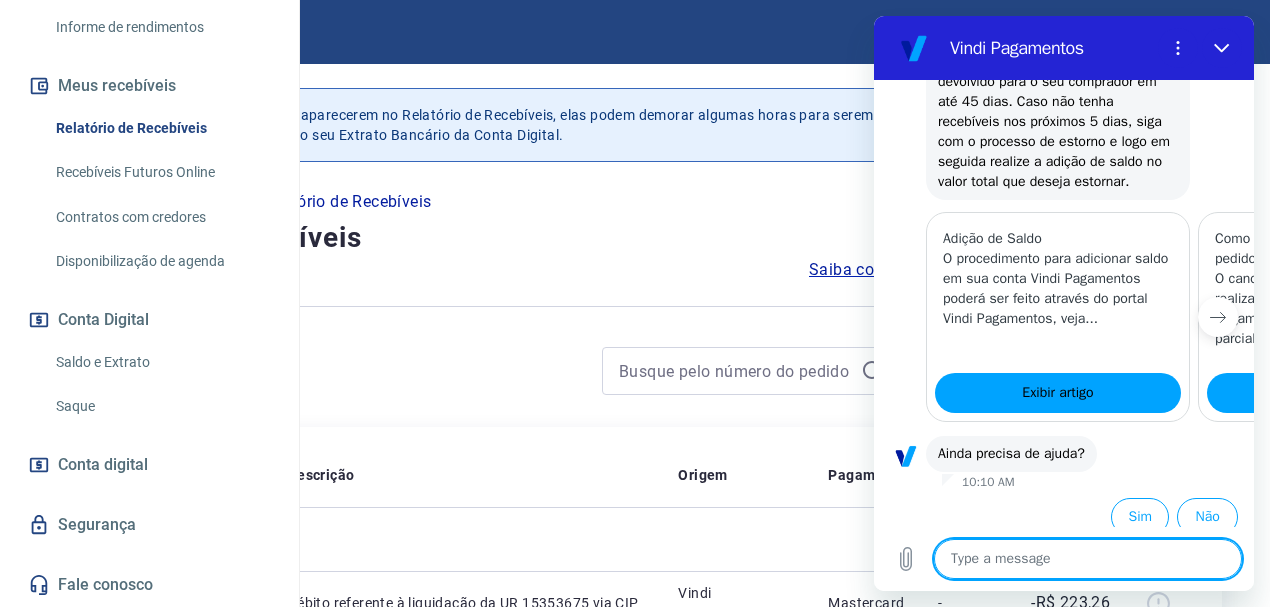 click 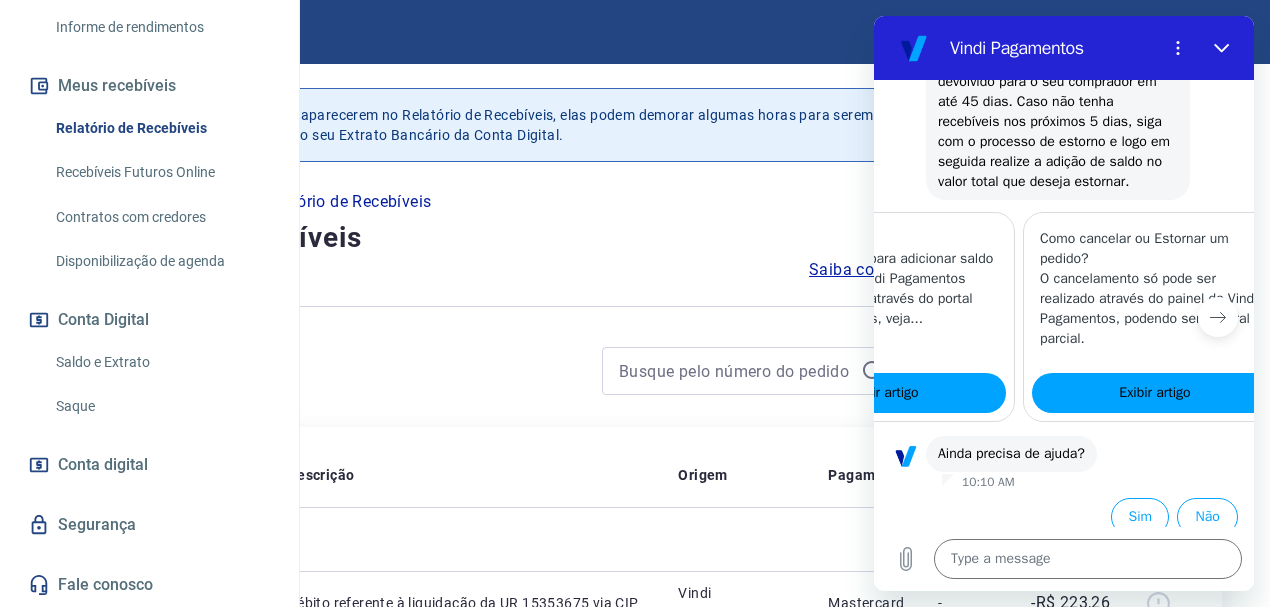 scroll, scrollTop: 0, scrollLeft: 252, axis: horizontal 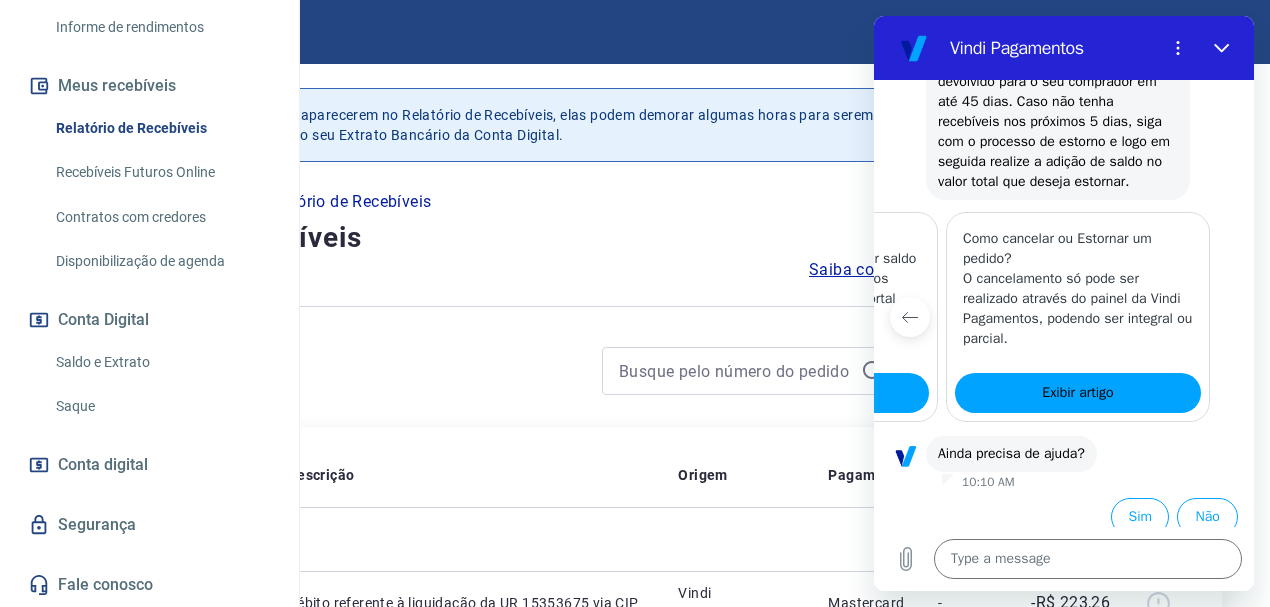 click 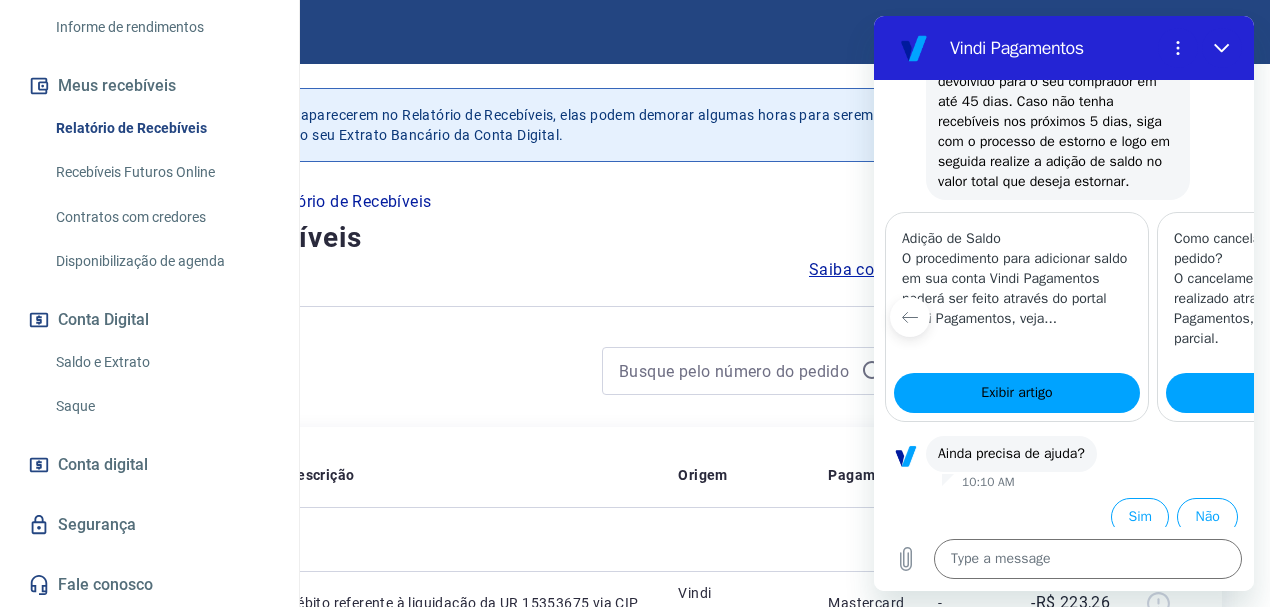 scroll, scrollTop: 0, scrollLeft: 0, axis: both 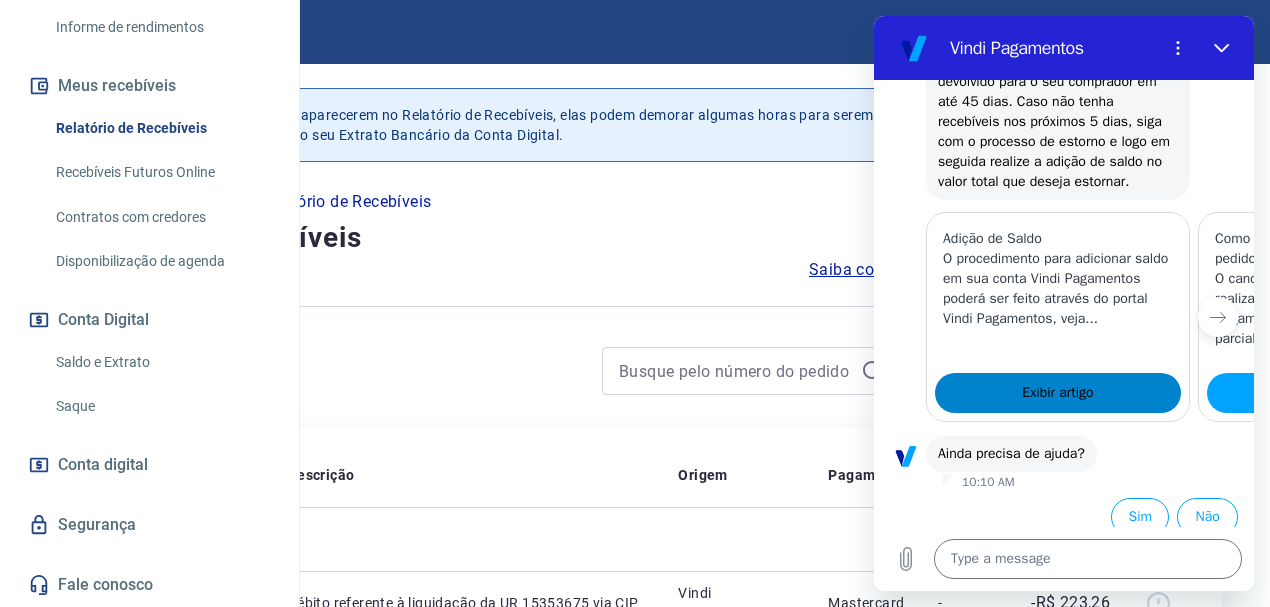 click on "Exibir artigo" at bounding box center (1057, 393) 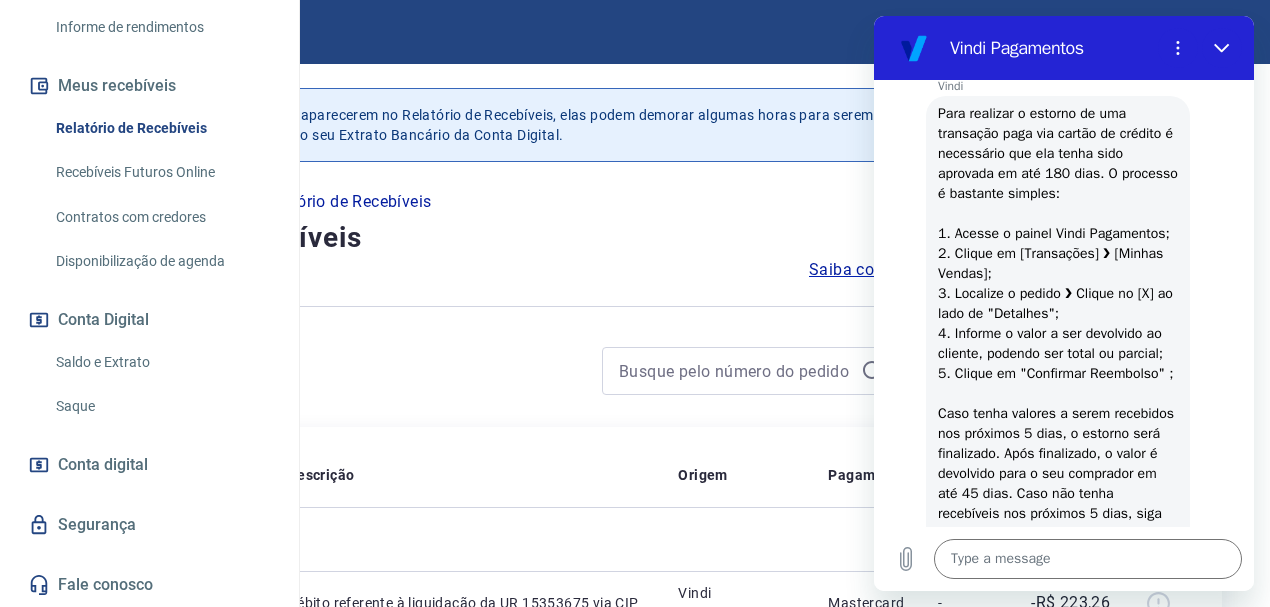 scroll, scrollTop: 508, scrollLeft: 0, axis: vertical 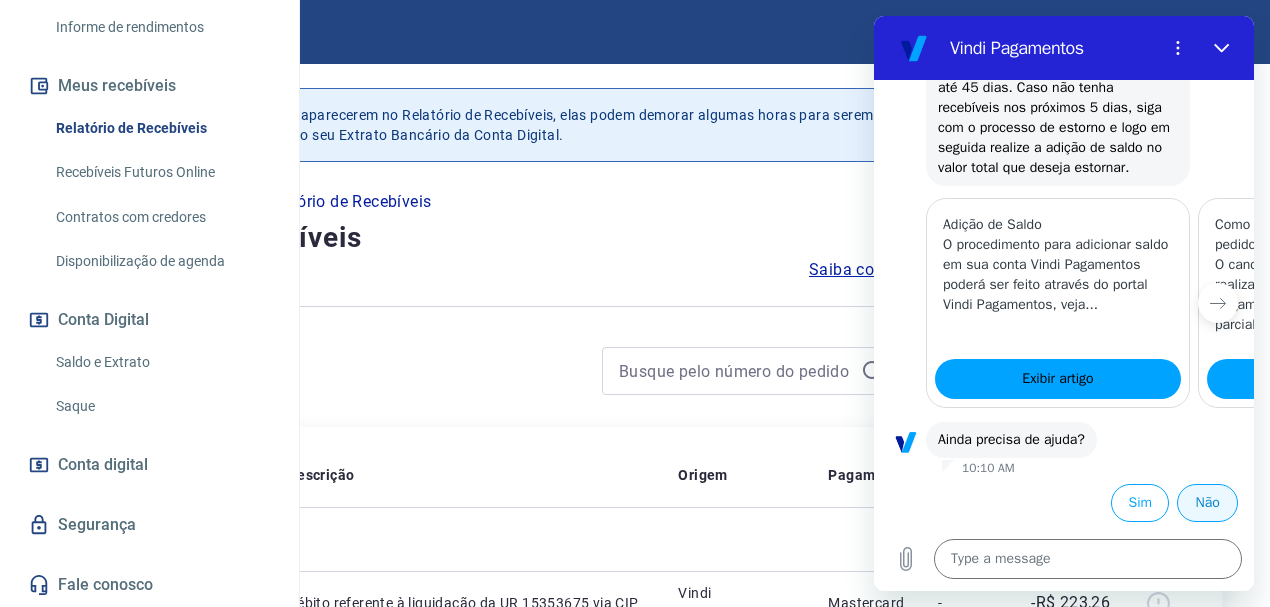 click on "Não" at bounding box center (1207, 503) 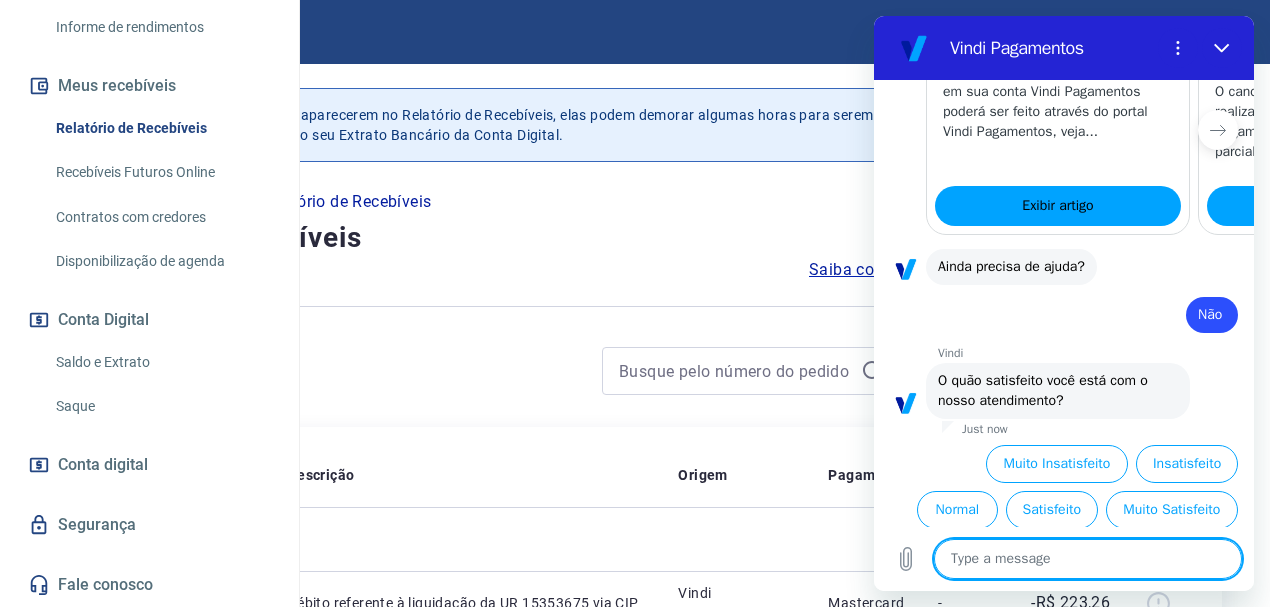 scroll, scrollTop: 1140, scrollLeft: 0, axis: vertical 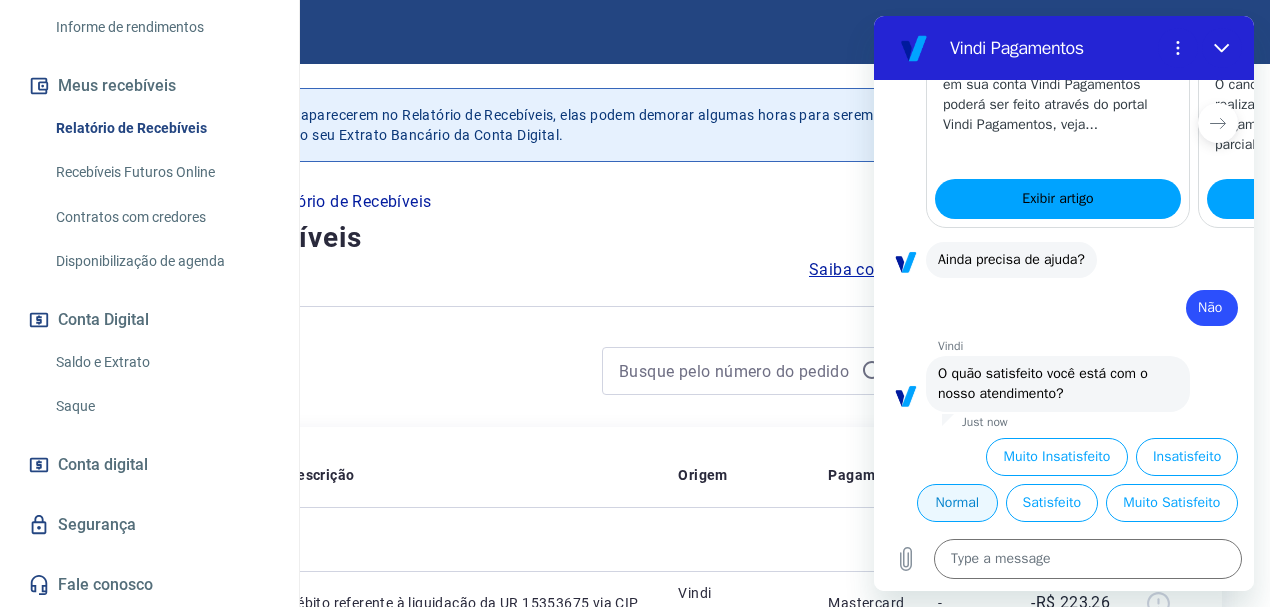 click on "Normal" at bounding box center (957, 503) 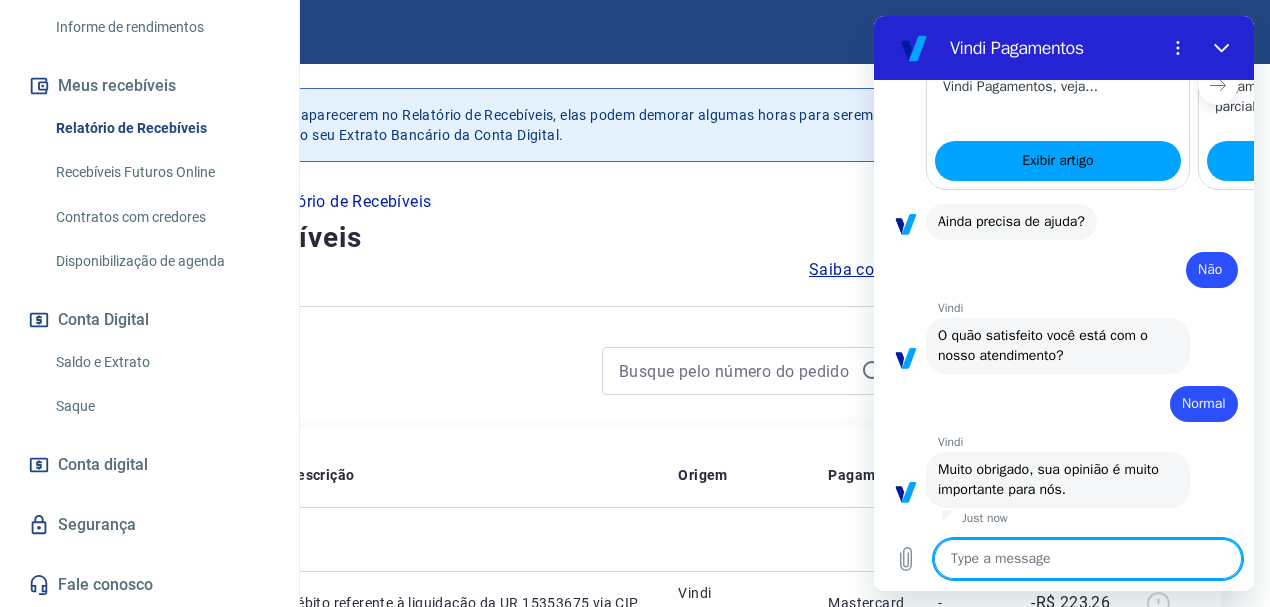 scroll, scrollTop: 1183, scrollLeft: 0, axis: vertical 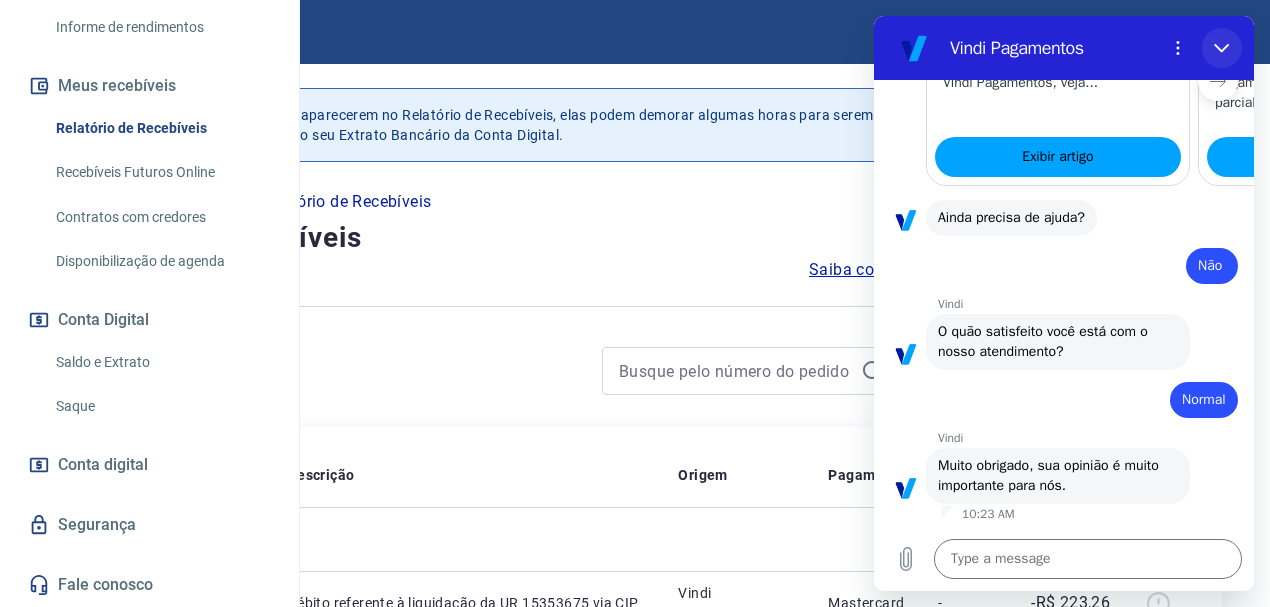 click 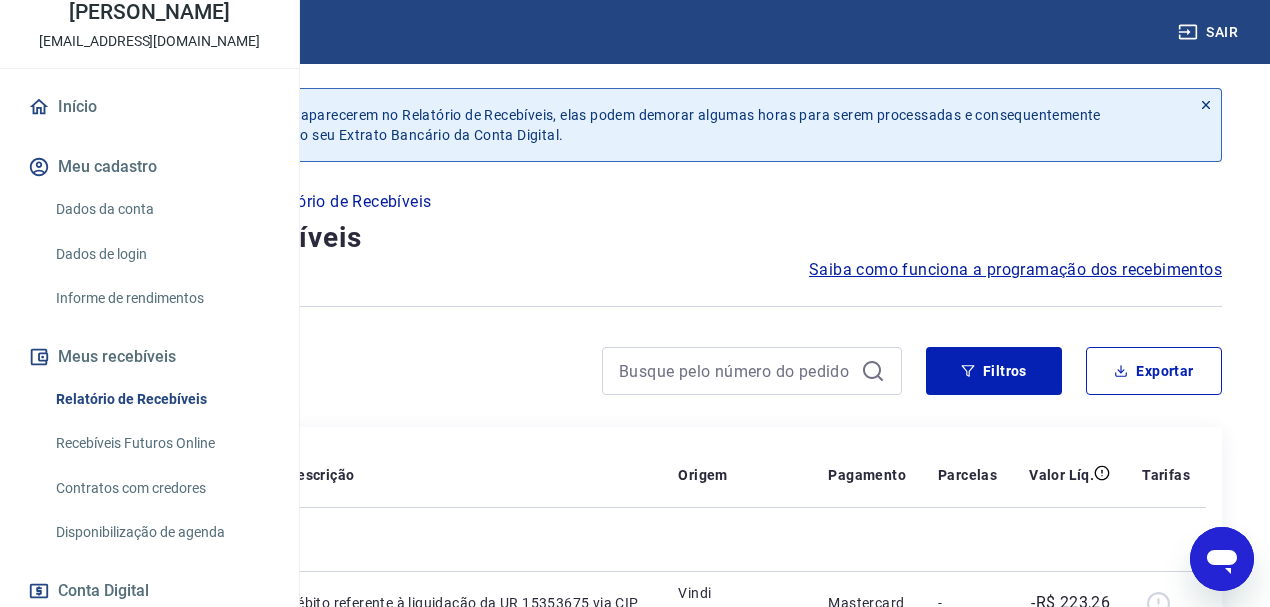 scroll, scrollTop: 0, scrollLeft: 0, axis: both 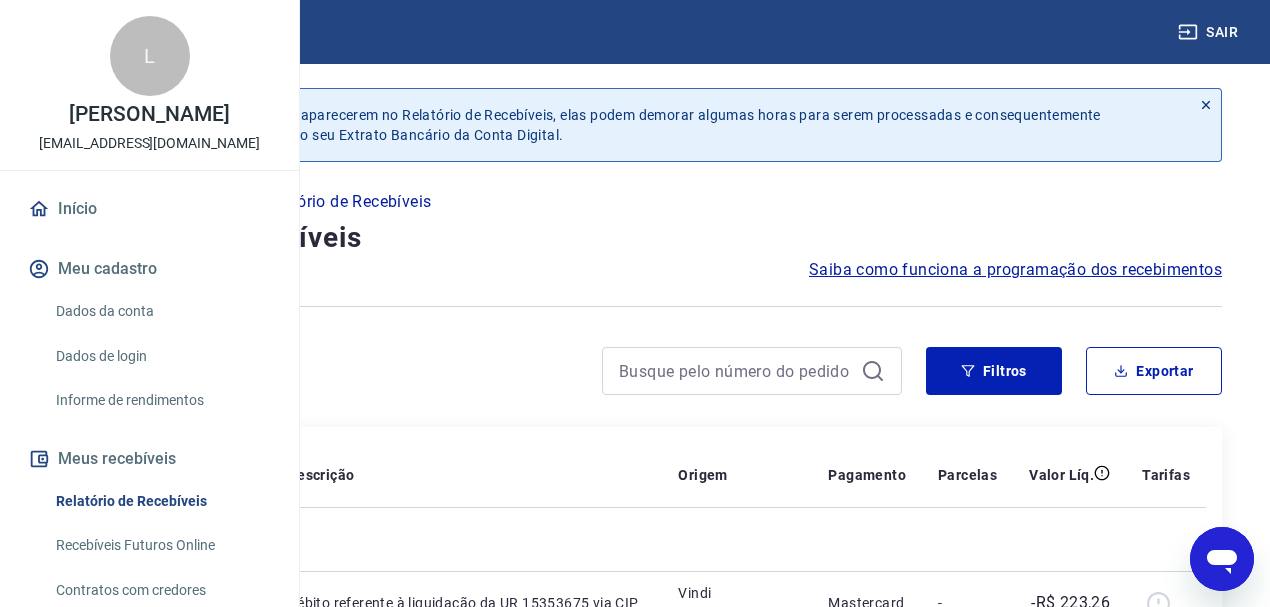 type on "x" 